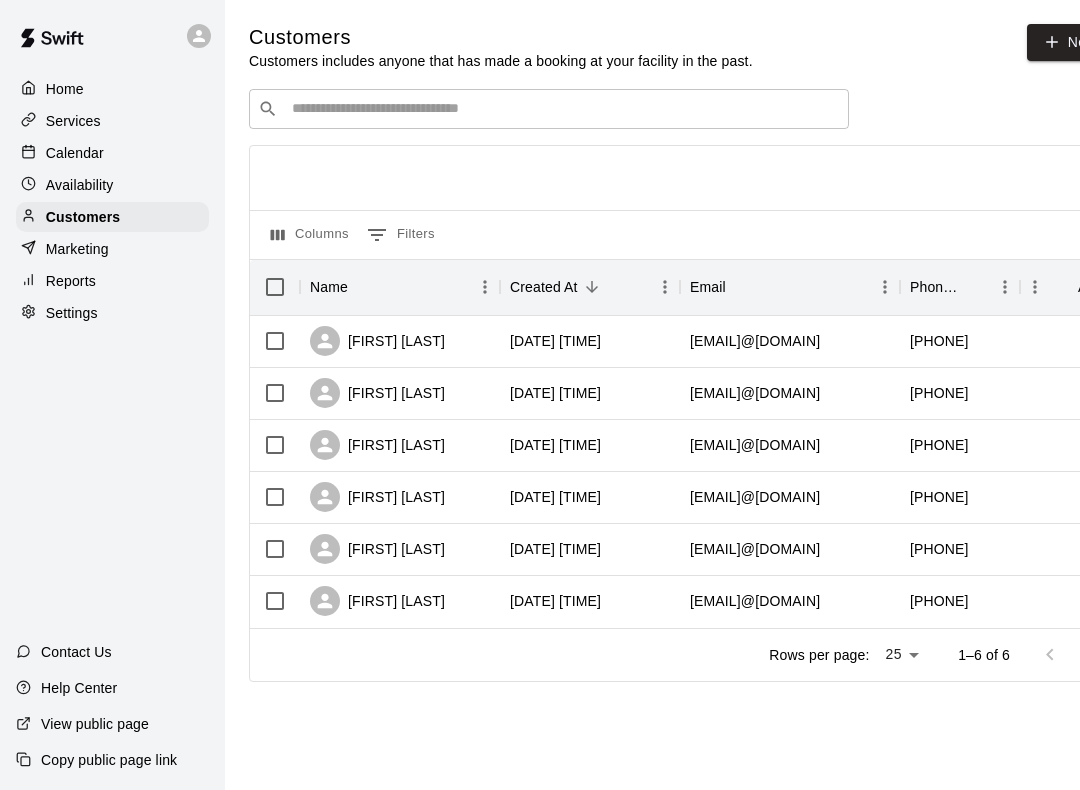 scroll, scrollTop: 0, scrollLeft: 0, axis: both 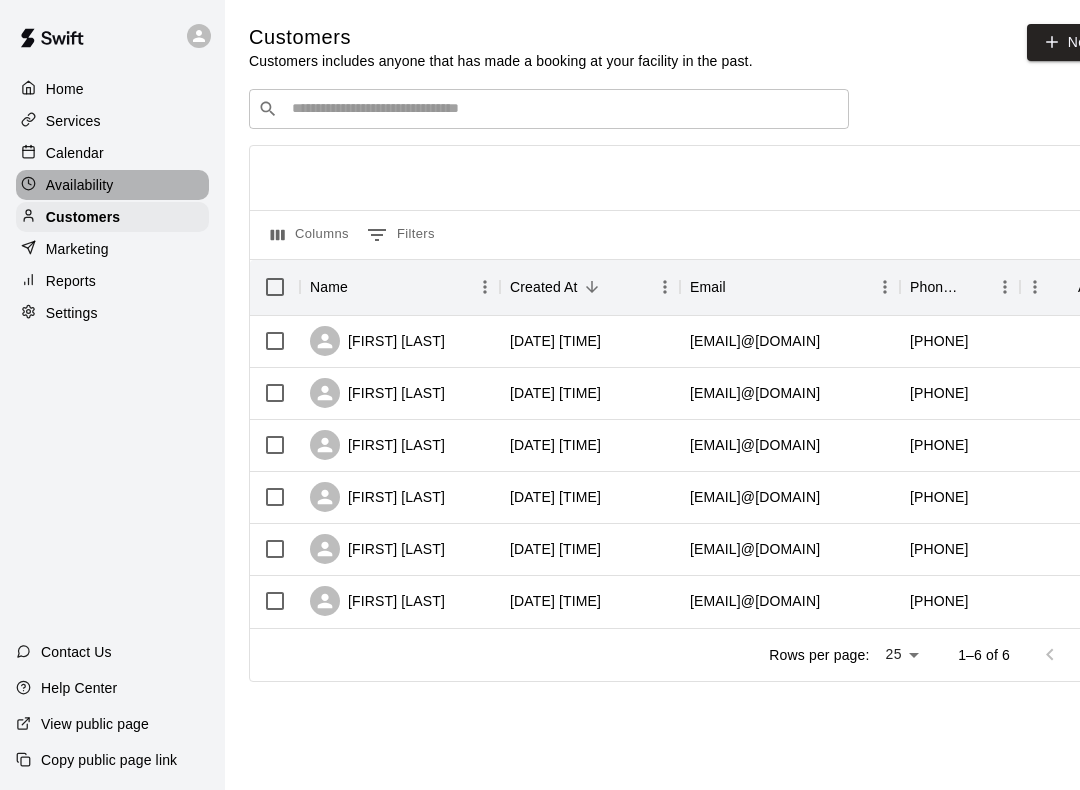 click on "Availability" at bounding box center (80, 185) 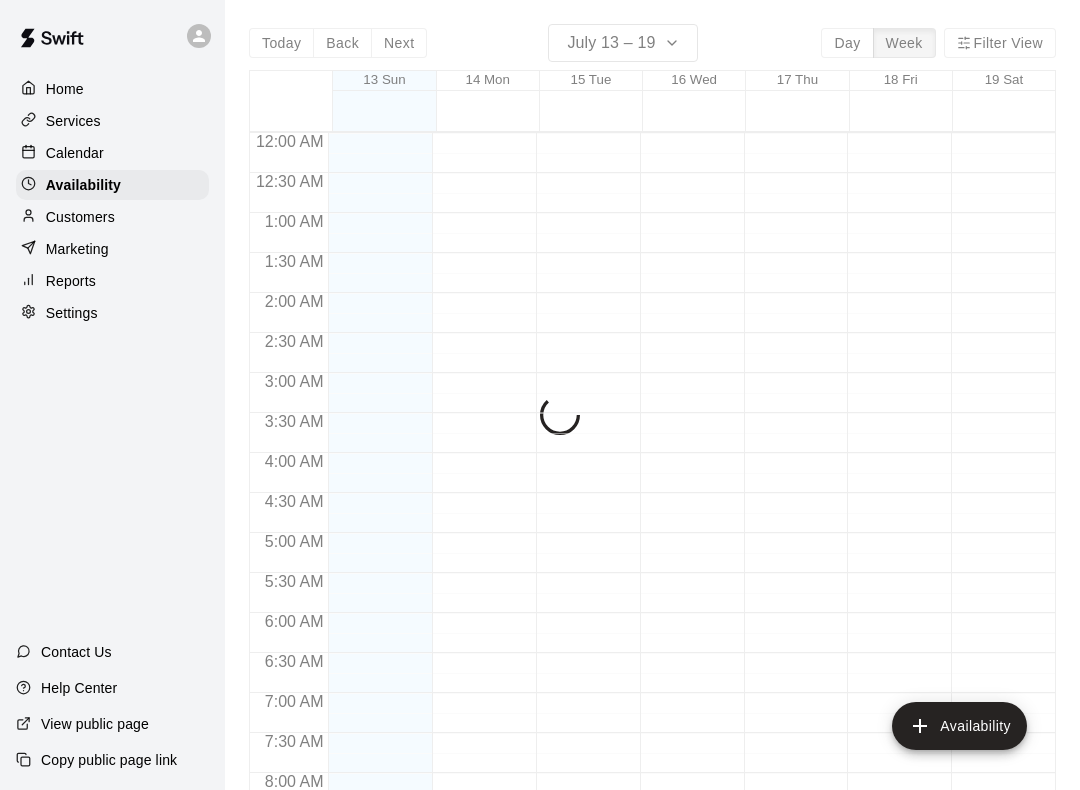 scroll, scrollTop: 900, scrollLeft: 0, axis: vertical 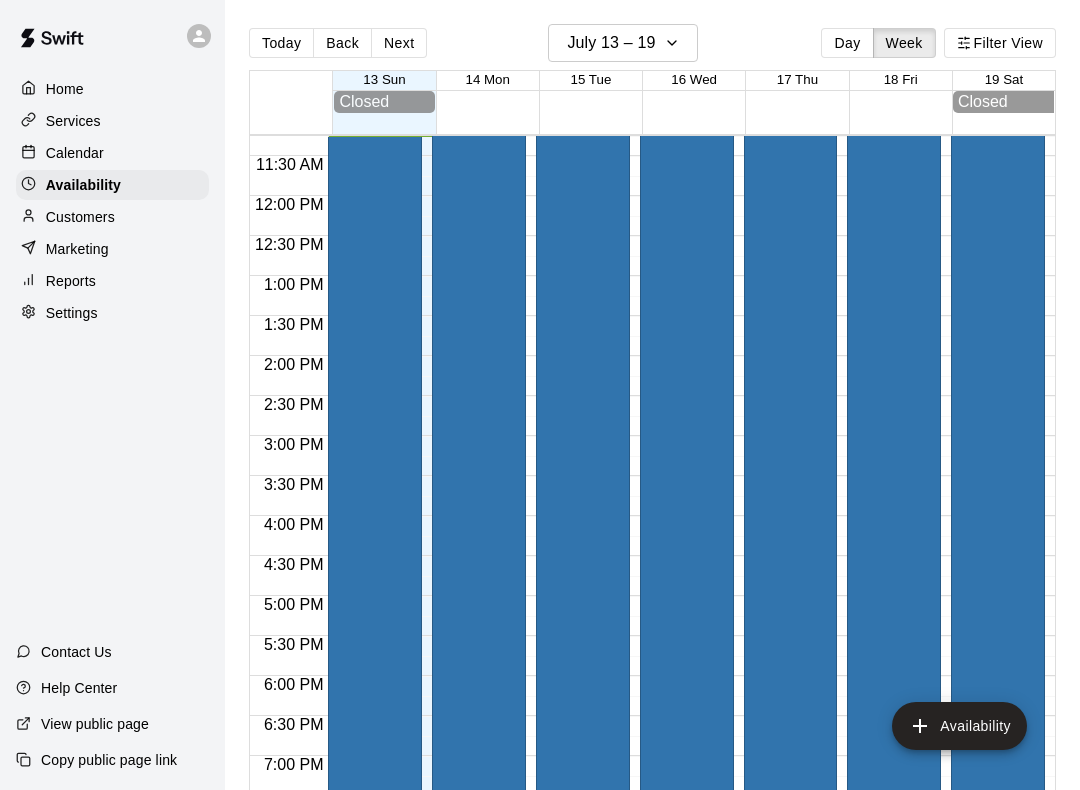 click on "Customers" at bounding box center [80, 217] 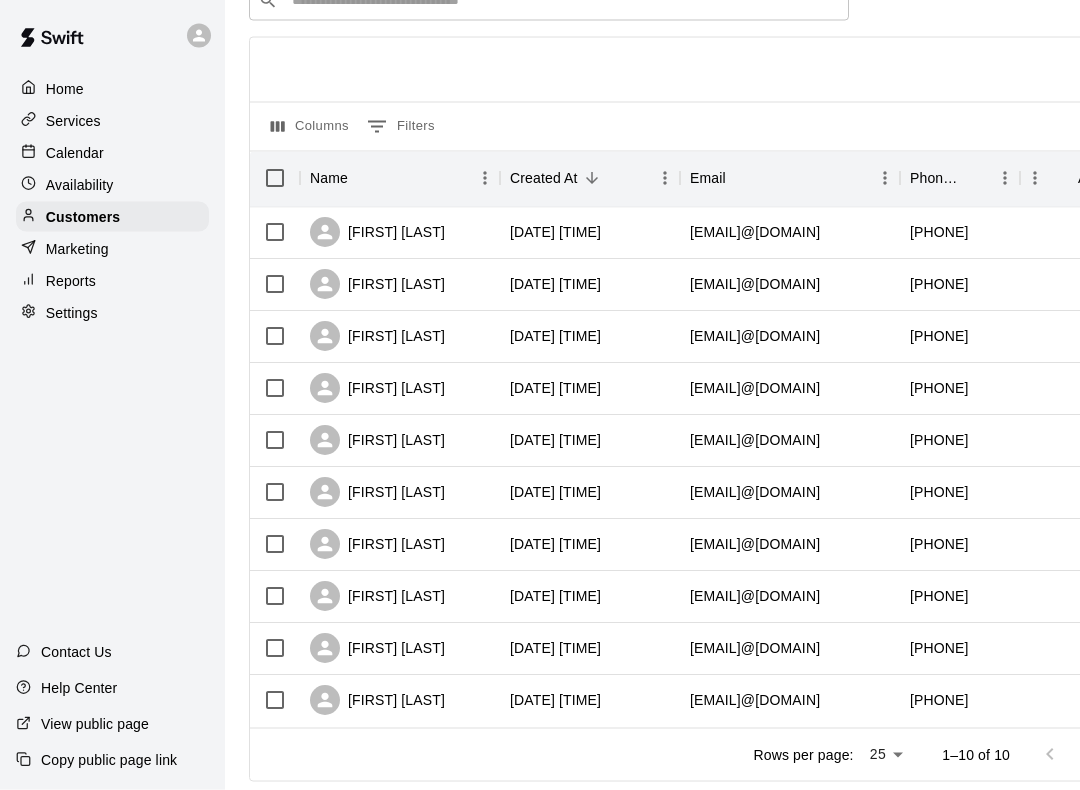 scroll, scrollTop: 157, scrollLeft: 0, axis: vertical 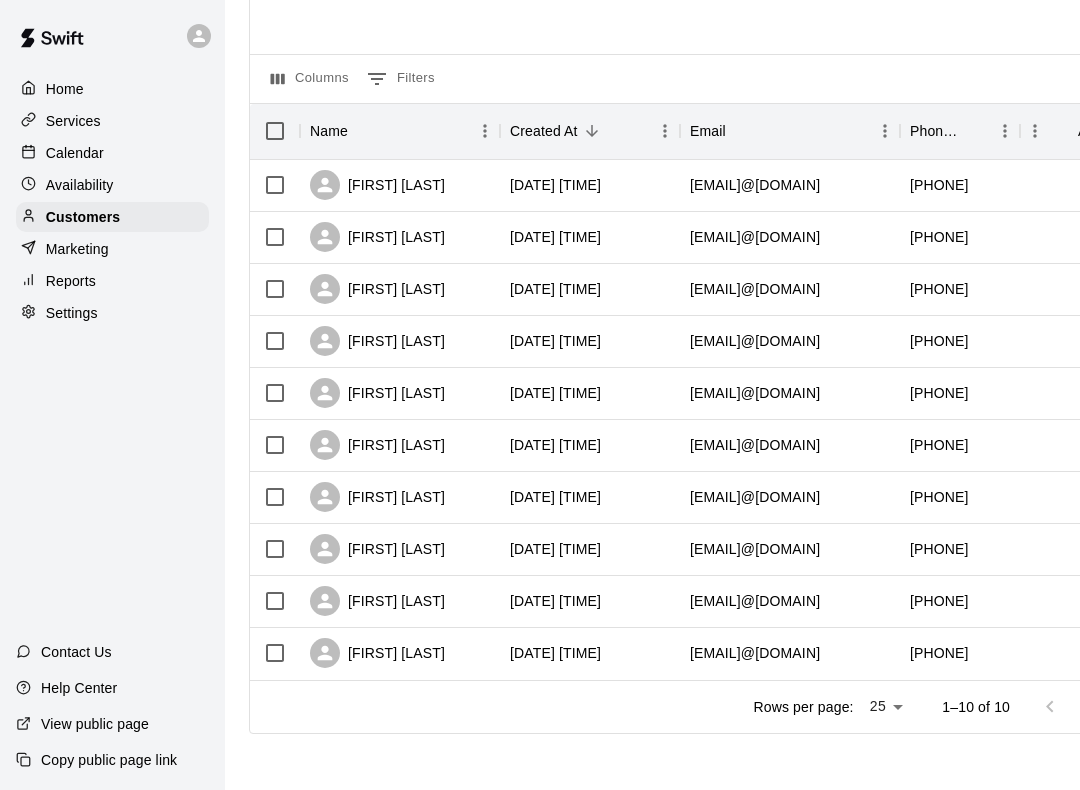 click on "Services" at bounding box center (112, 121) 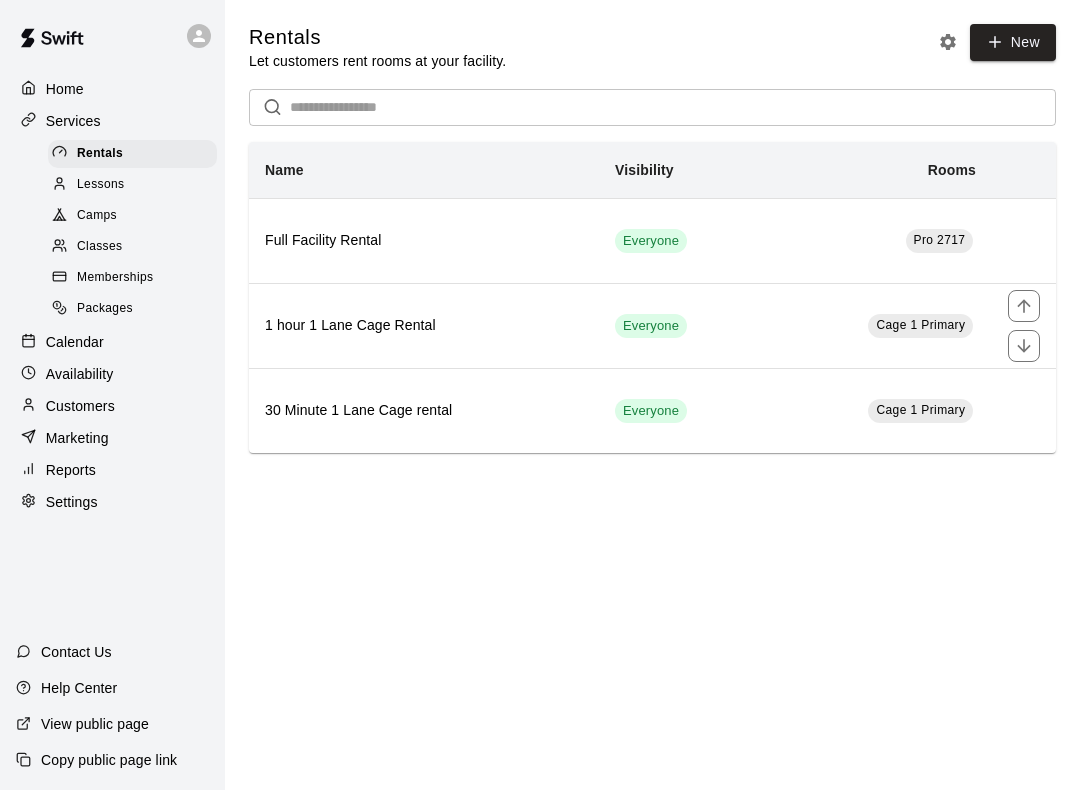 click on "Lessons" at bounding box center (132, 185) 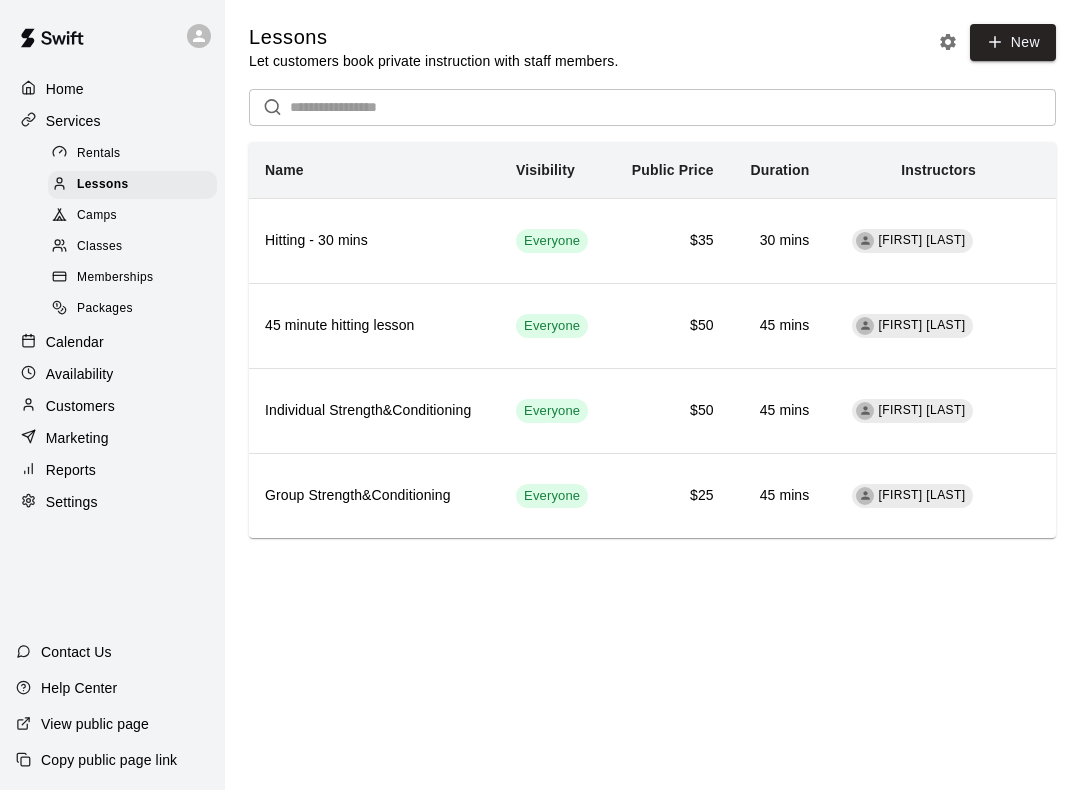 click on "Camps" at bounding box center [97, 216] 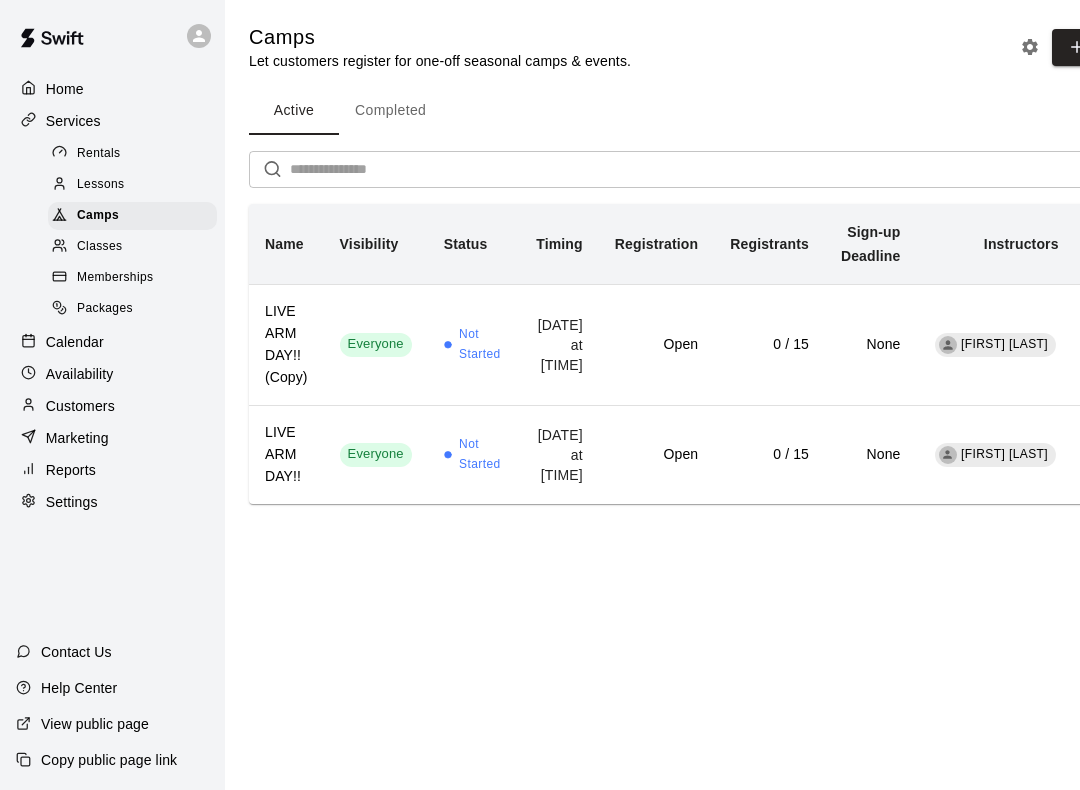 click on "Open" at bounding box center (656, 344) 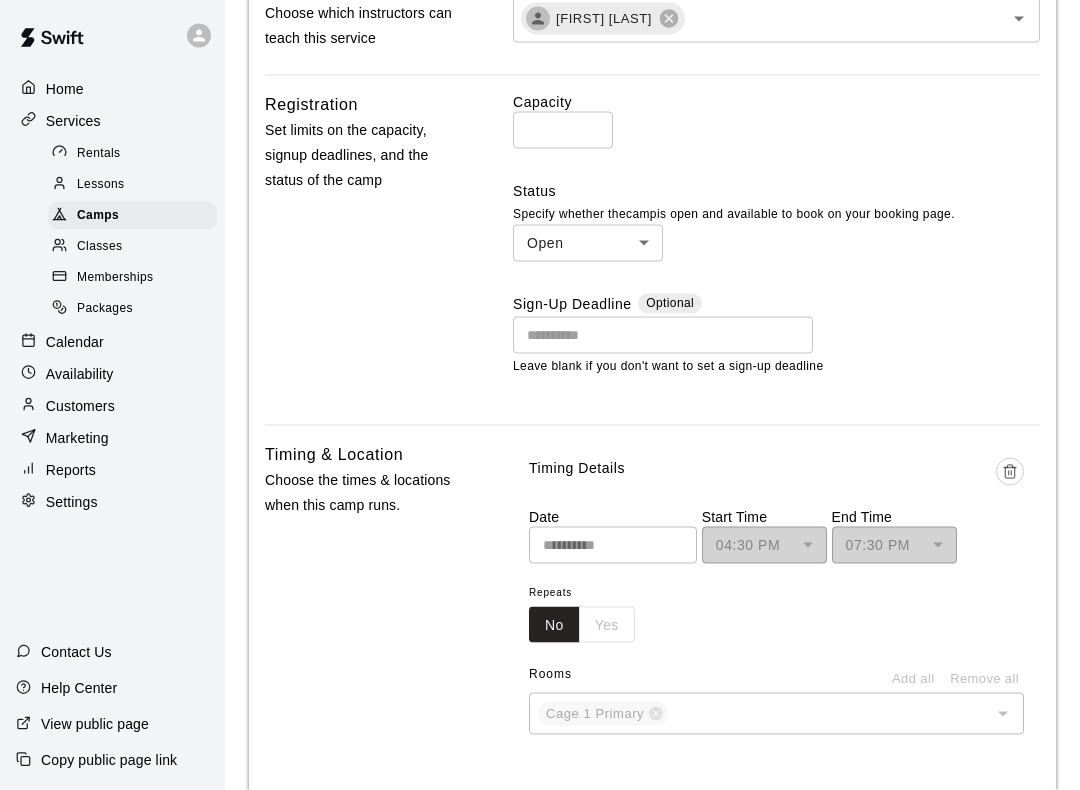 scroll, scrollTop: 584, scrollLeft: 0, axis: vertical 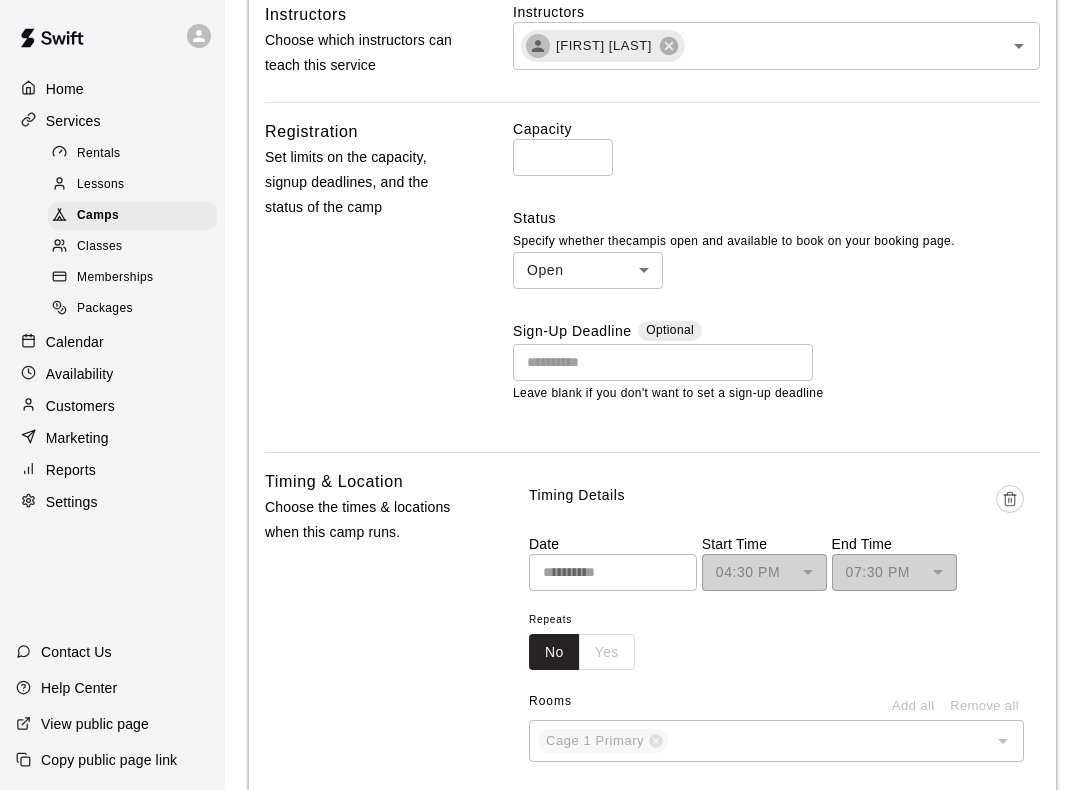 click on "Instructors [FIRST] [LAST]" at bounding box center (540, 525) 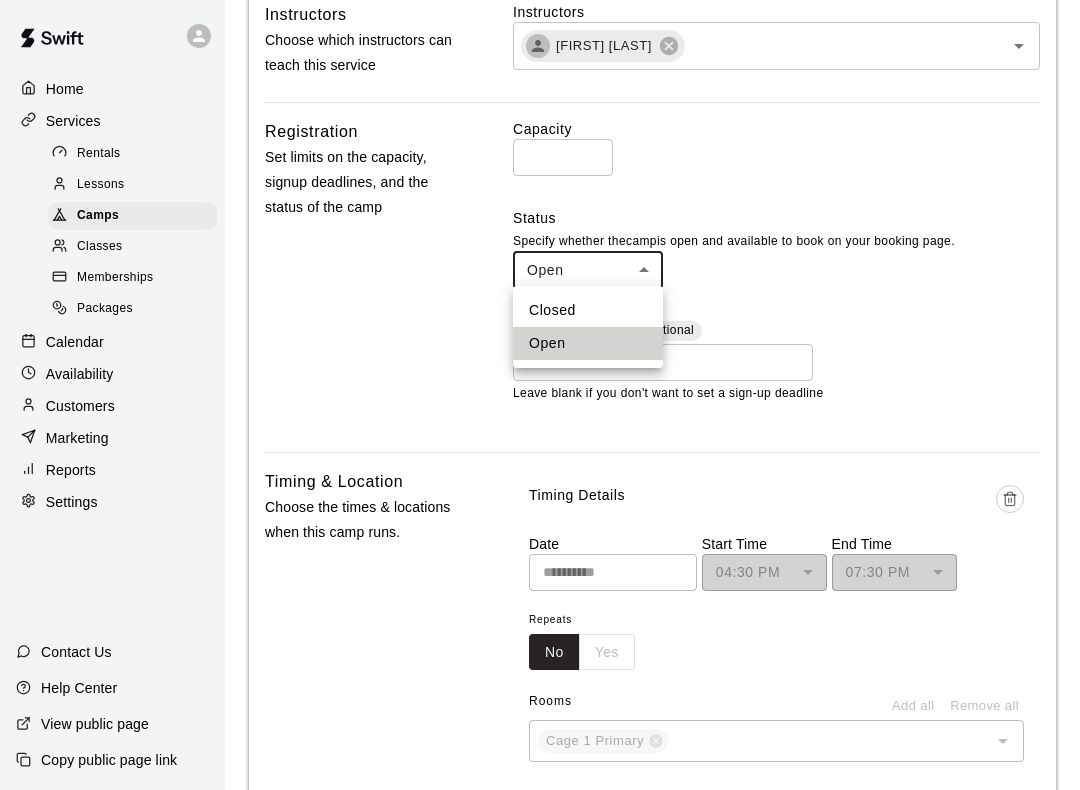 click on "Closed" at bounding box center [588, 310] 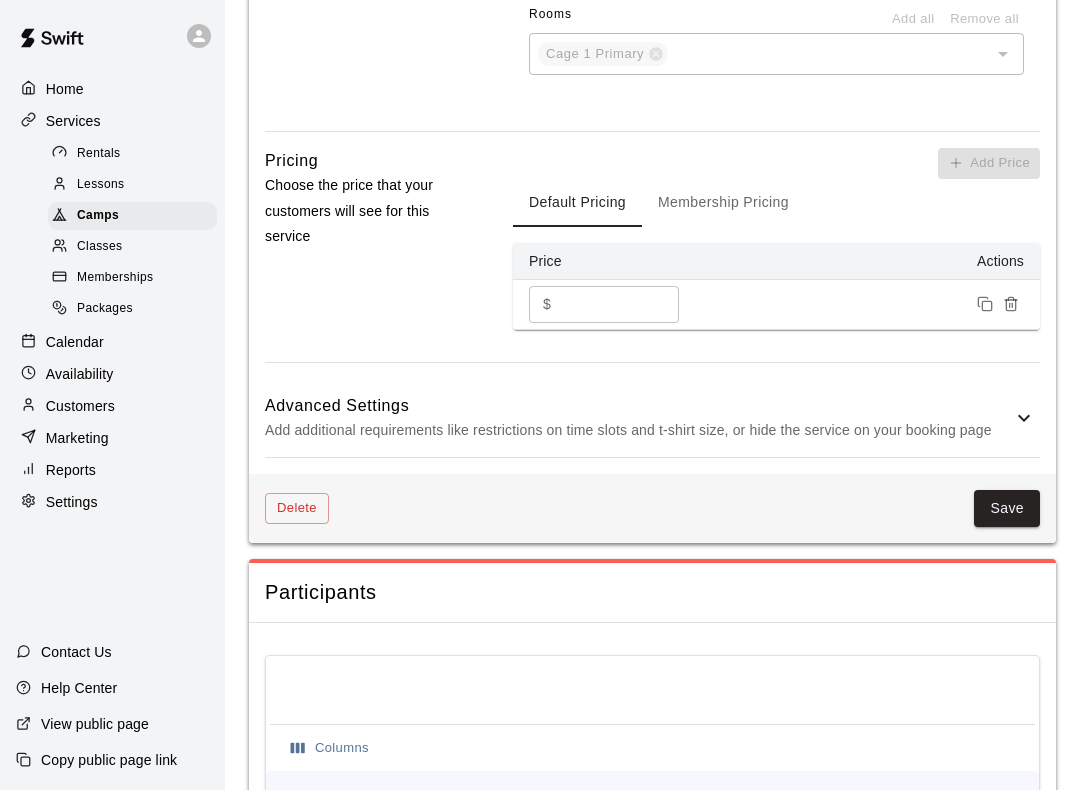 scroll, scrollTop: 1304, scrollLeft: 0, axis: vertical 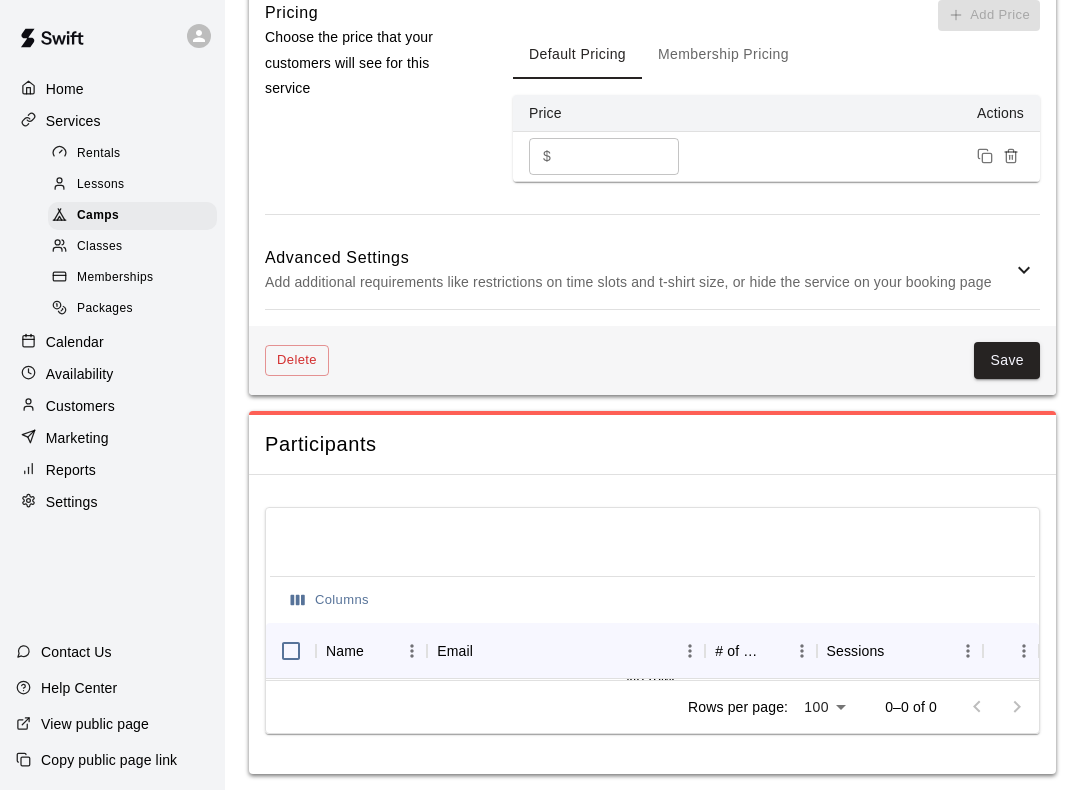 click on "Save" at bounding box center [1007, 360] 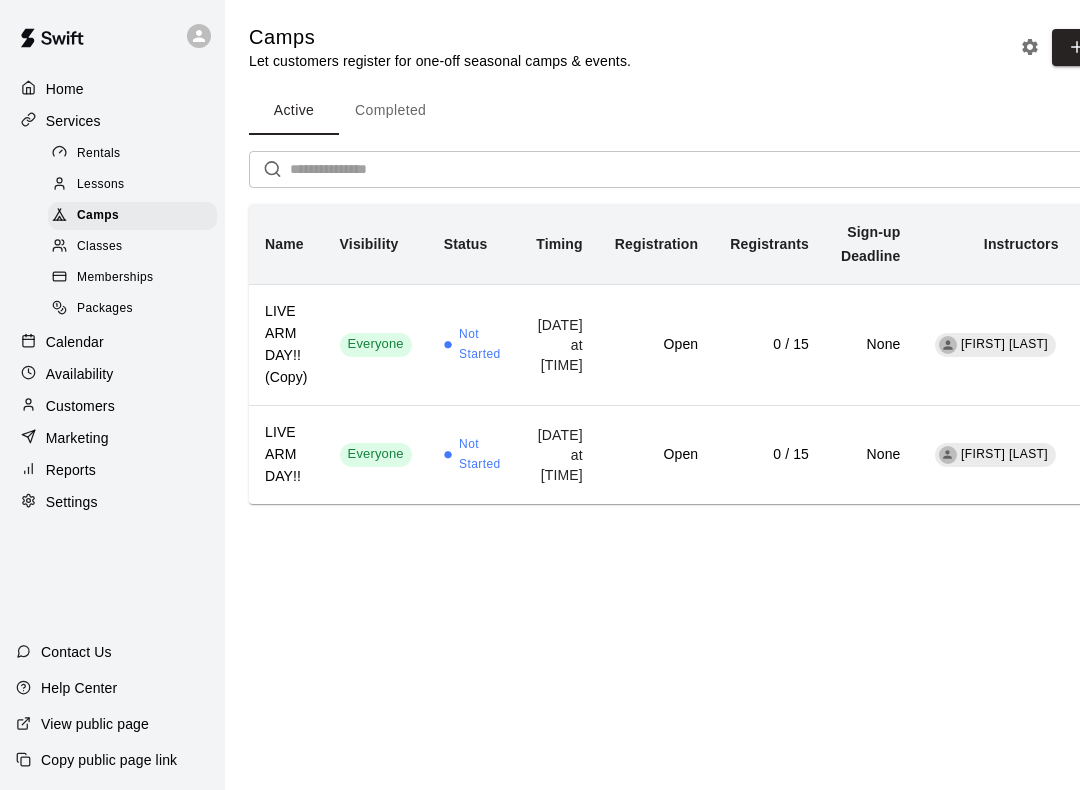 scroll, scrollTop: 0, scrollLeft: 0, axis: both 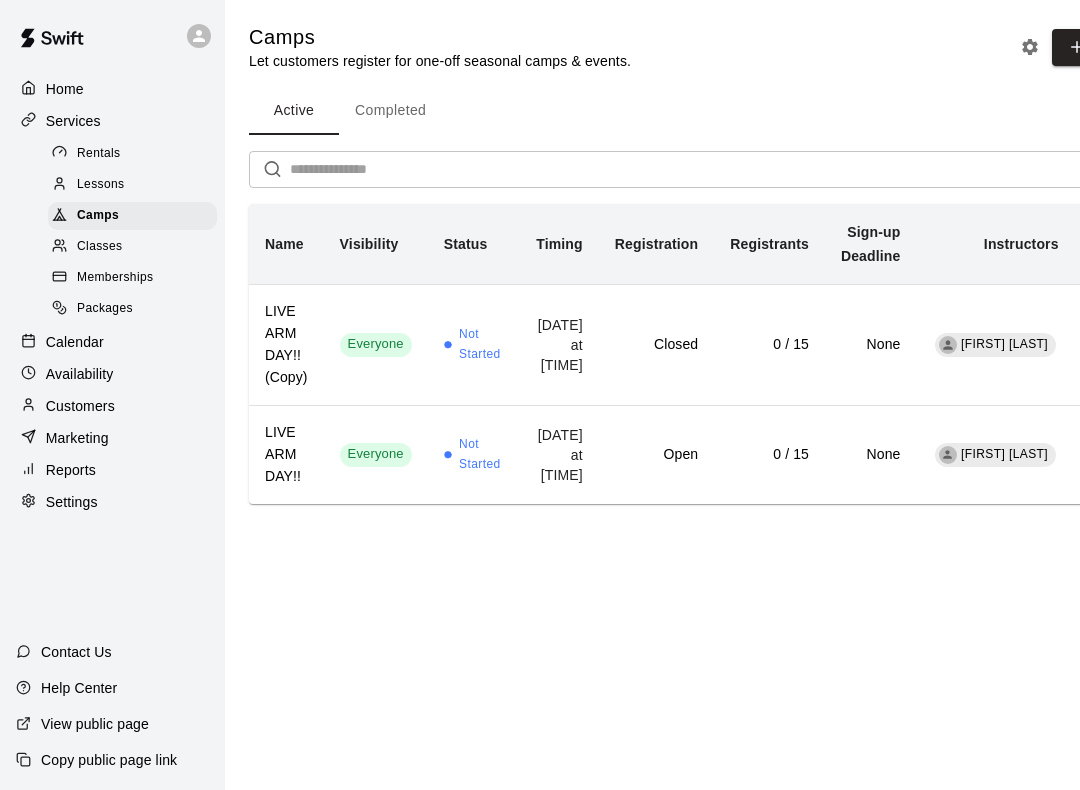 click on "Open" at bounding box center [656, 454] 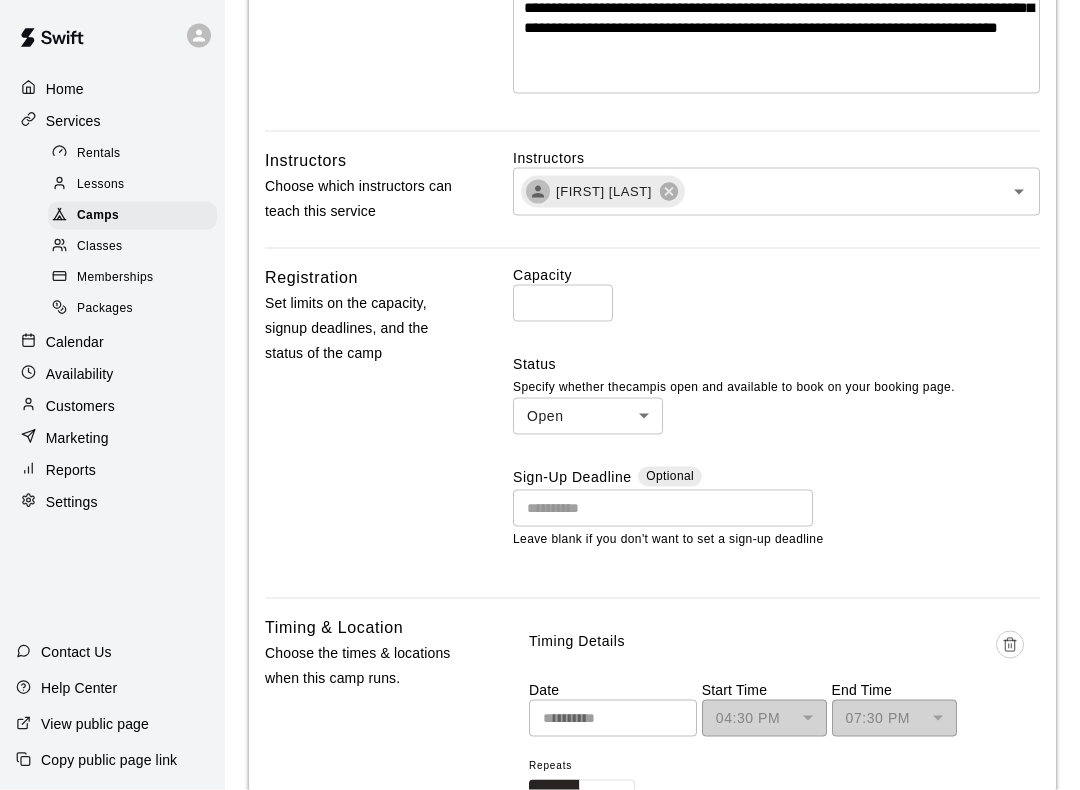 click on "Instructors [FIRST] [LAST]" at bounding box center [540, 671] 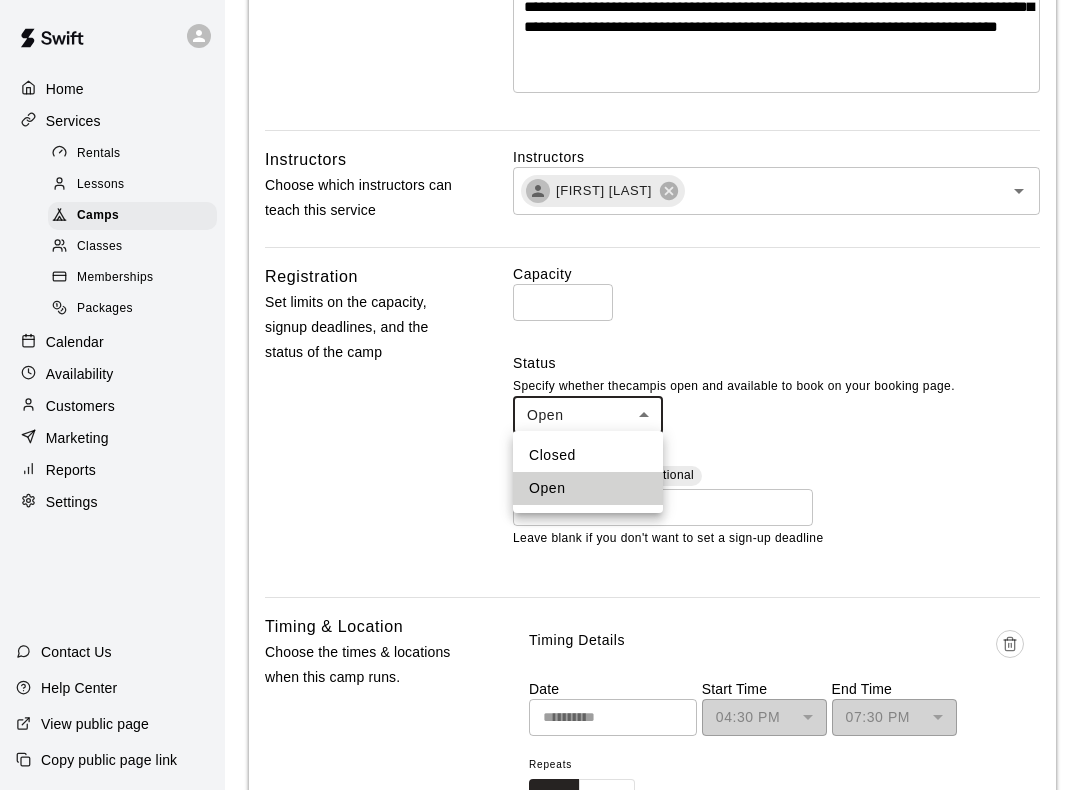 click on "Closed" at bounding box center [588, 455] 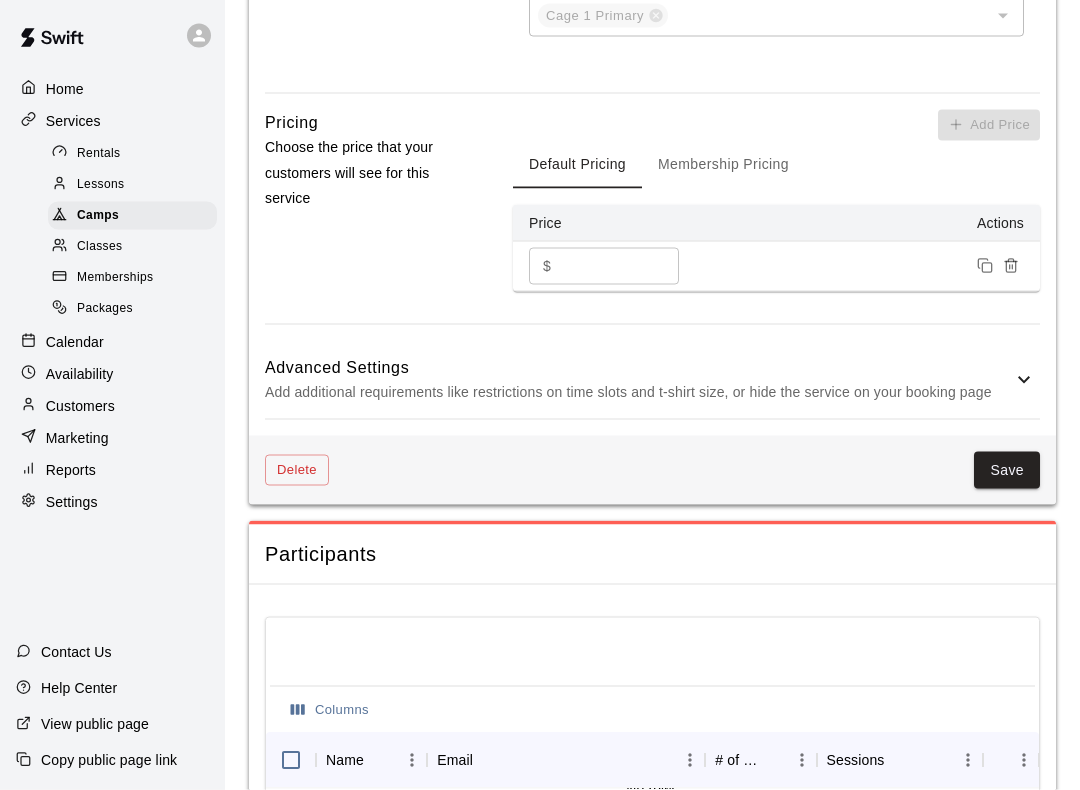 scroll, scrollTop: 1195, scrollLeft: 0, axis: vertical 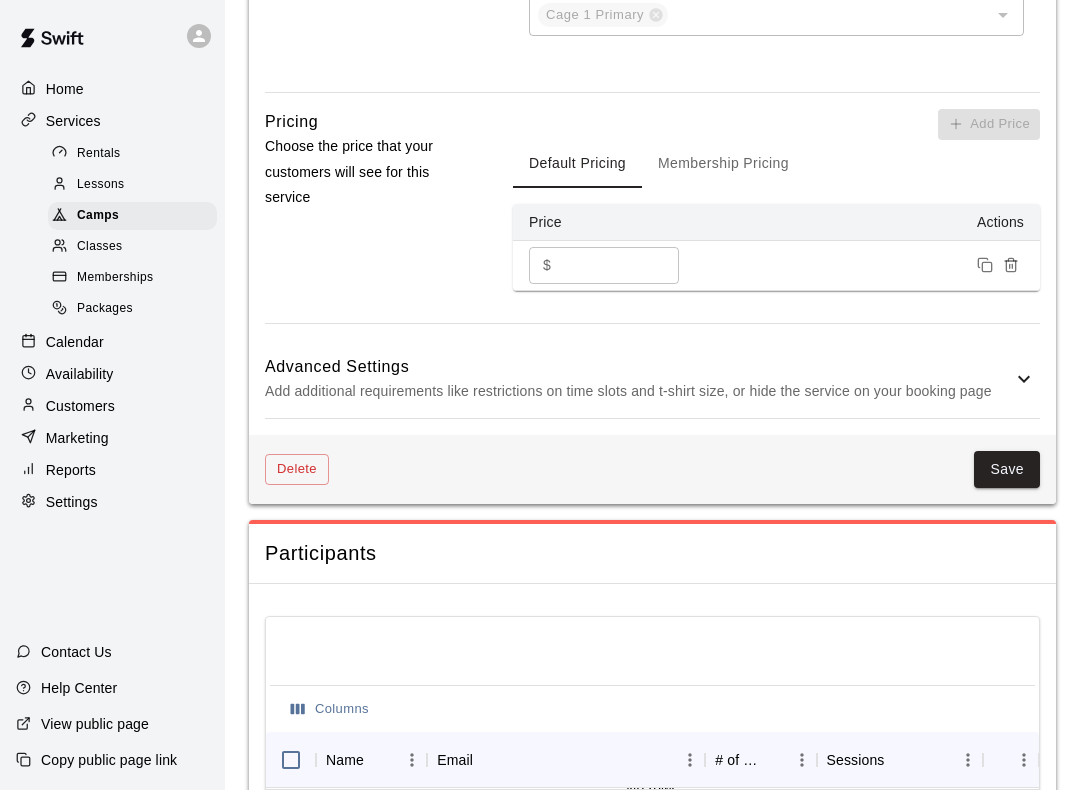 click on "Save" at bounding box center (1007, 469) 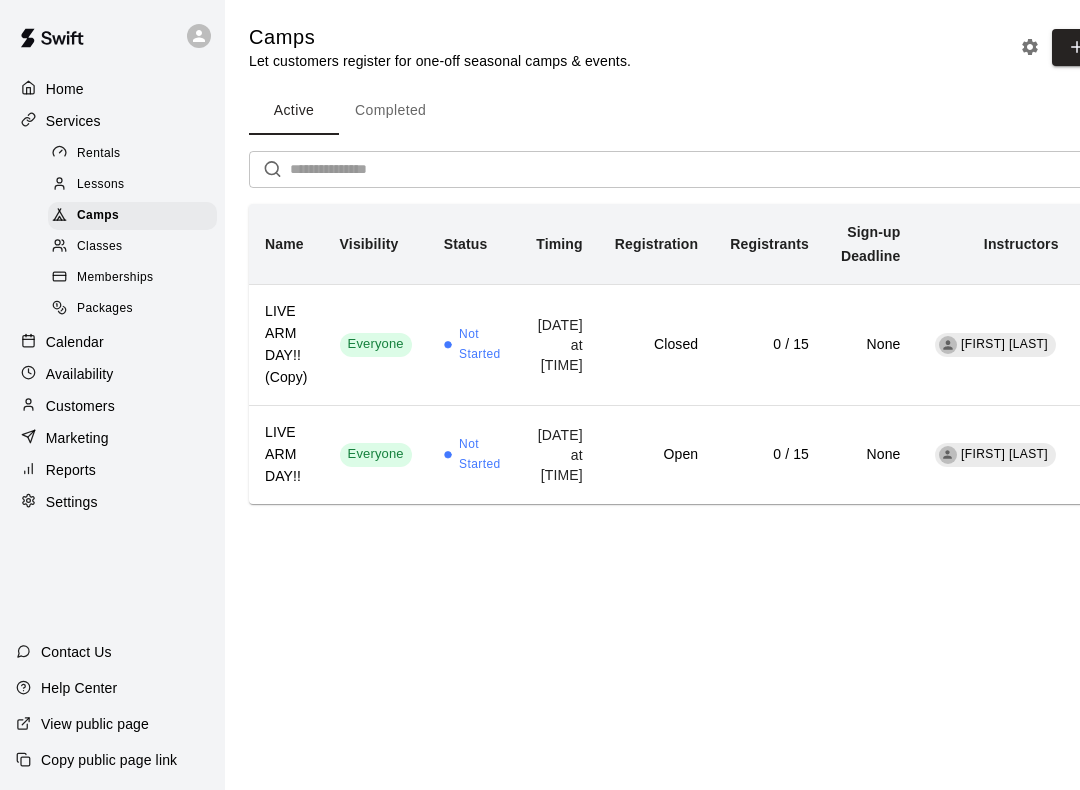 scroll, scrollTop: 0, scrollLeft: 0, axis: both 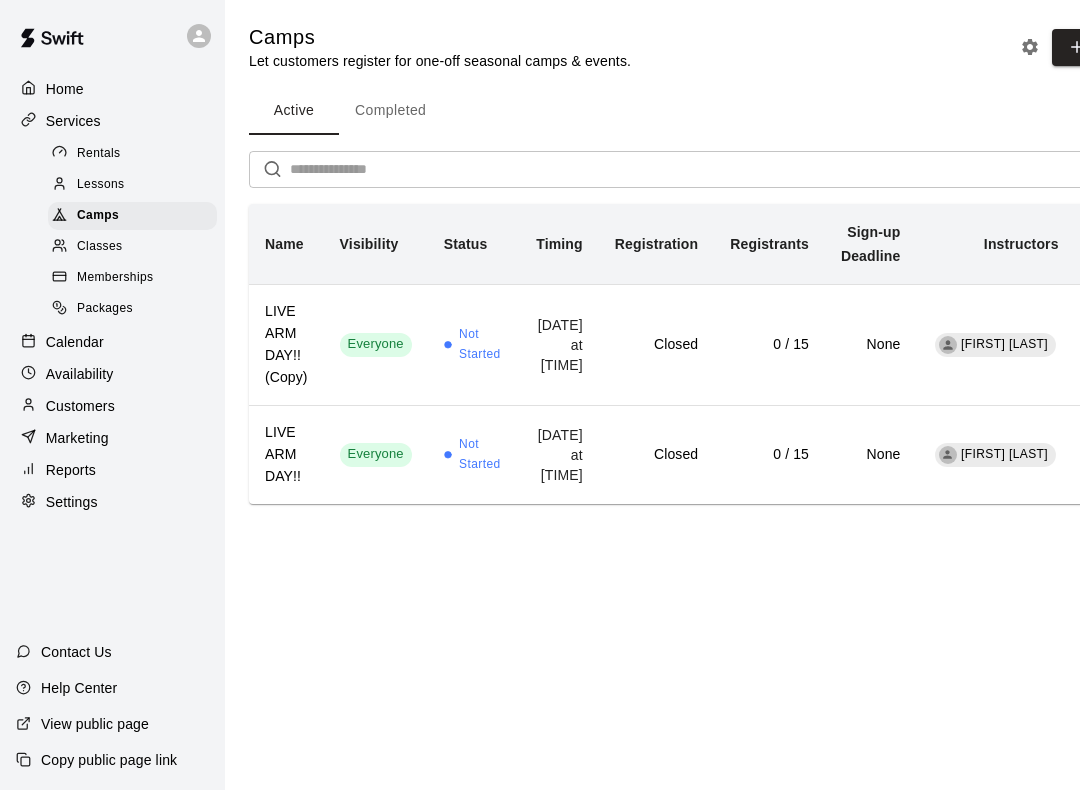 click at bounding box center [64, 153] 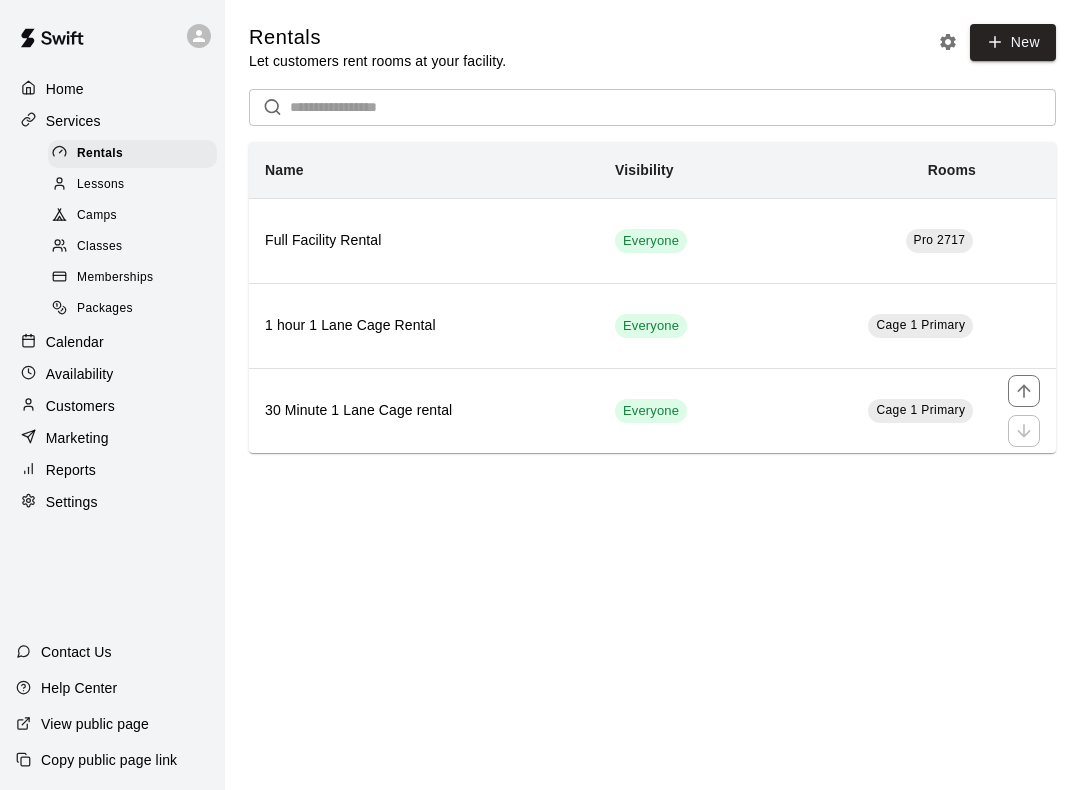 click on "Cage 1 Primary" at bounding box center (878, 410) 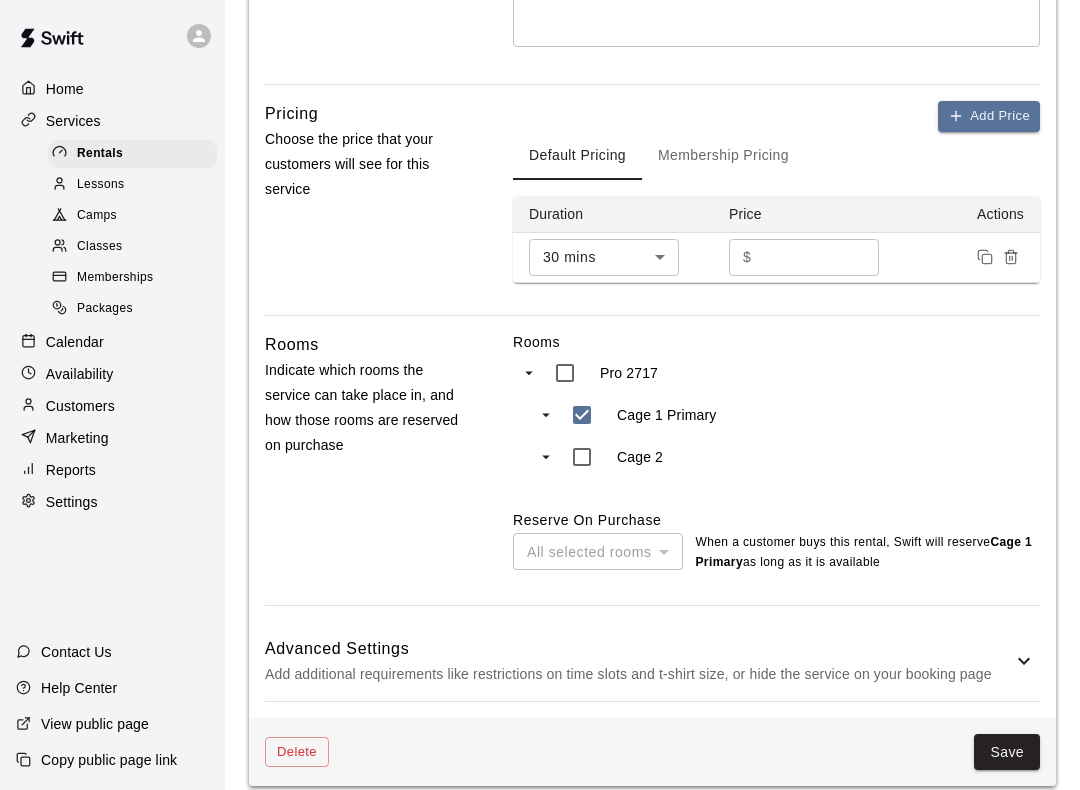 scroll, scrollTop: 501, scrollLeft: 0, axis: vertical 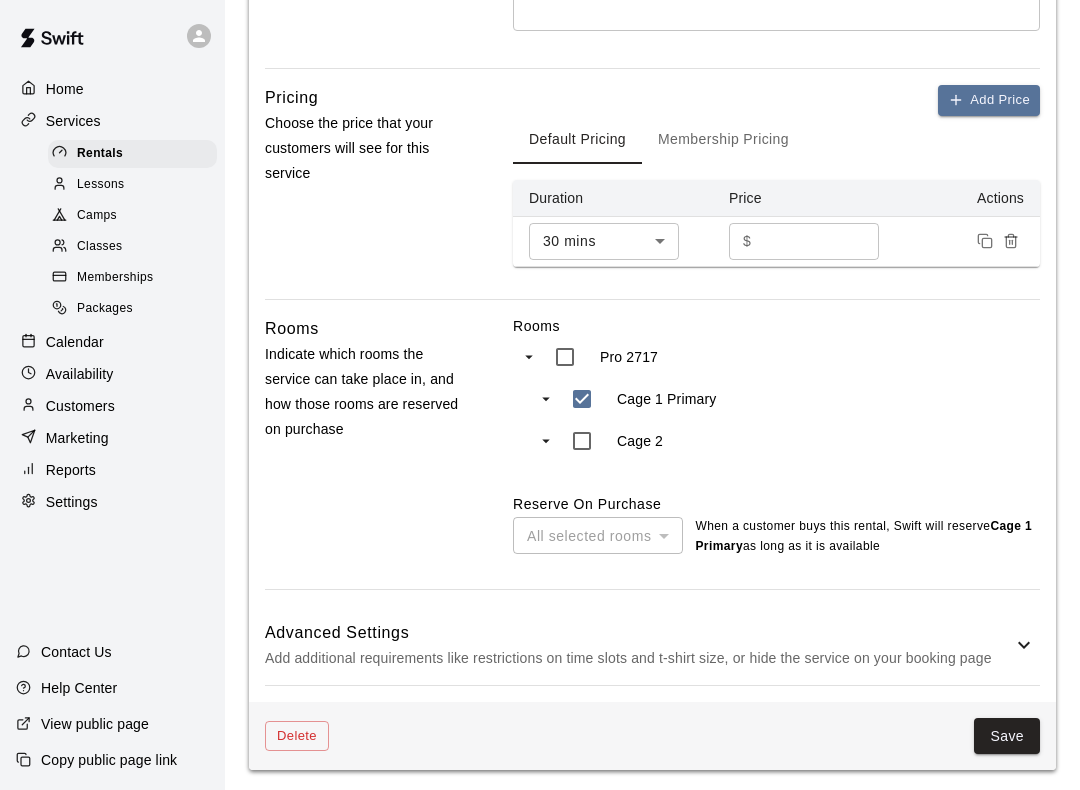 click on "Advanced Settings" at bounding box center (638, 633) 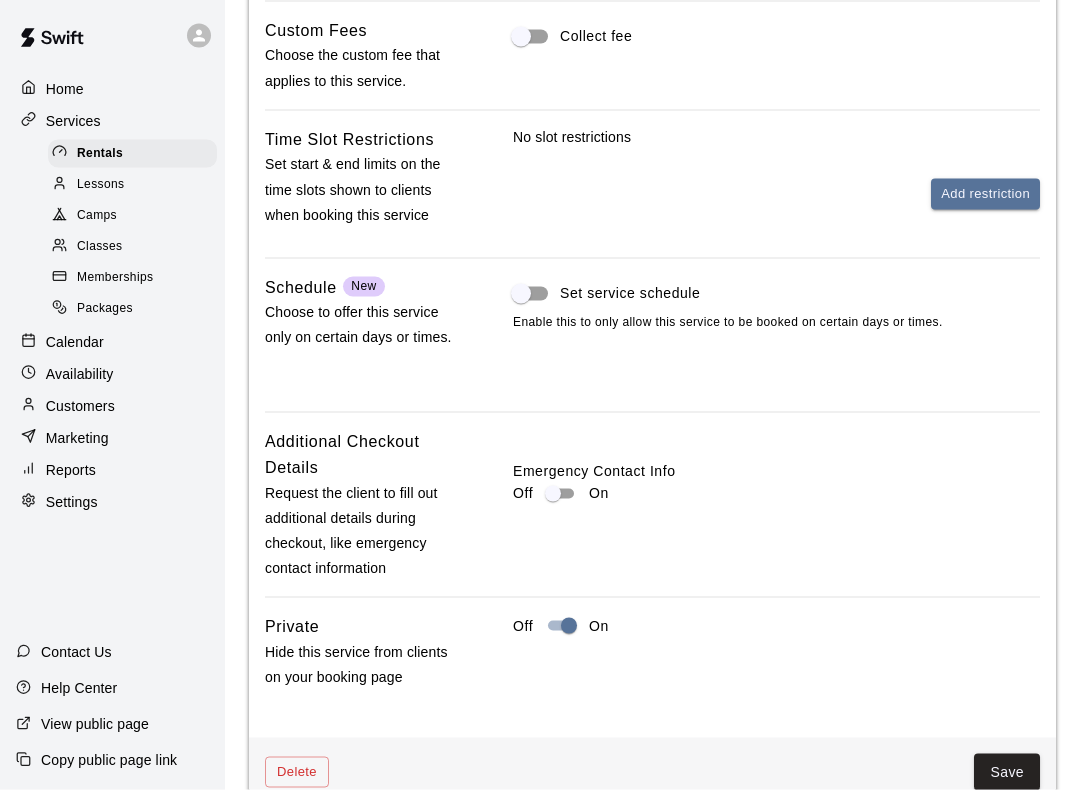 scroll, scrollTop: 1340, scrollLeft: 0, axis: vertical 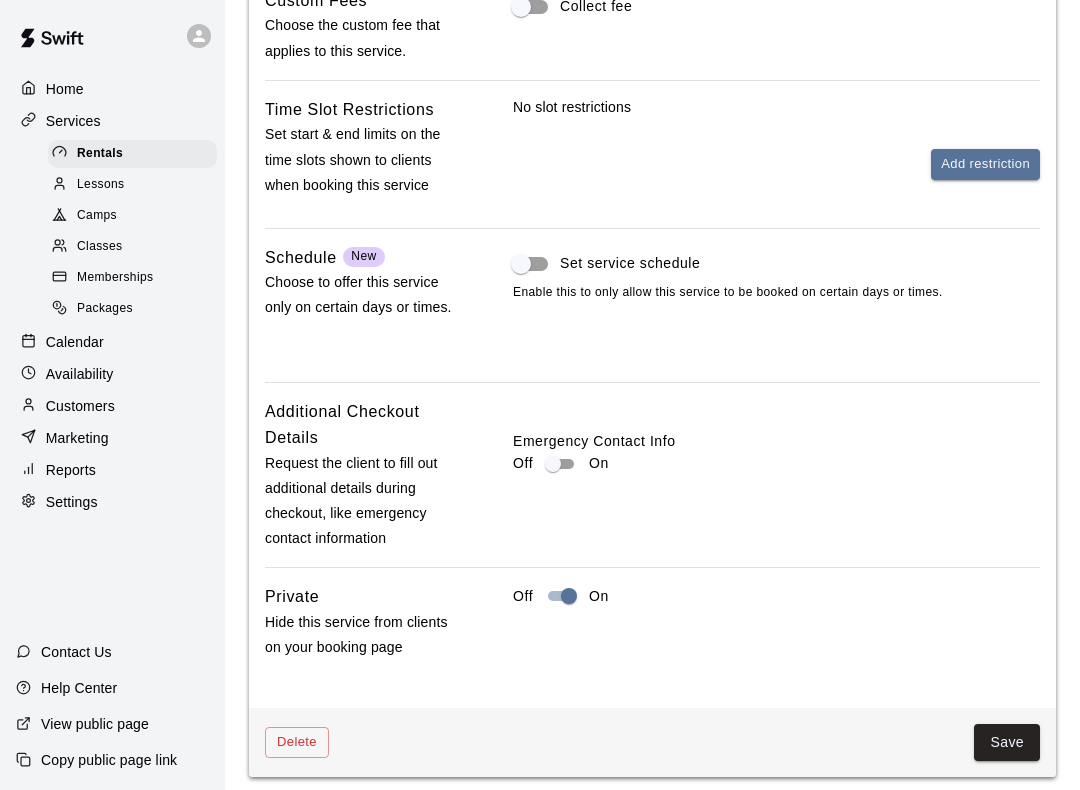 click on "Save" at bounding box center (1007, 742) 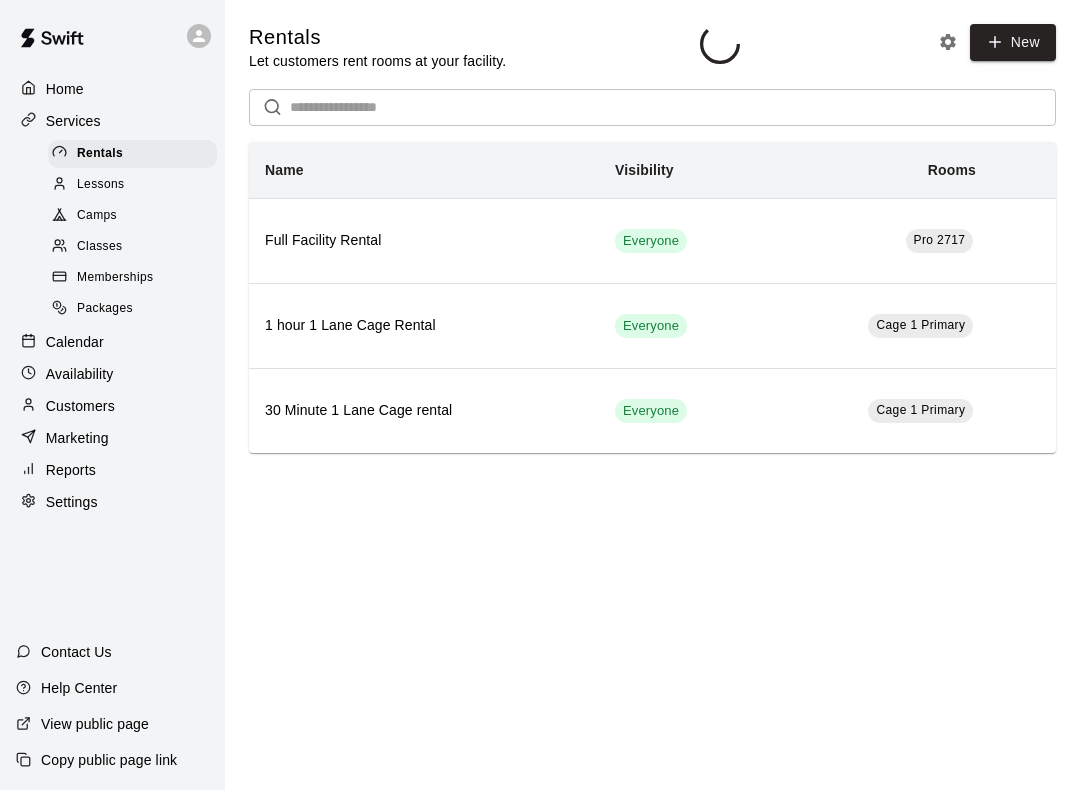 scroll, scrollTop: 0, scrollLeft: 0, axis: both 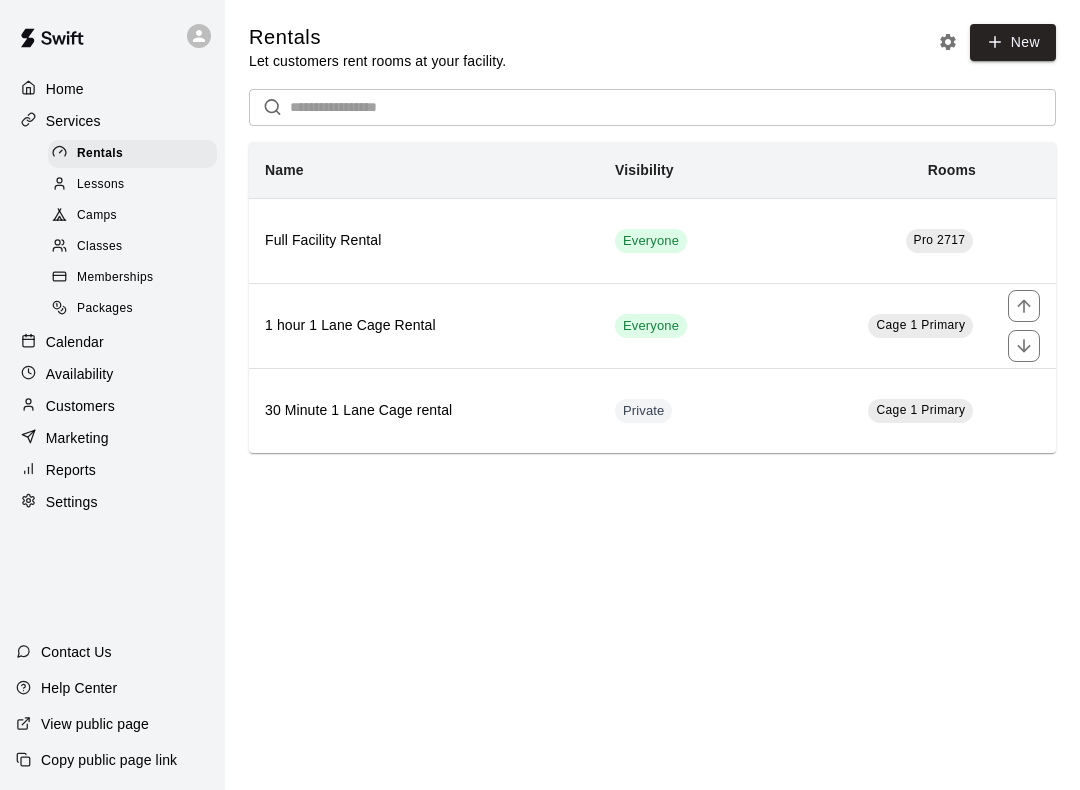 click on "Cage 1 Primary" at bounding box center (878, 325) 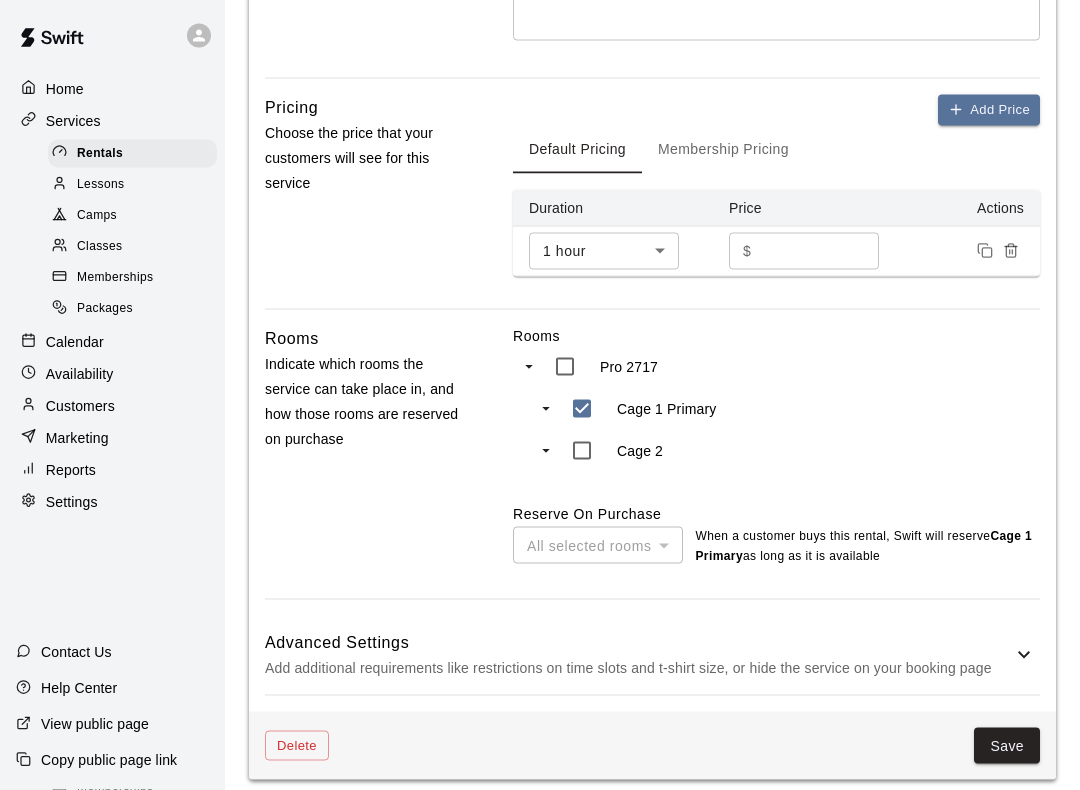 scroll, scrollTop: 501, scrollLeft: 0, axis: vertical 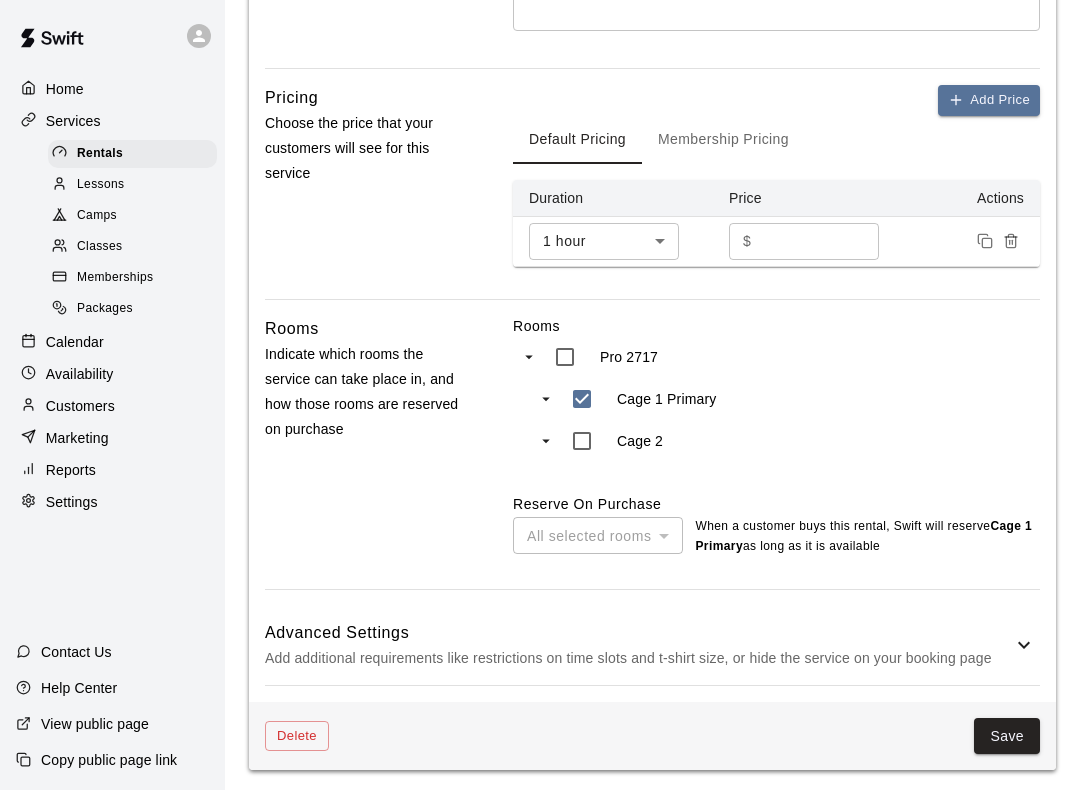 click on "Advanced Settings Add additional requirements like restrictions on time slots and t-shirt size, or hide the service on your booking page" at bounding box center (652, 645) 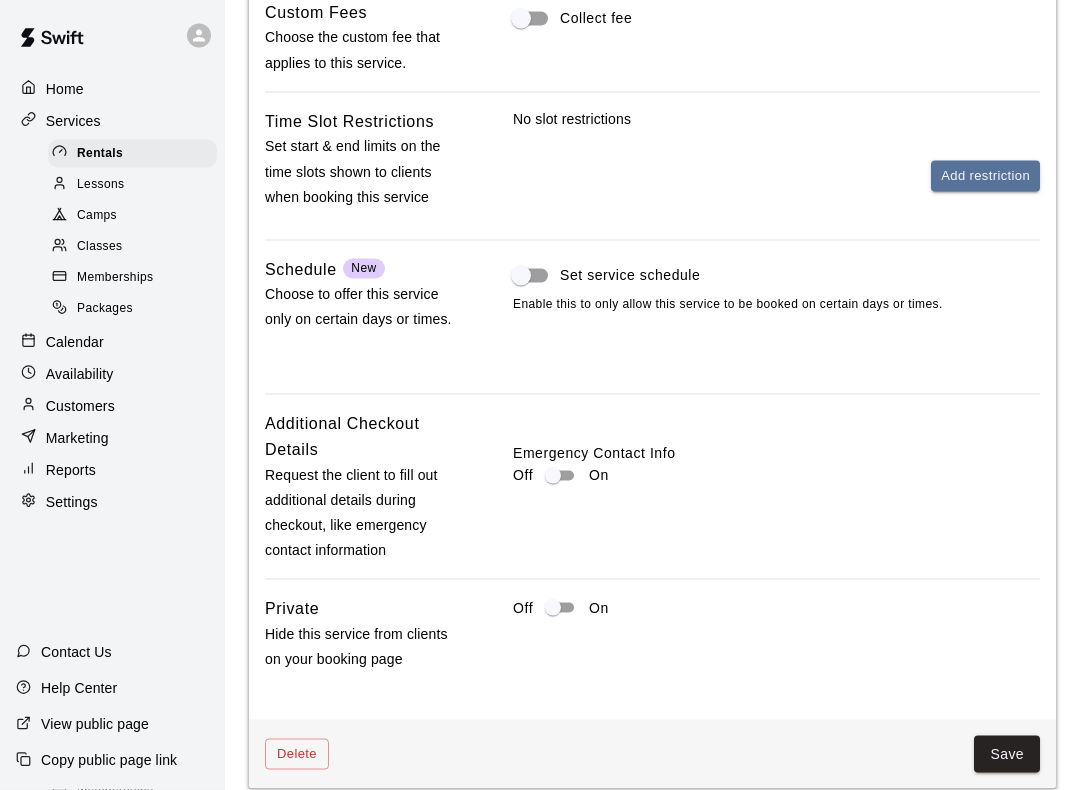 scroll, scrollTop: 1340, scrollLeft: 0, axis: vertical 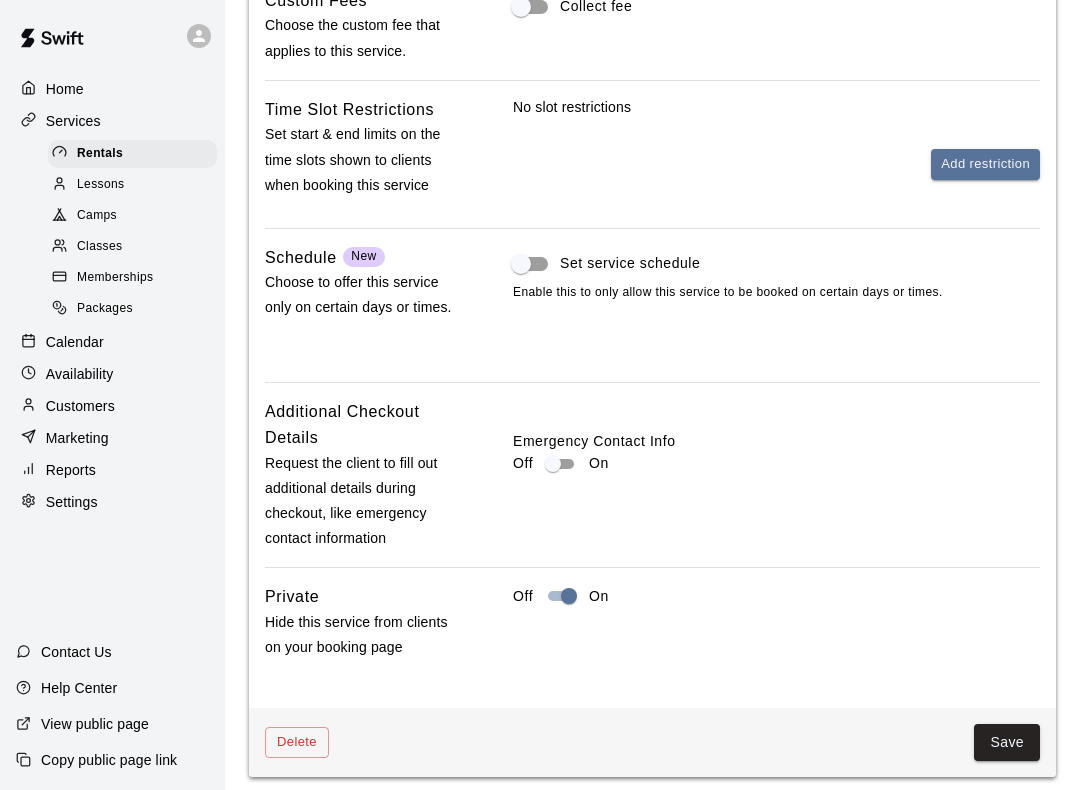 click on "Save" at bounding box center [1007, 742] 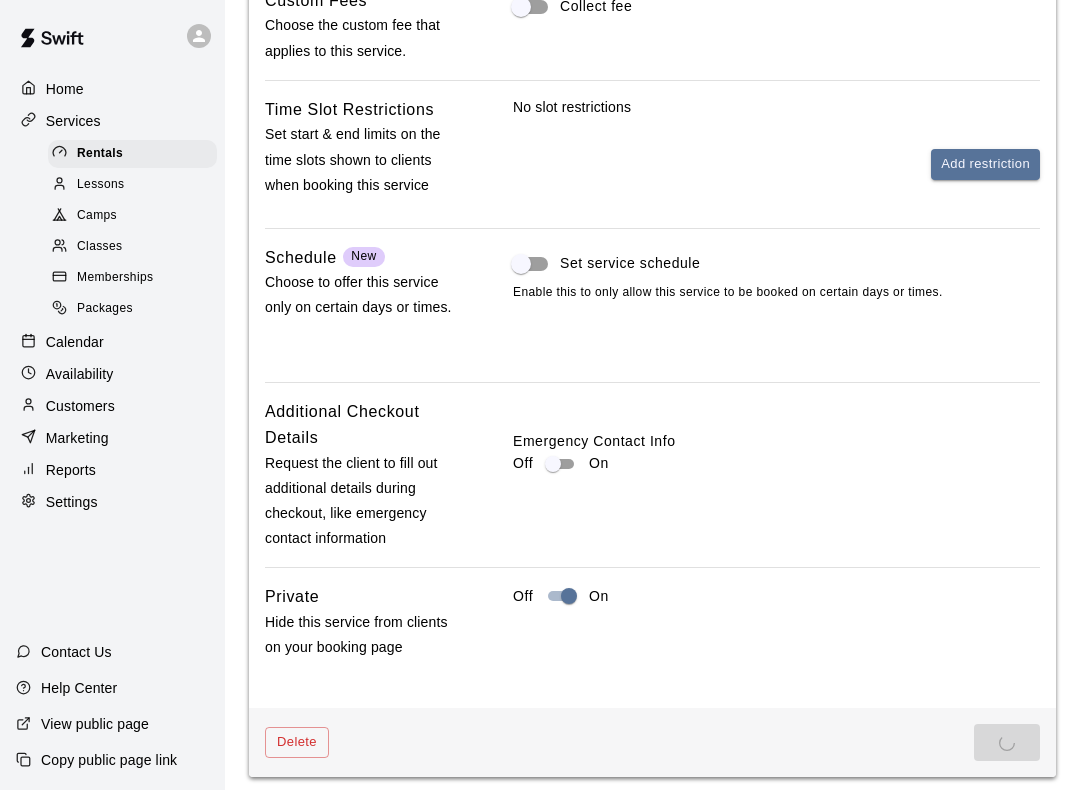 scroll, scrollTop: 0, scrollLeft: 0, axis: both 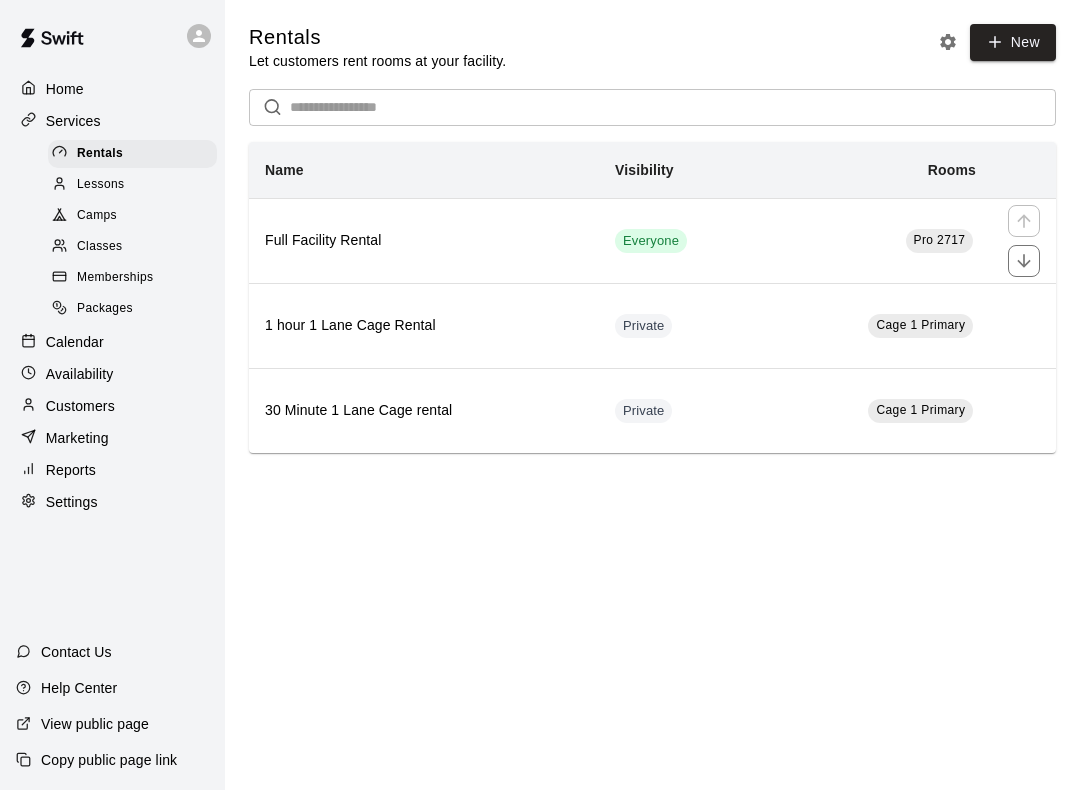 click on "Pro 2717" at bounding box center (878, 240) 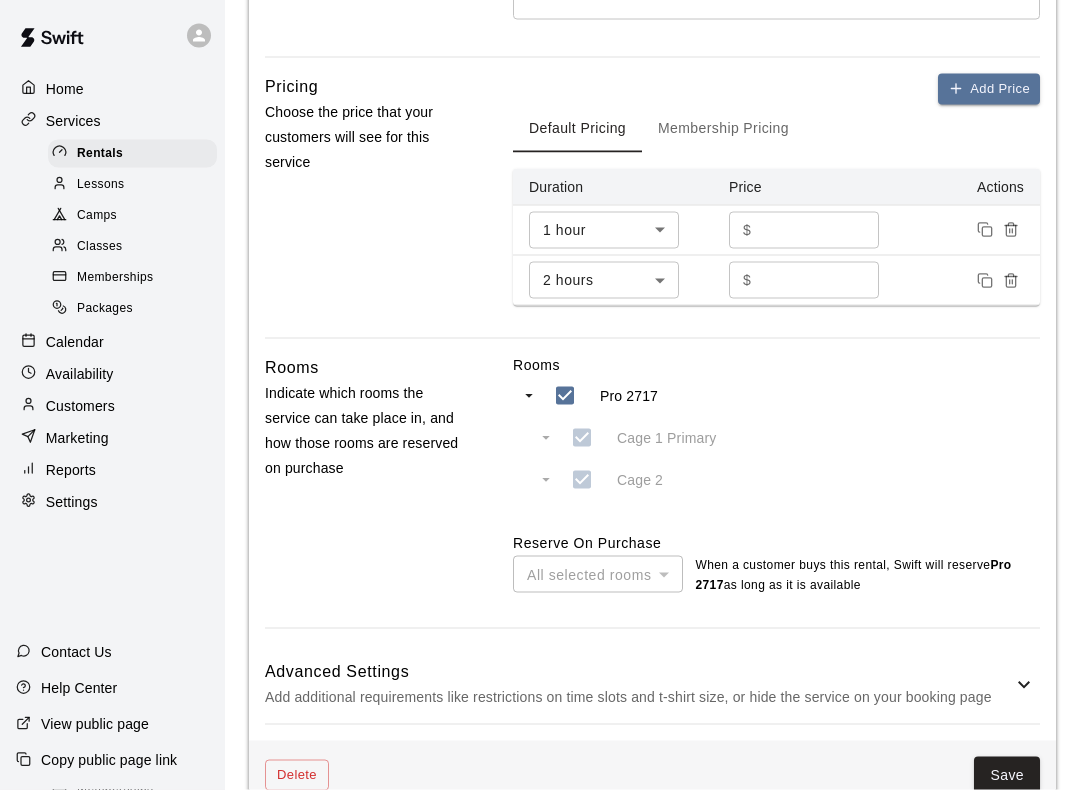 scroll, scrollTop: 551, scrollLeft: 0, axis: vertical 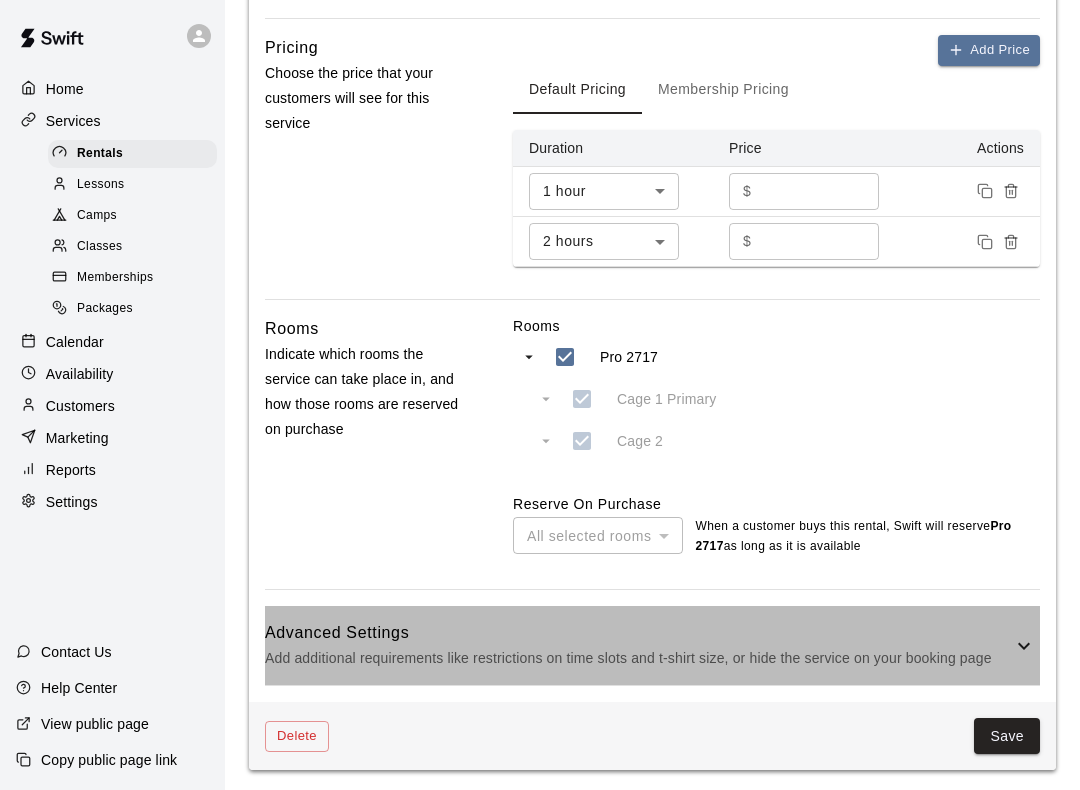 click 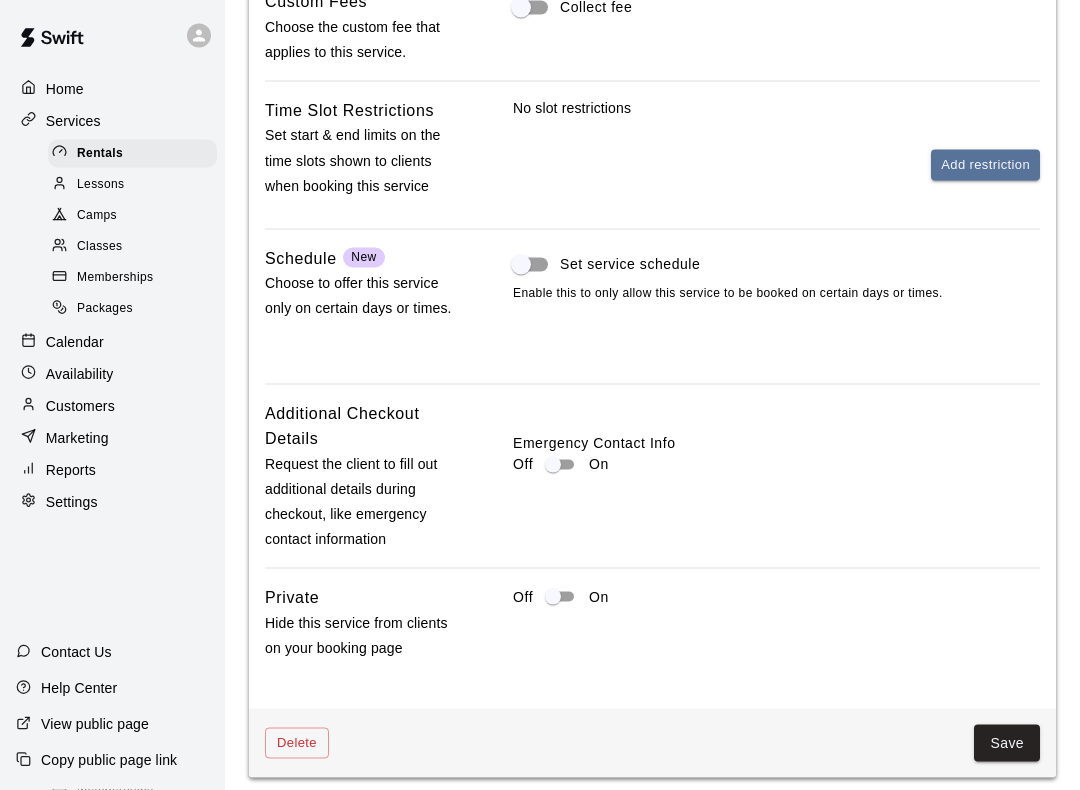 scroll, scrollTop: 1390, scrollLeft: 0, axis: vertical 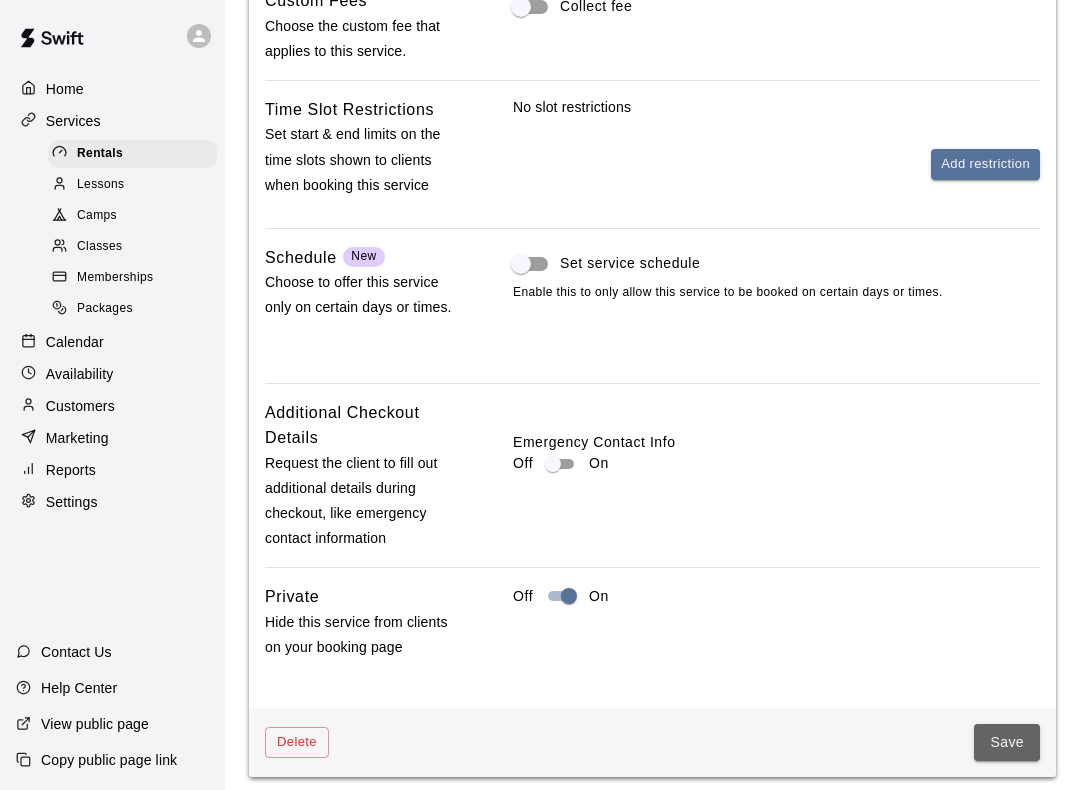 click on "Save" at bounding box center (1007, 742) 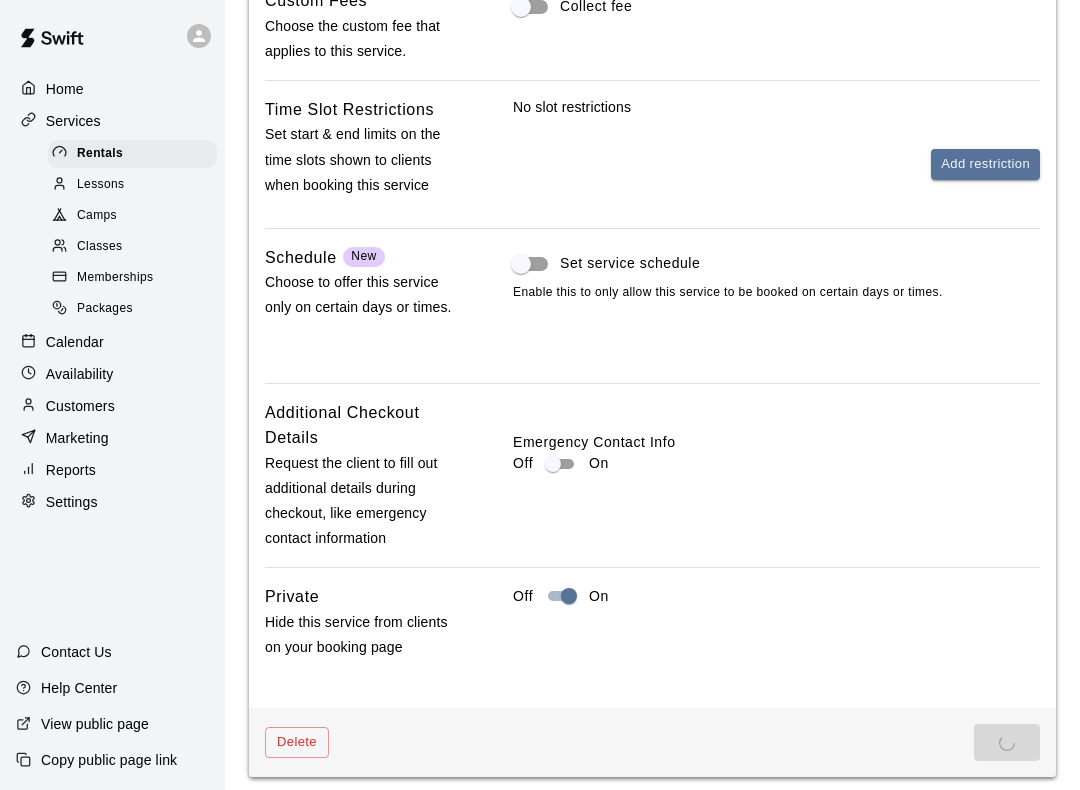 scroll, scrollTop: 0, scrollLeft: 0, axis: both 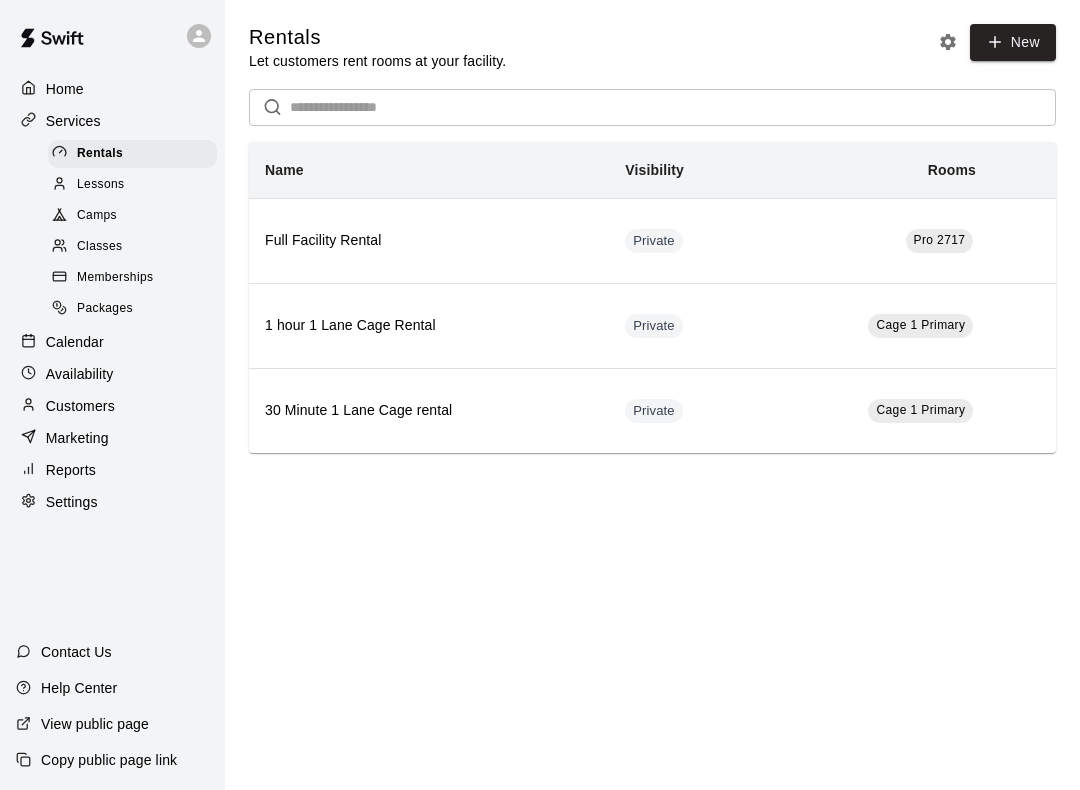 click on "Lessons" at bounding box center (101, 185) 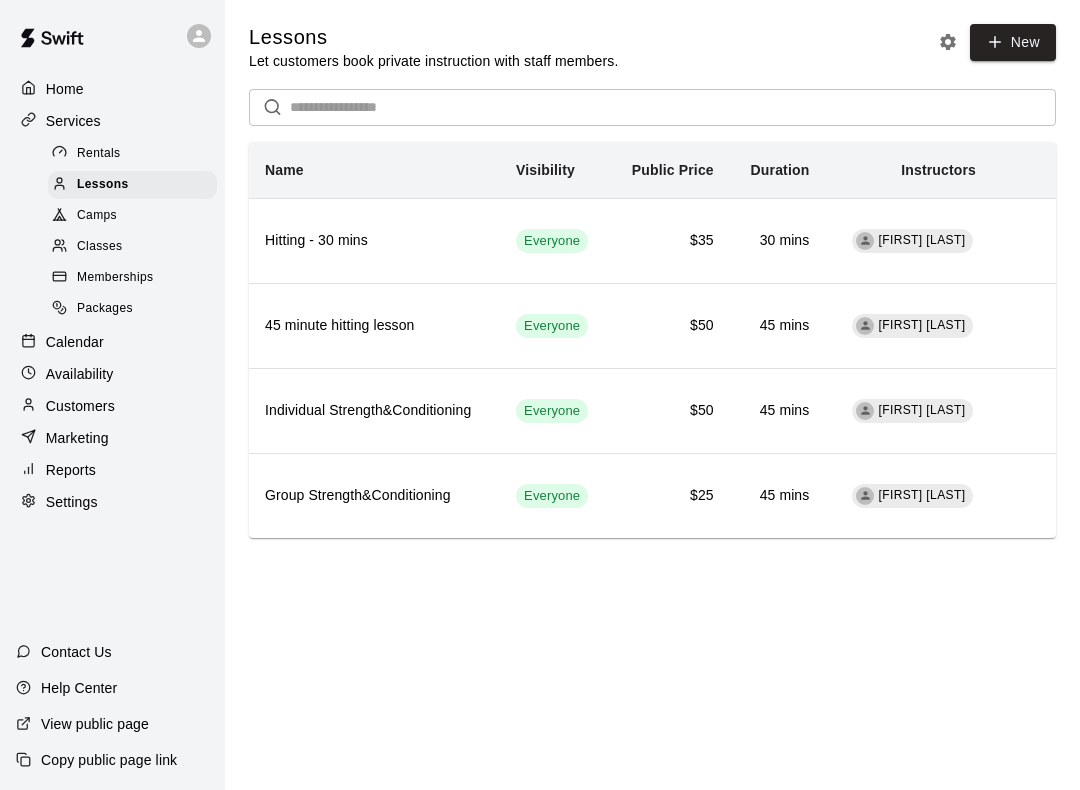 click on "Camps" at bounding box center (97, 216) 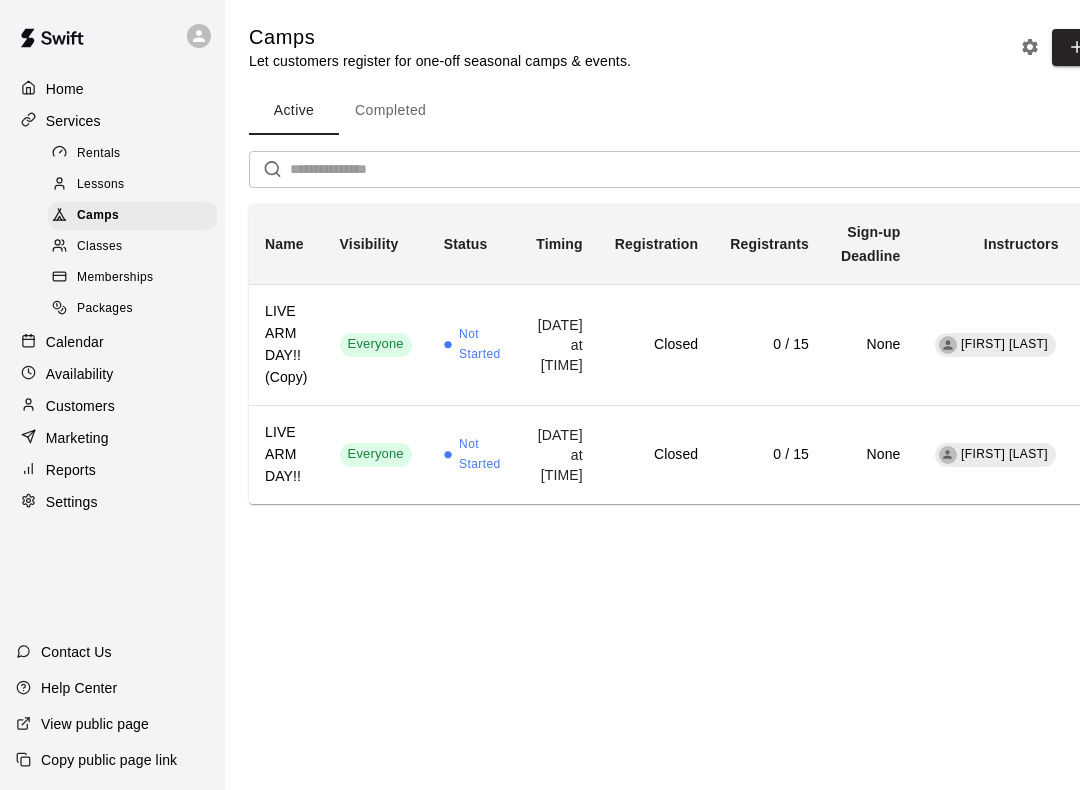 click on "0 / 15" at bounding box center (769, 344) 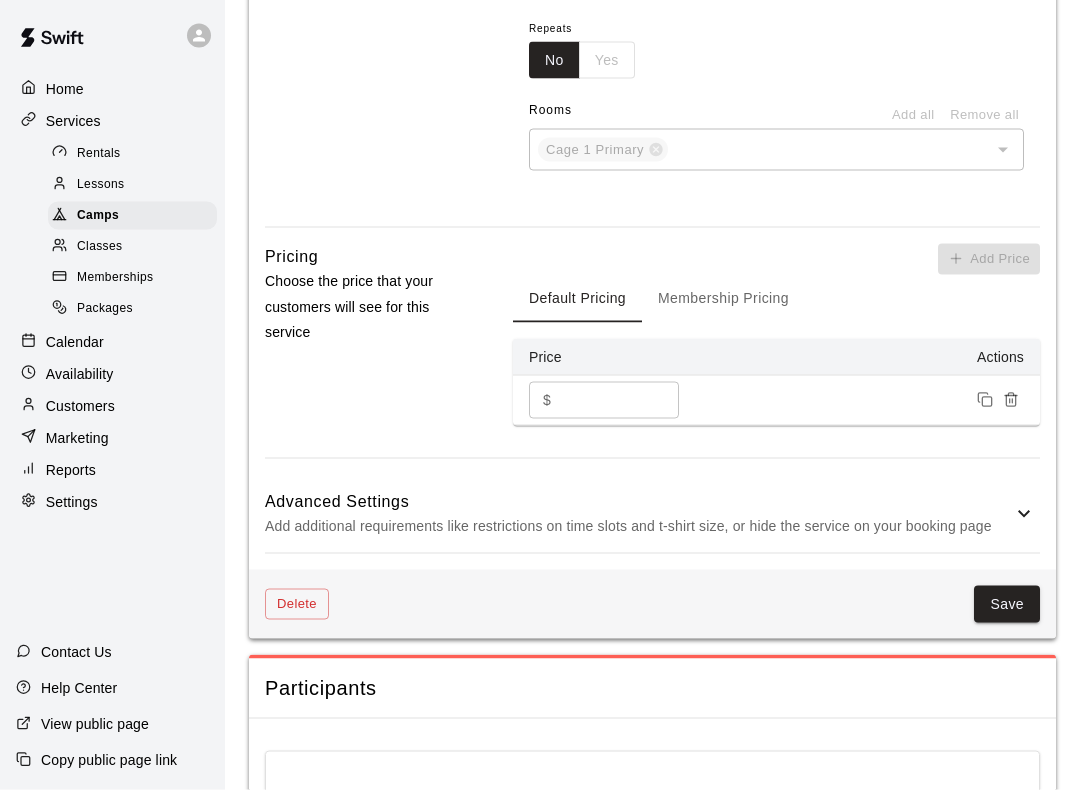 scroll, scrollTop: 1072, scrollLeft: 0, axis: vertical 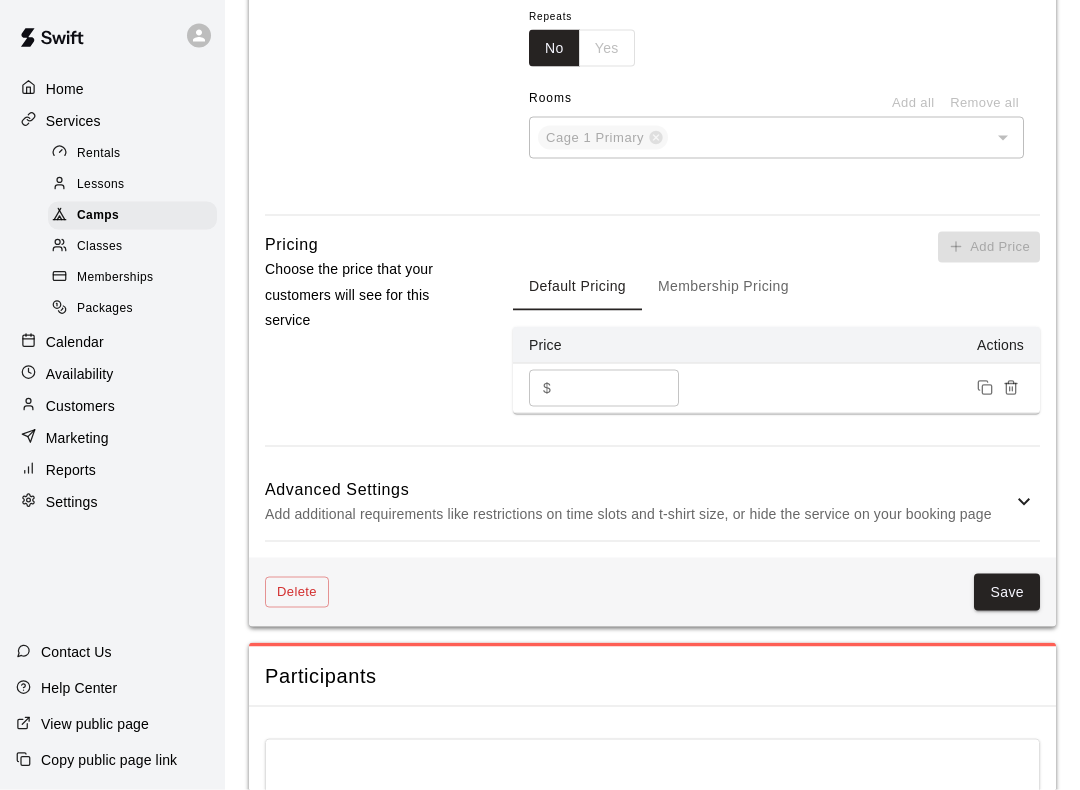 click 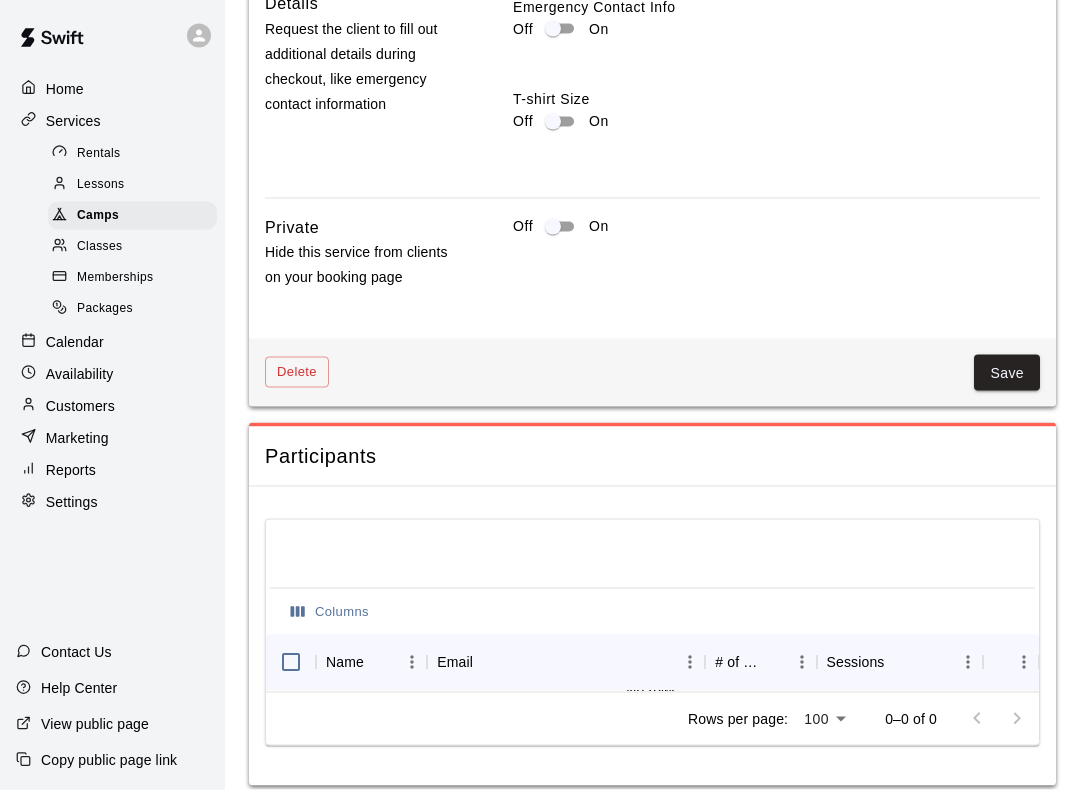 scroll, scrollTop: 2016, scrollLeft: 0, axis: vertical 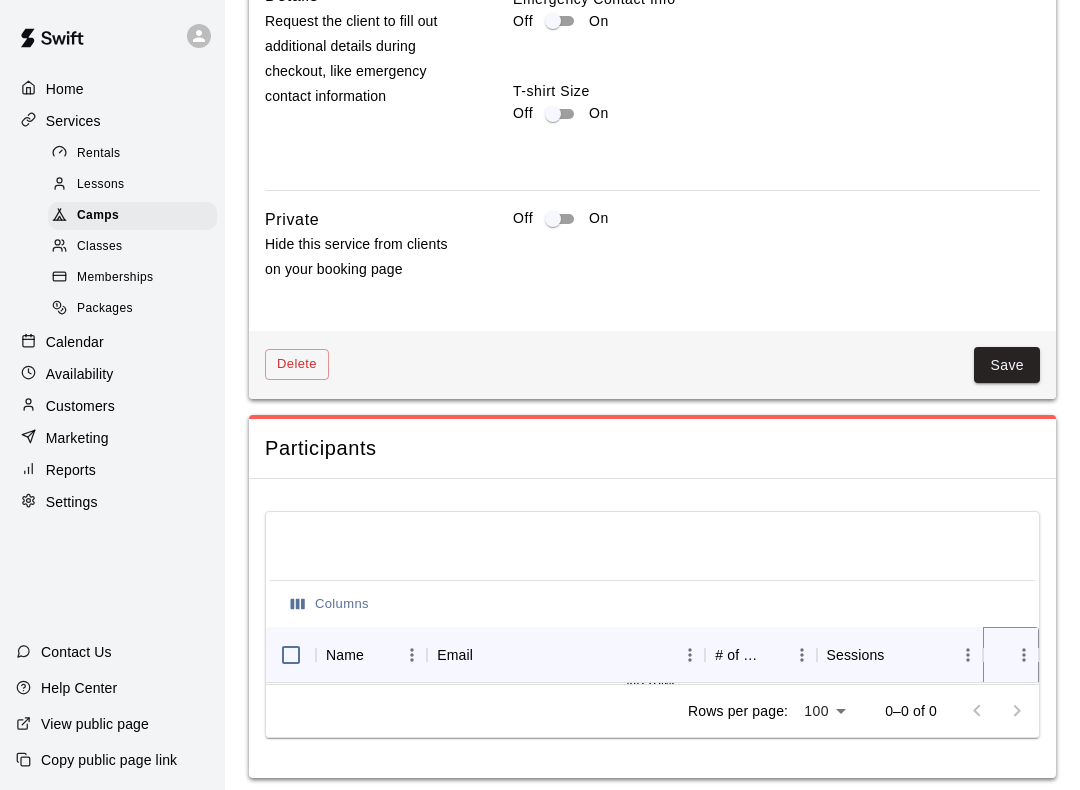 click 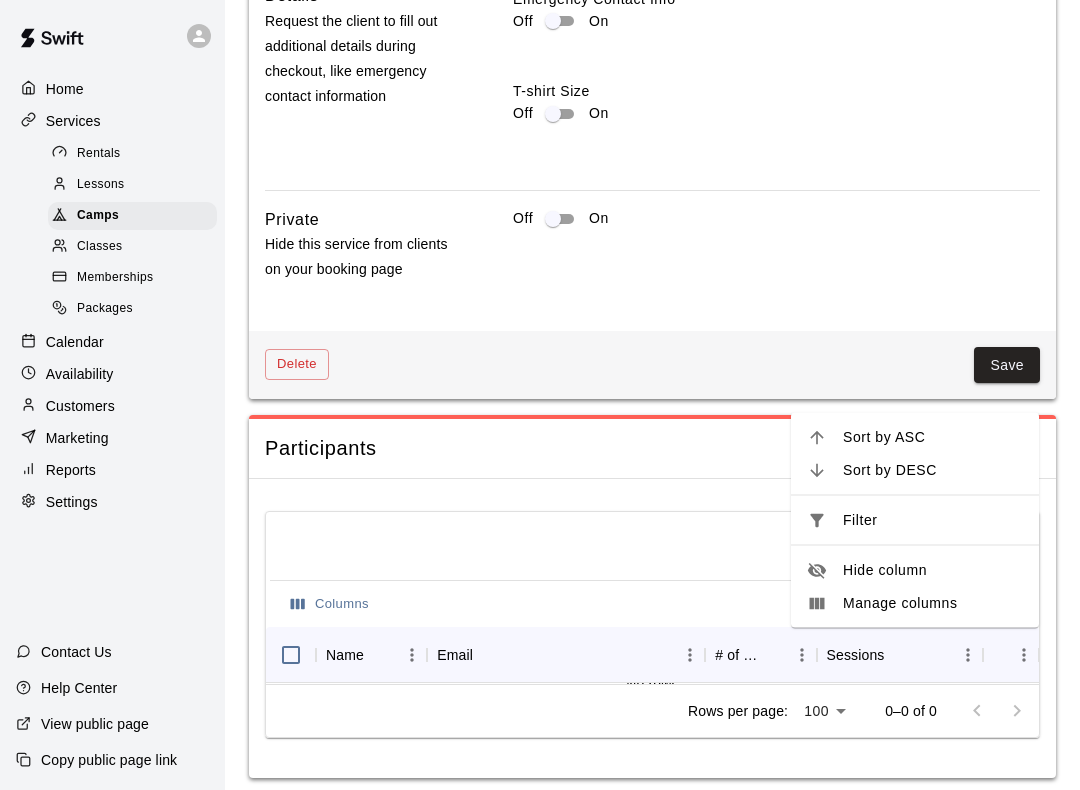click on "Instructors [FIRST] [LAST]" at bounding box center [540, -607] 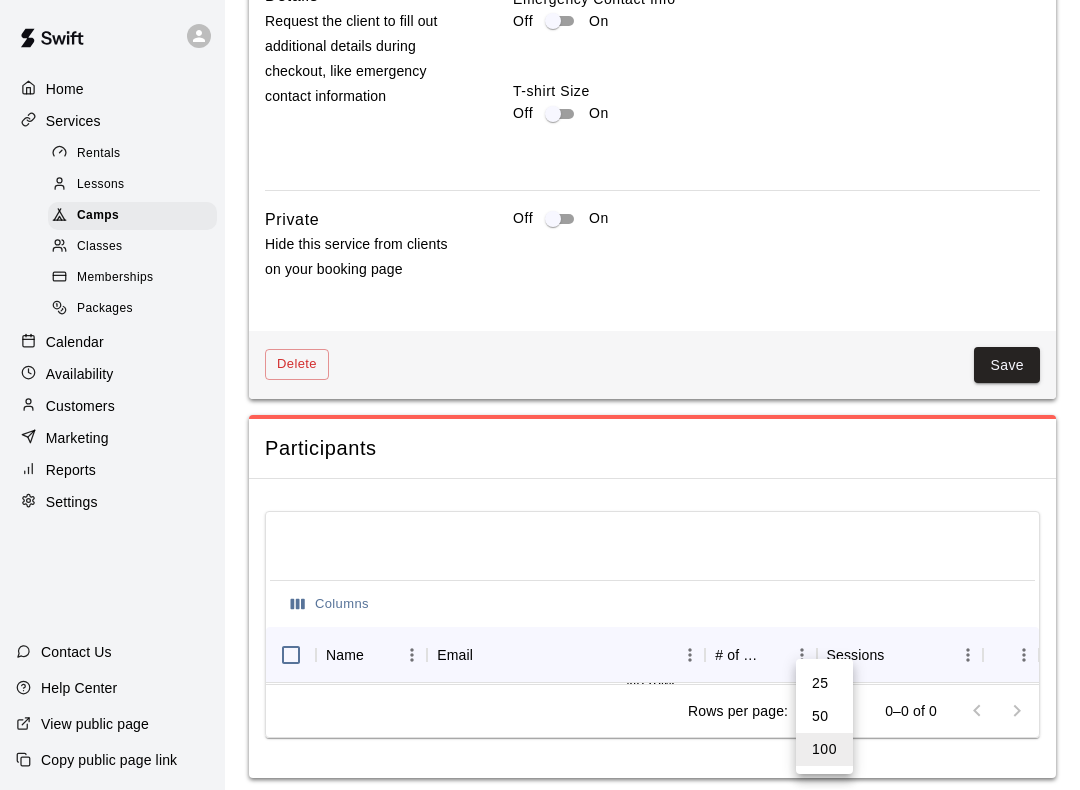 click on "50" at bounding box center [824, 716] 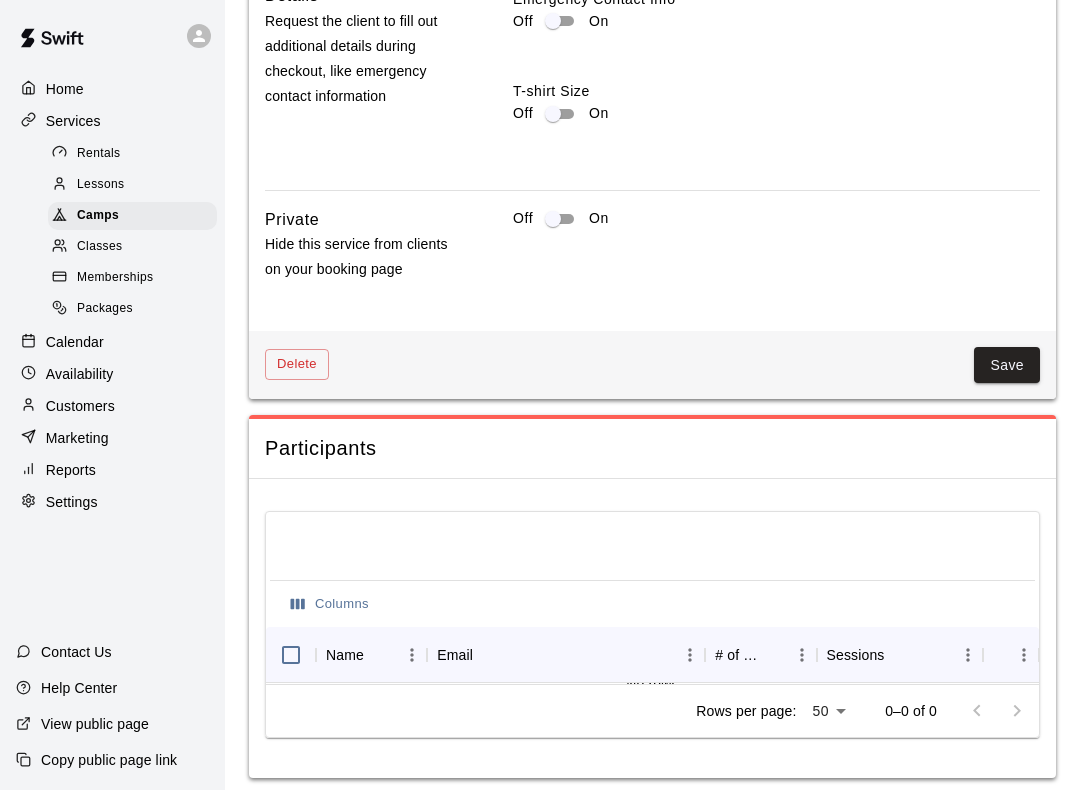 click on "Instructors [FIRST] [LAST]" at bounding box center [540, -607] 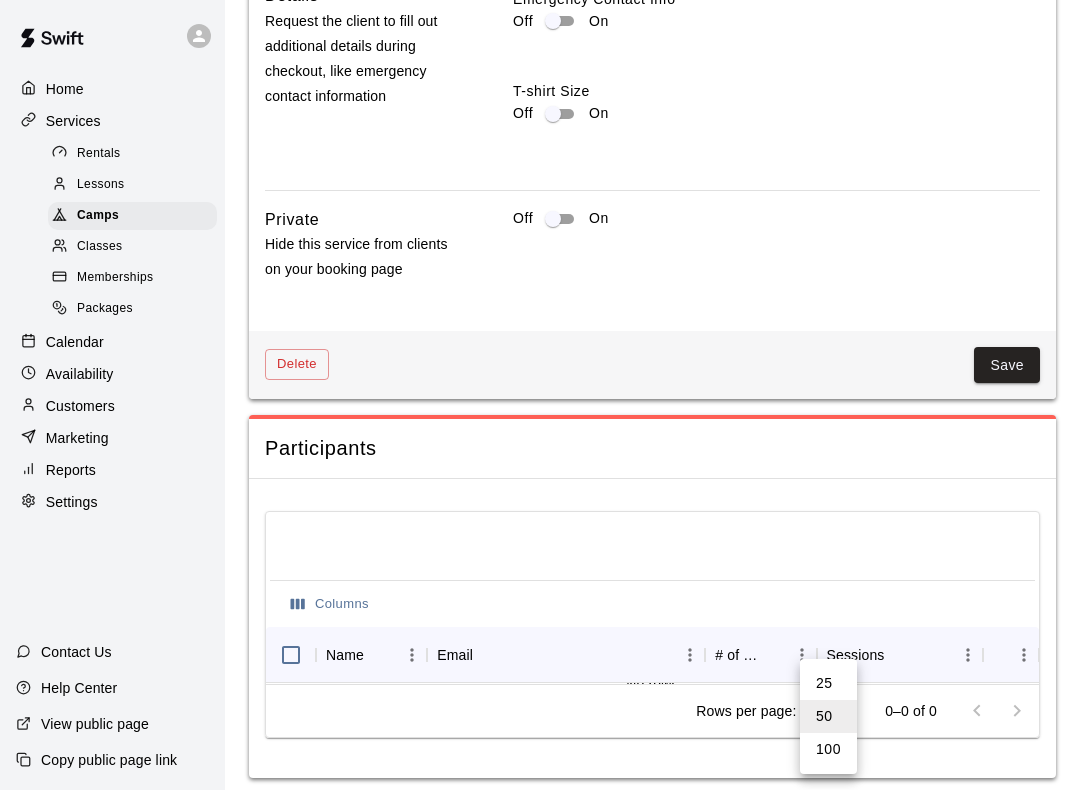 click on "100" at bounding box center [828, 749] 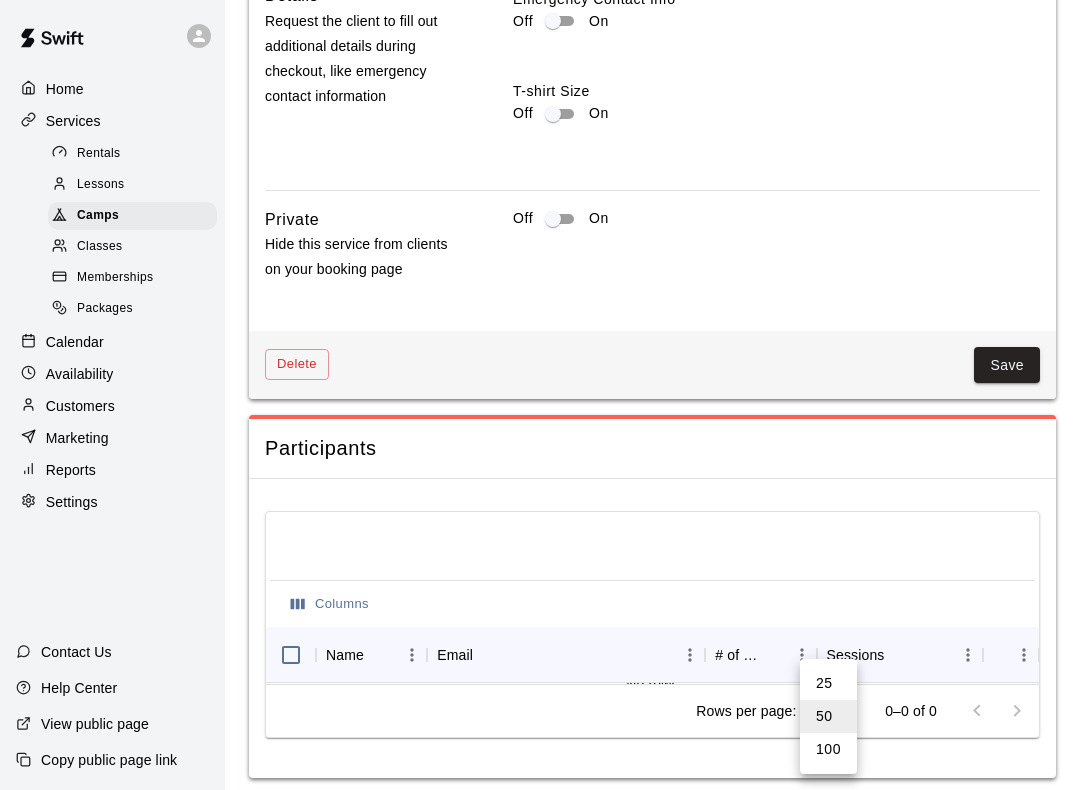 type on "***" 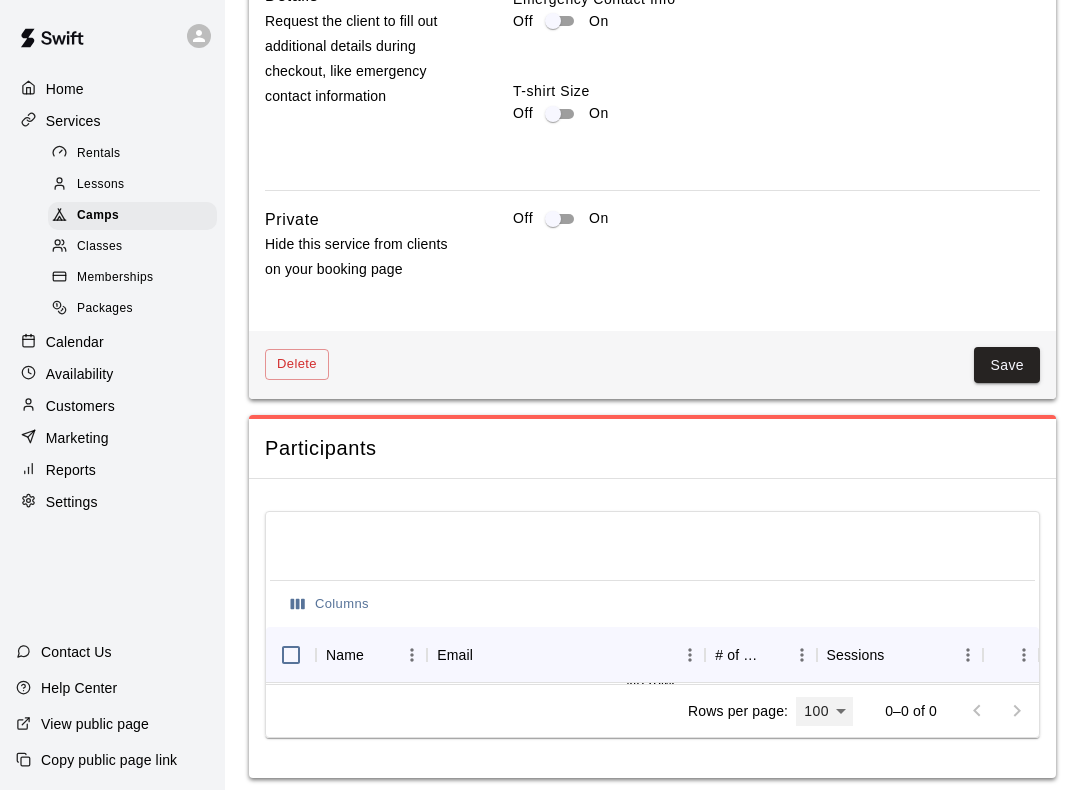 scroll, scrollTop: 20, scrollLeft: 0, axis: vertical 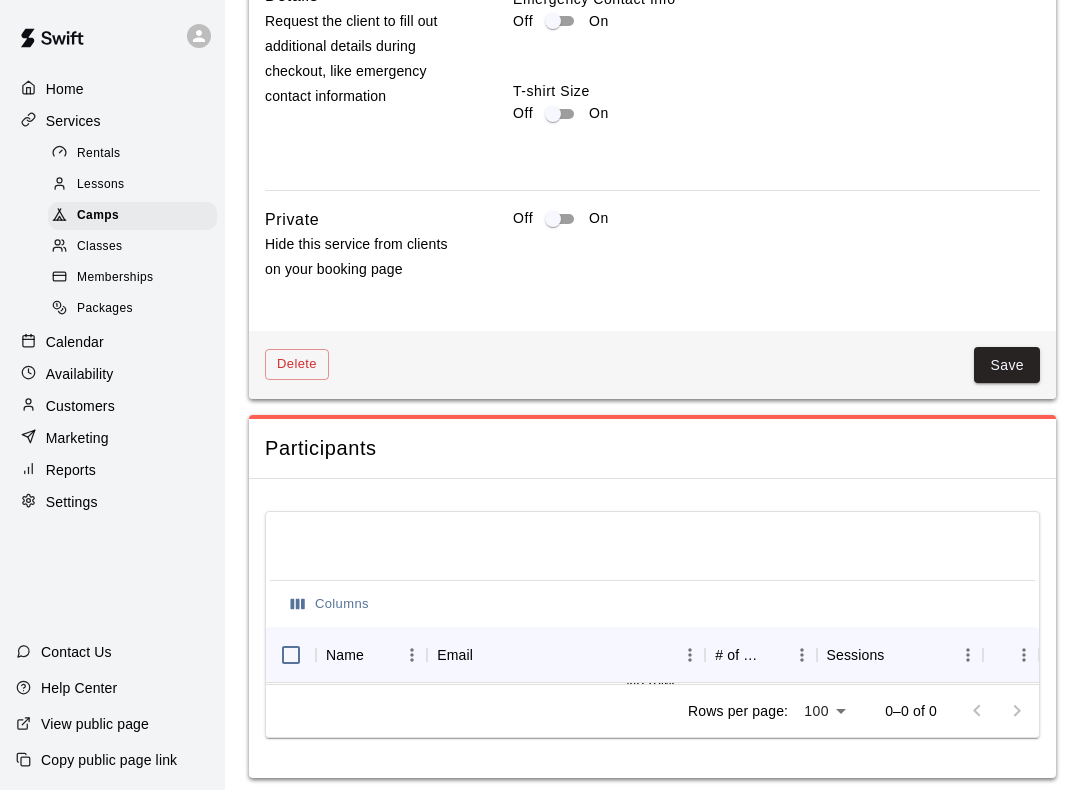 click on "Customers" at bounding box center [112, 406] 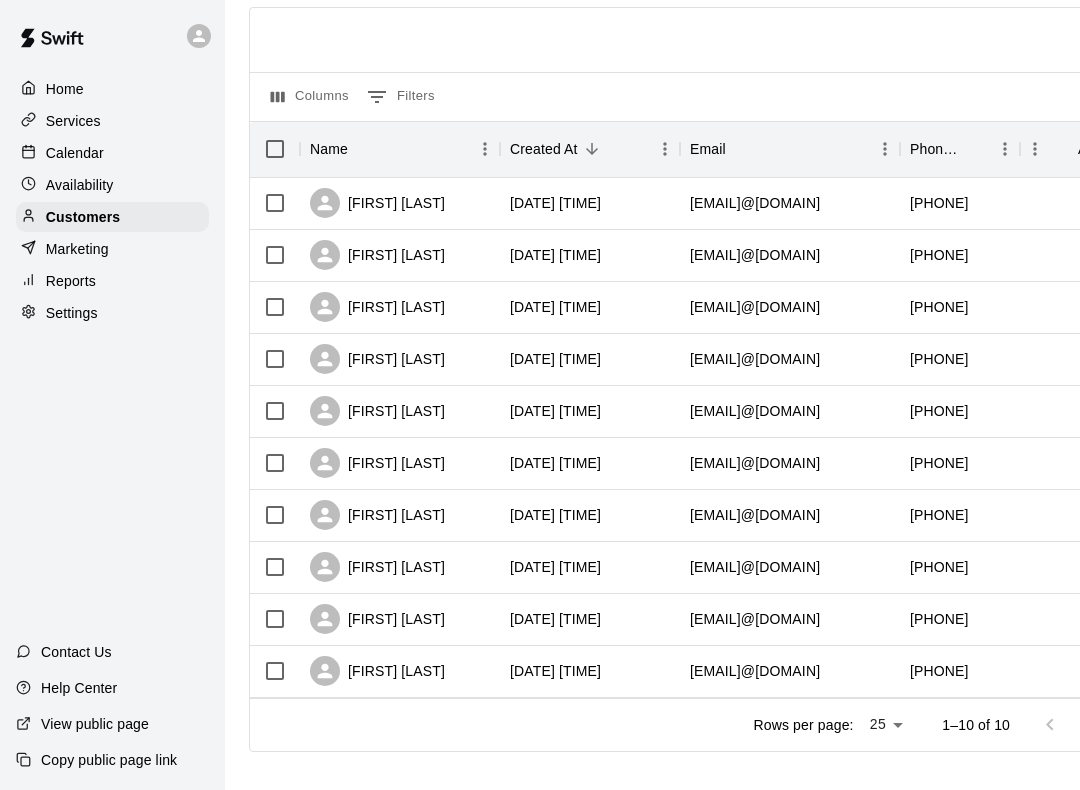 scroll, scrollTop: 157, scrollLeft: 0, axis: vertical 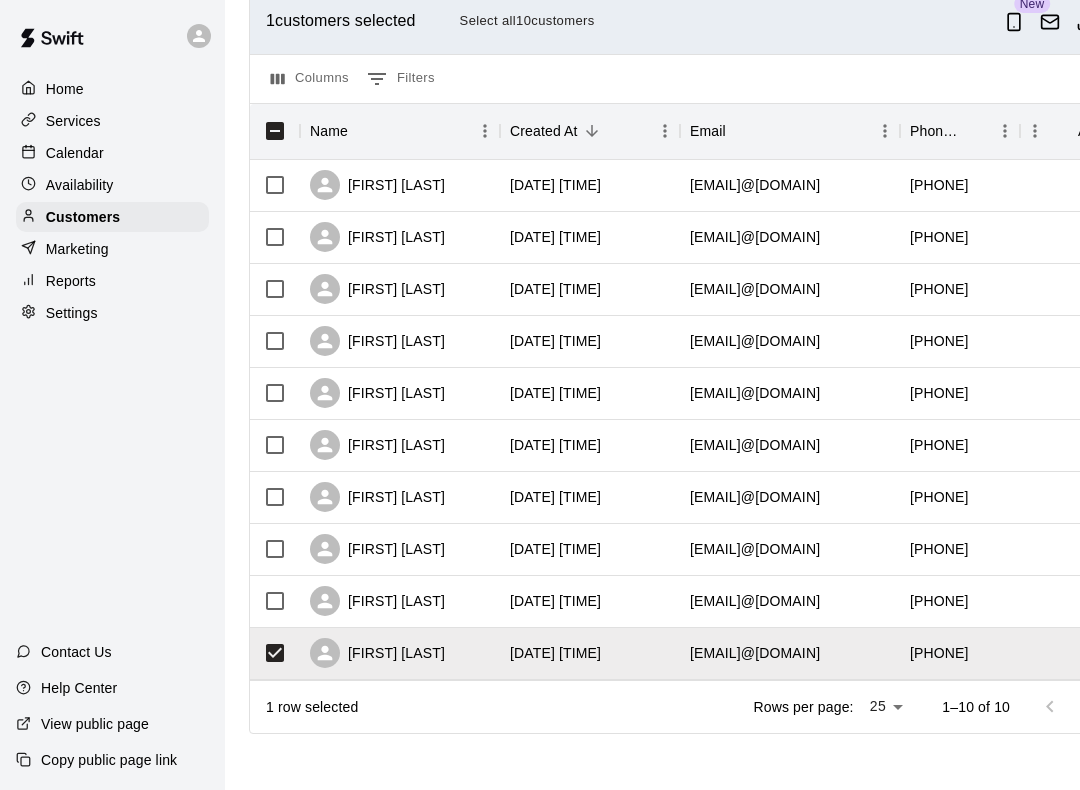 click at bounding box center (1014, 22) 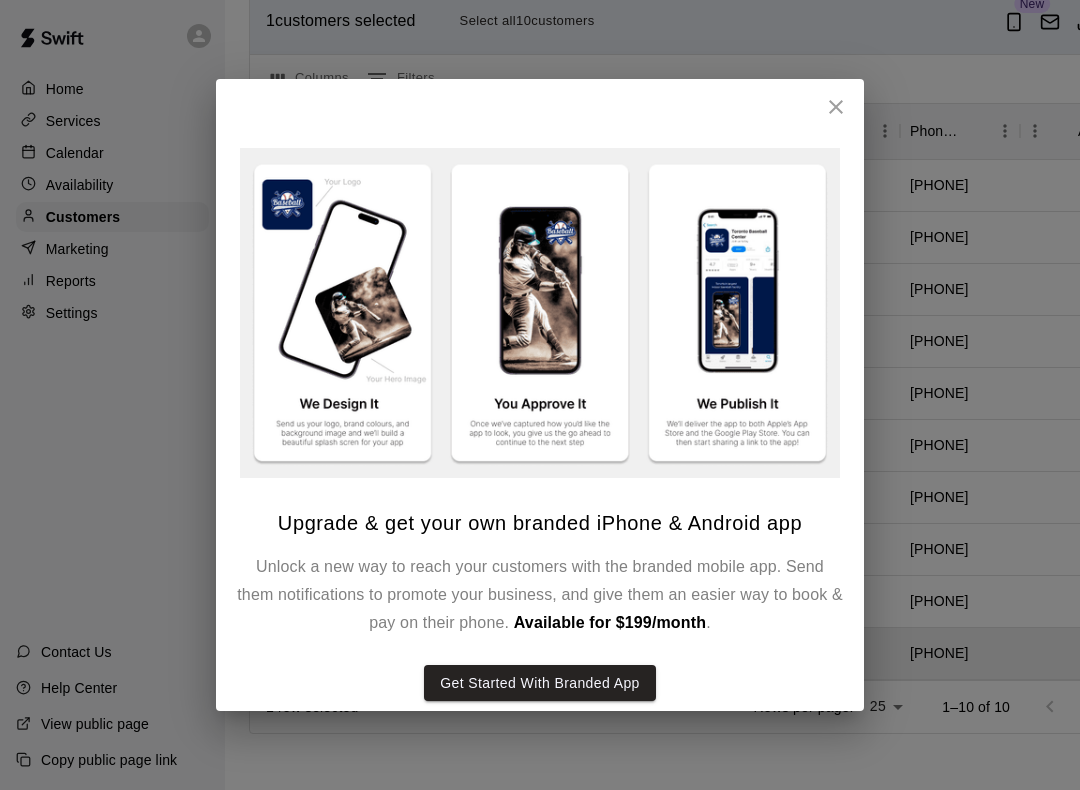 click 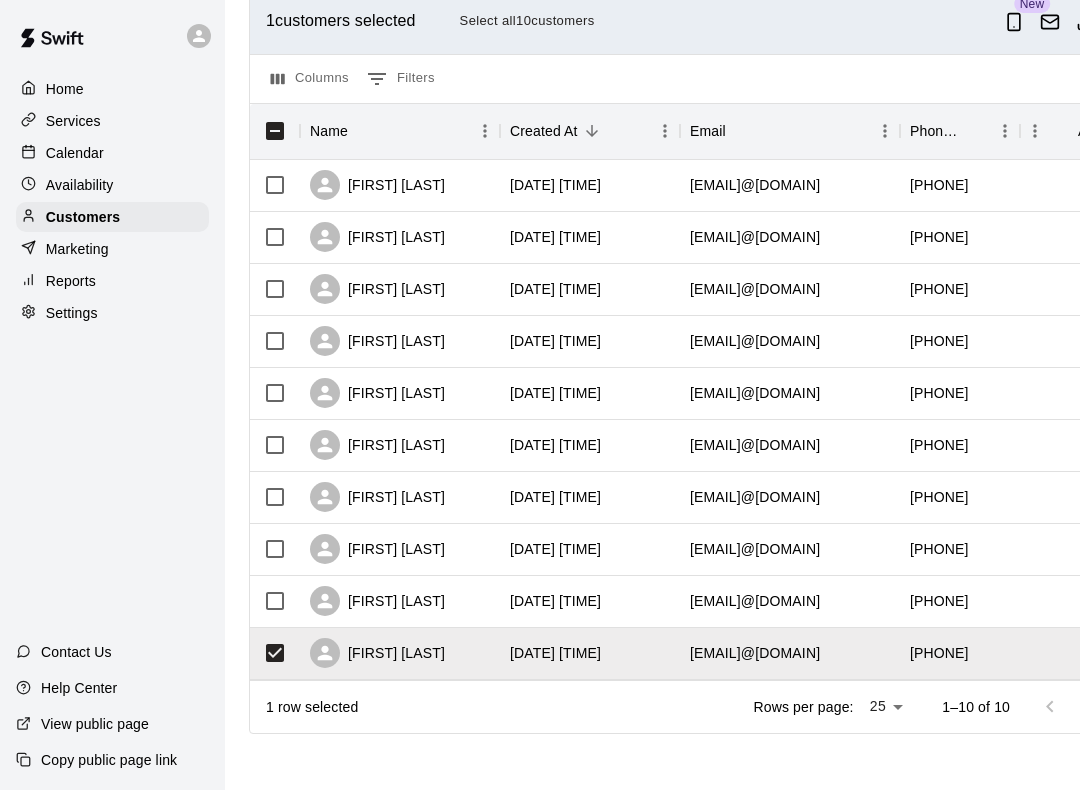 click at bounding box center [1050, 22] 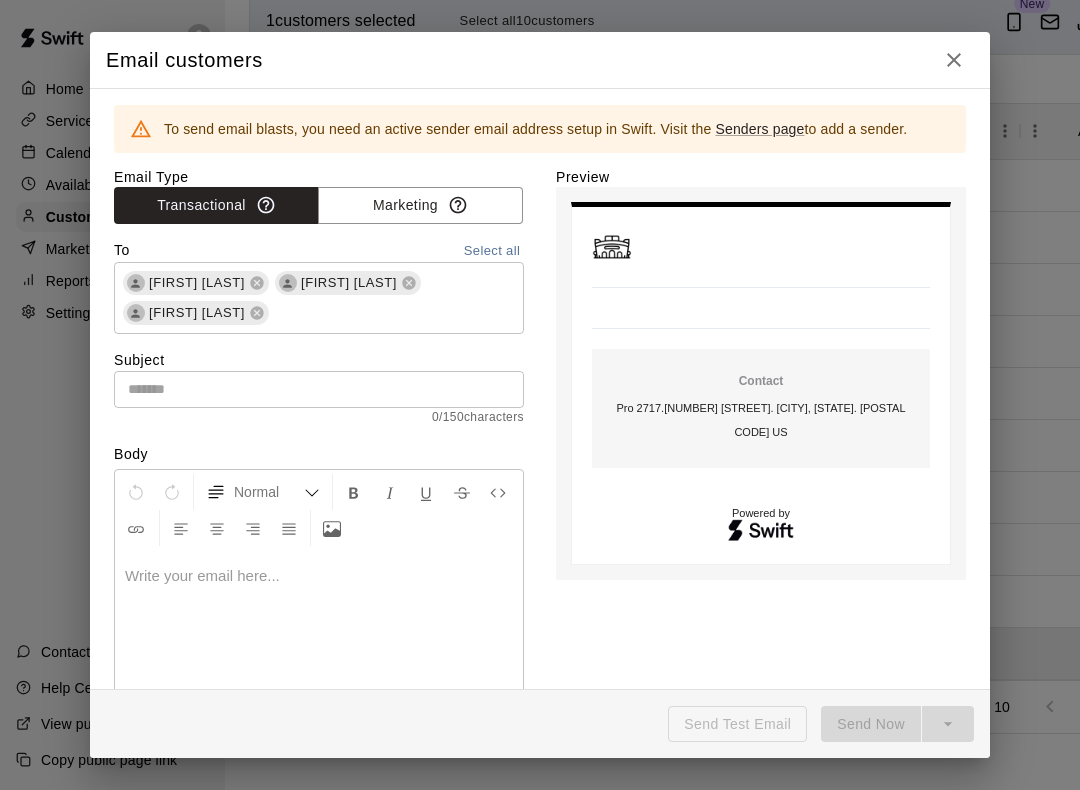 click 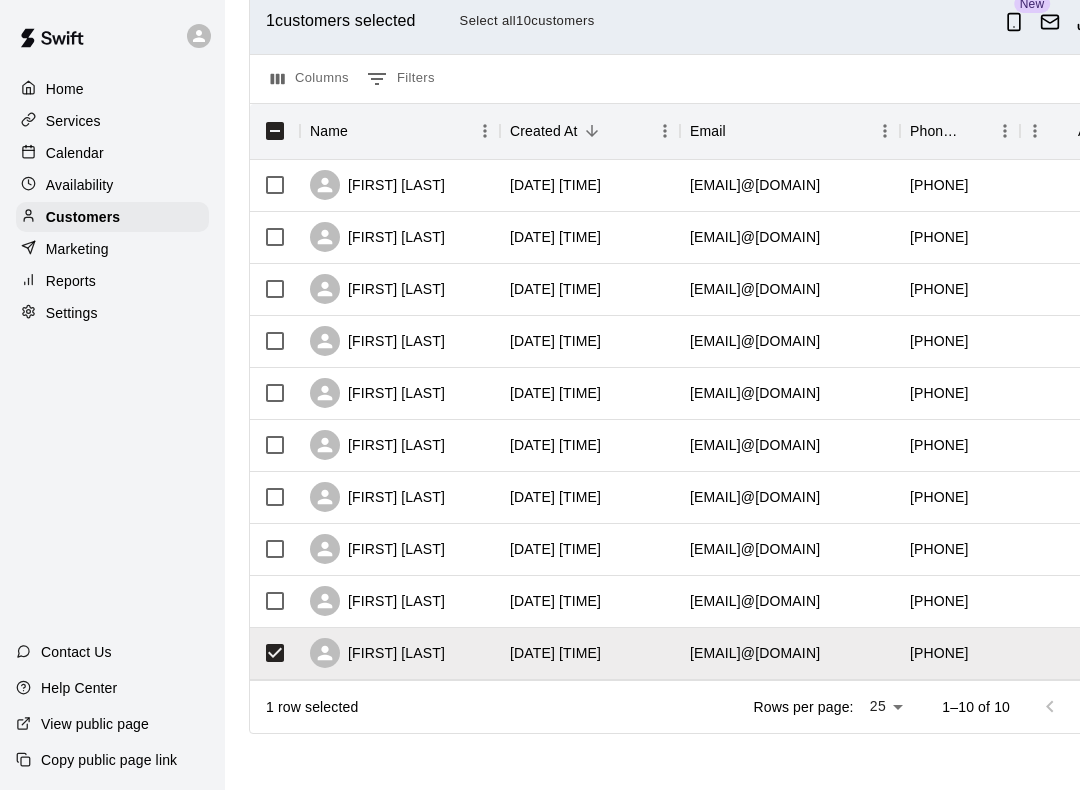 click on "Settings" at bounding box center [72, 313] 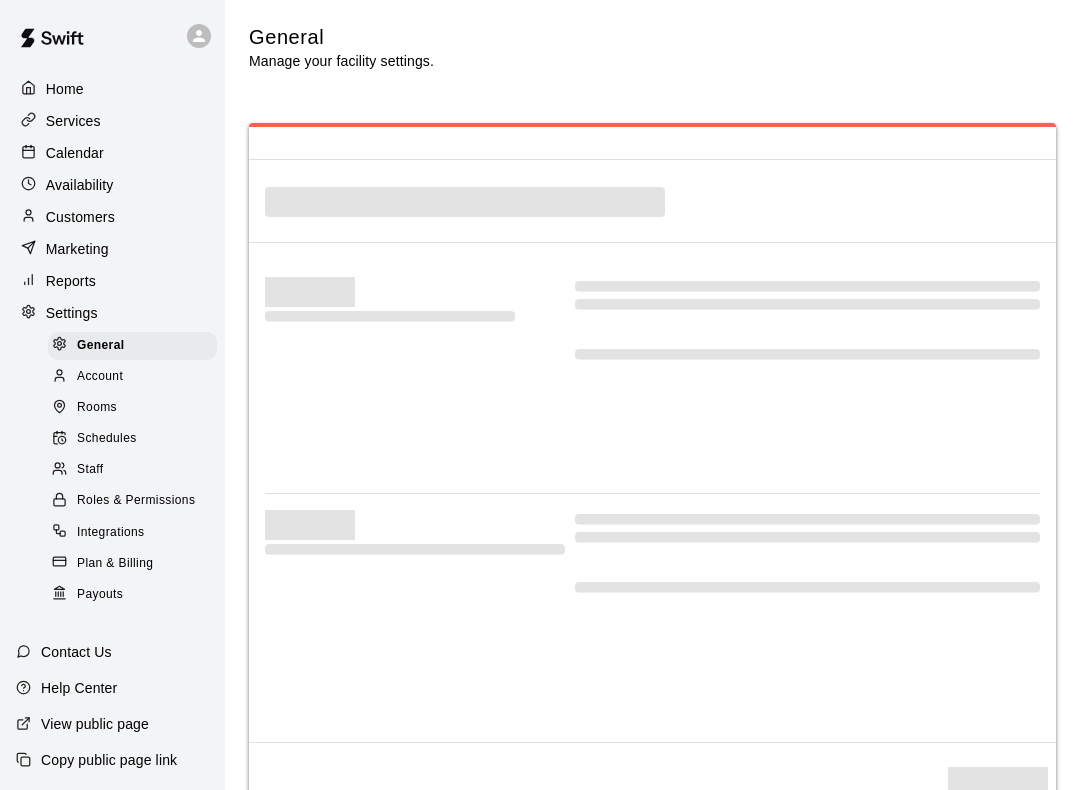 scroll, scrollTop: 3710, scrollLeft: 0, axis: vertical 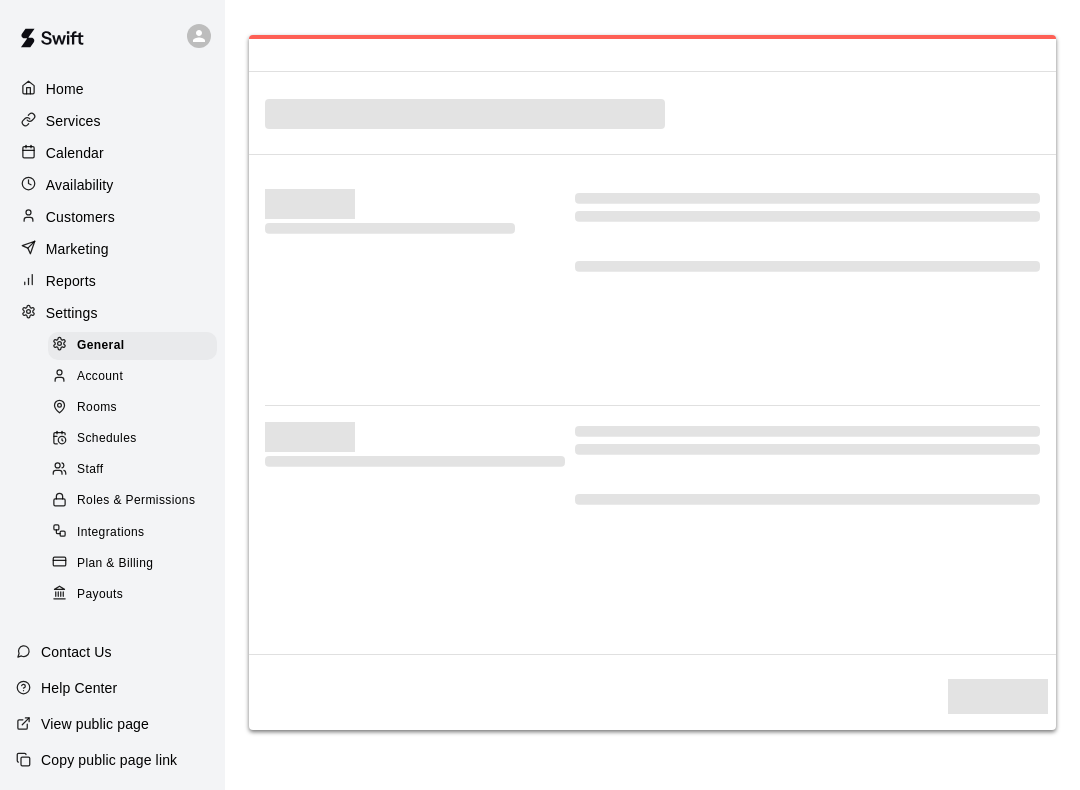 select on "**" 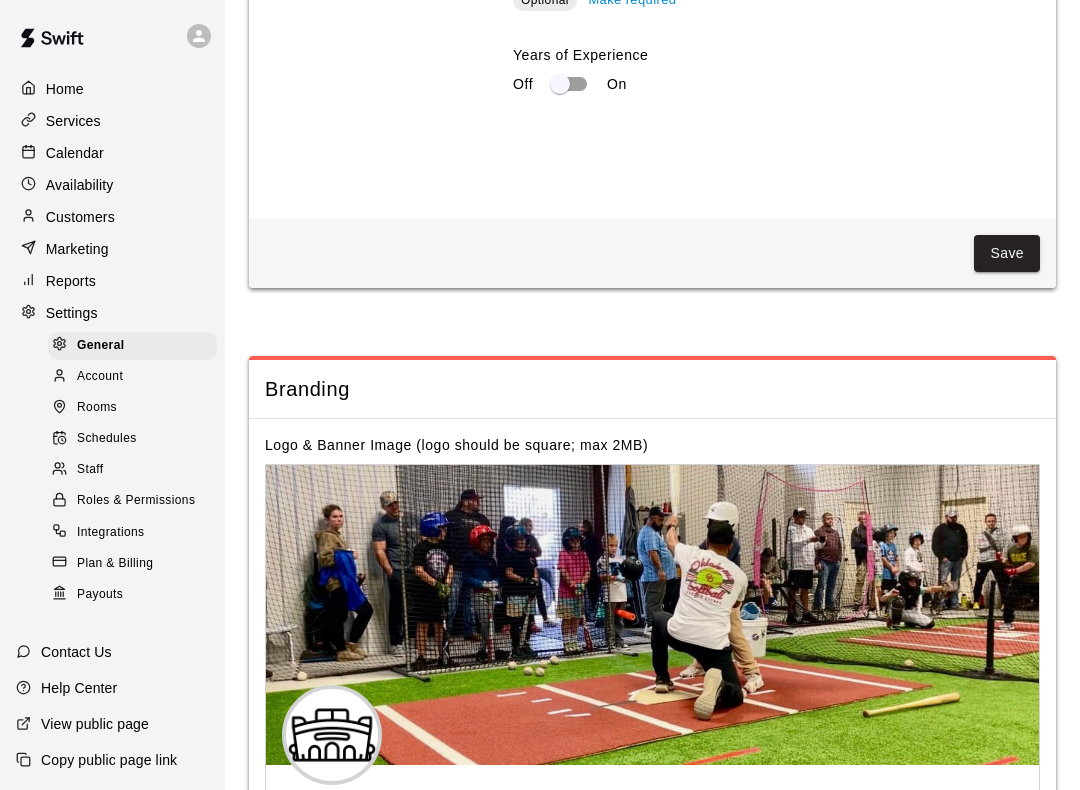 scroll, scrollTop: 3735, scrollLeft: 0, axis: vertical 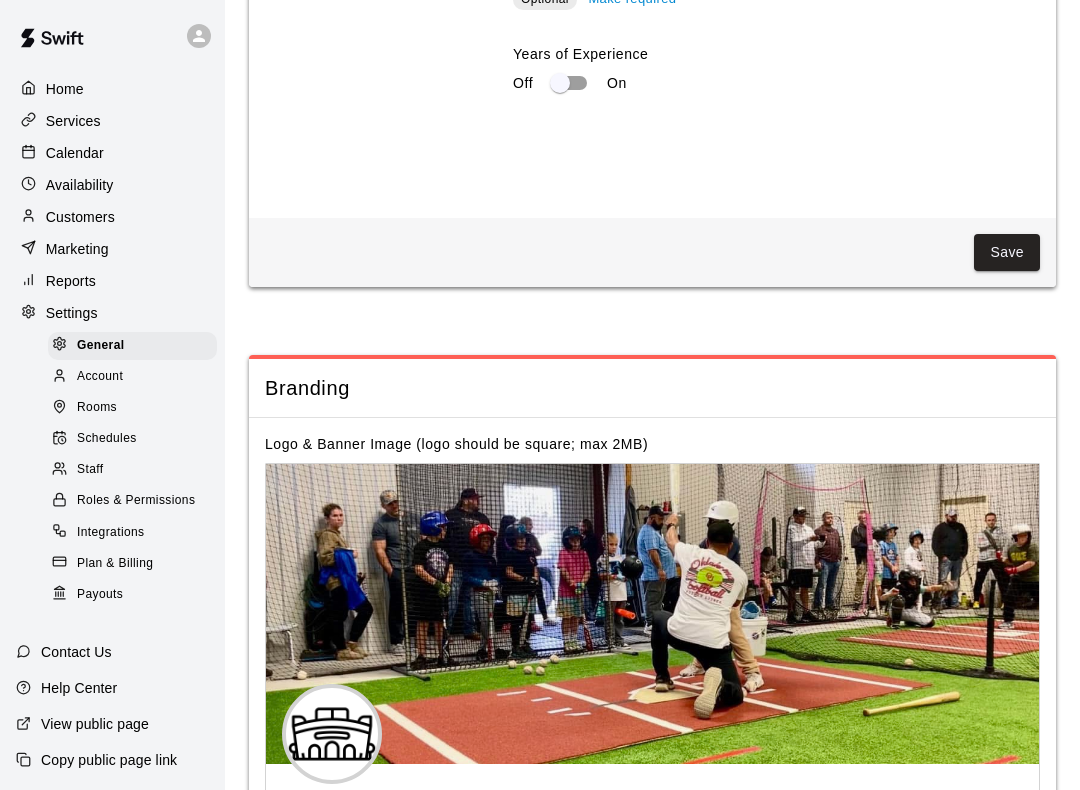 click on "Account" at bounding box center (100, 377) 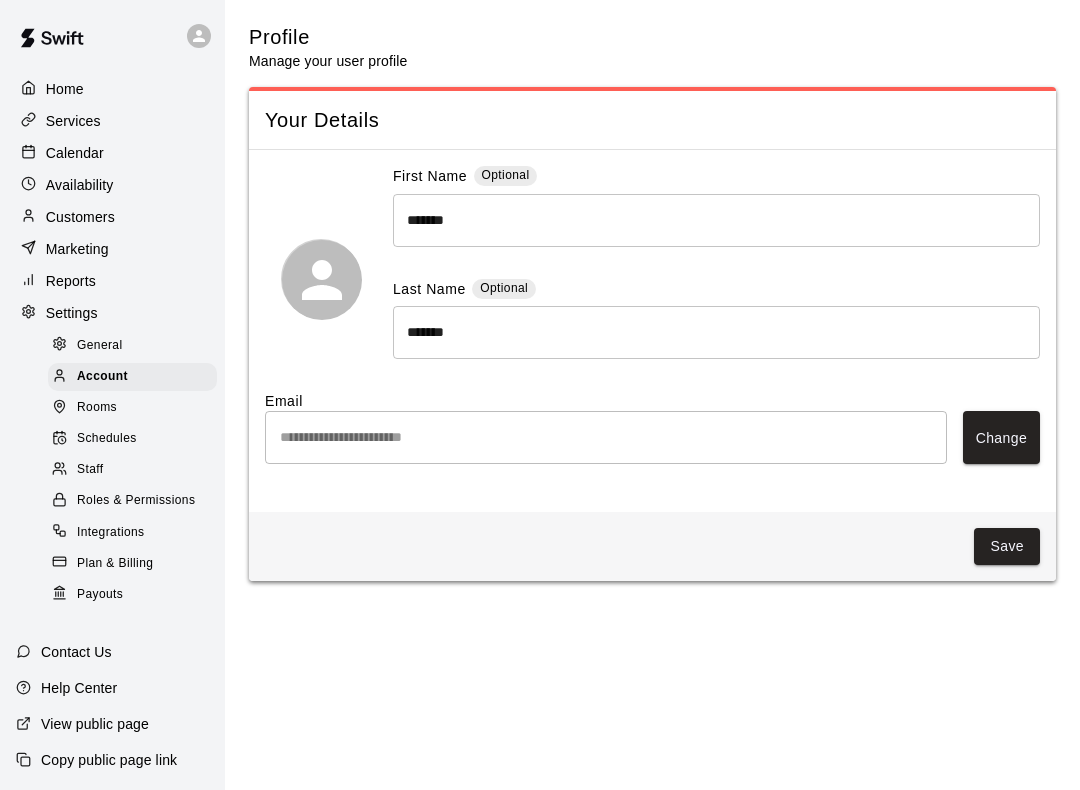 click on "Rooms" at bounding box center [97, 408] 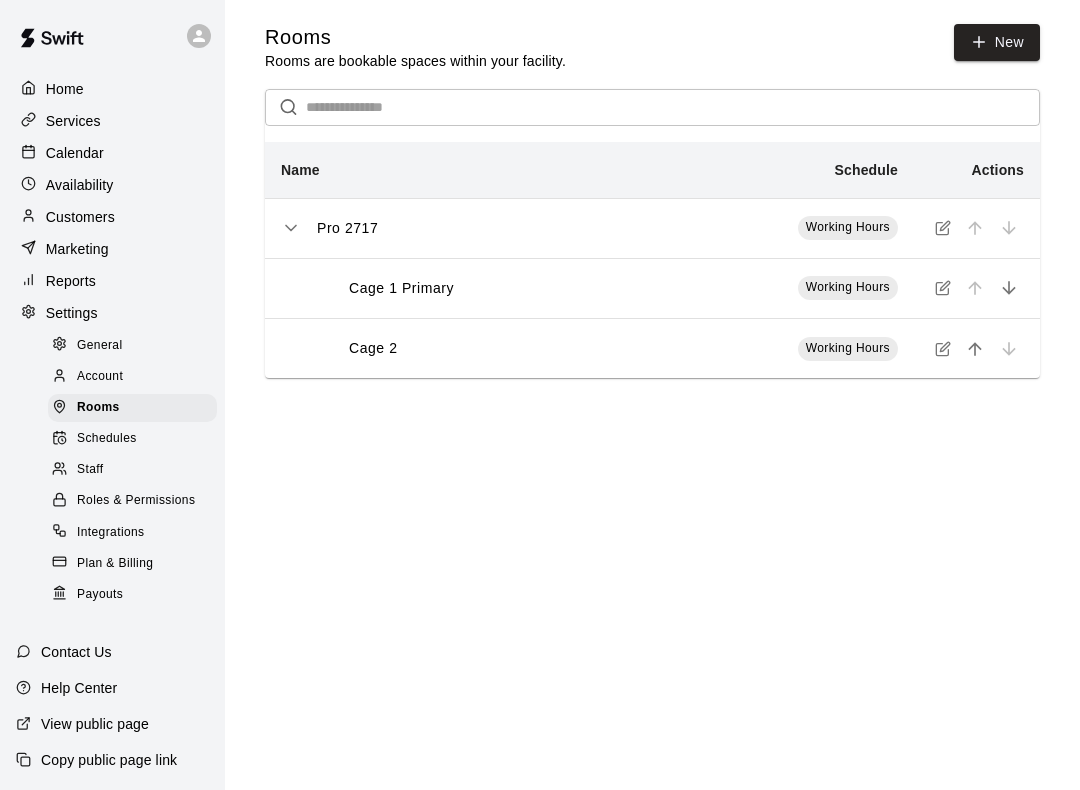 click on "Schedules" at bounding box center (107, 439) 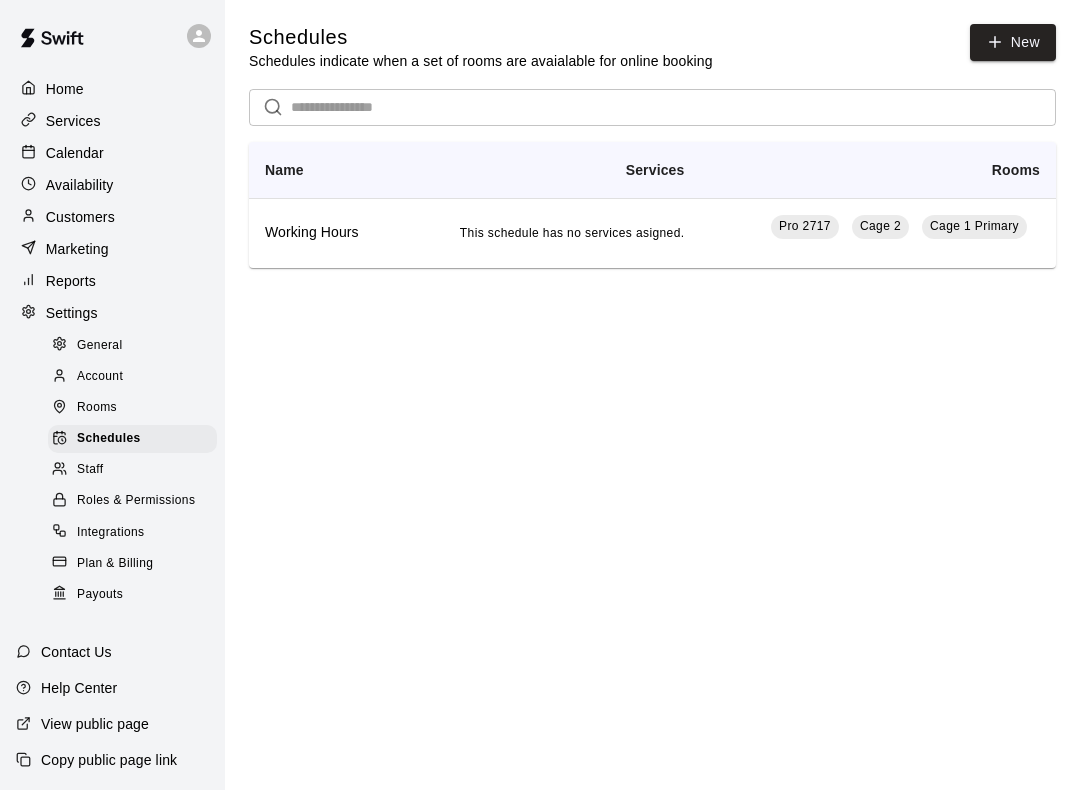scroll, scrollTop: 0, scrollLeft: 0, axis: both 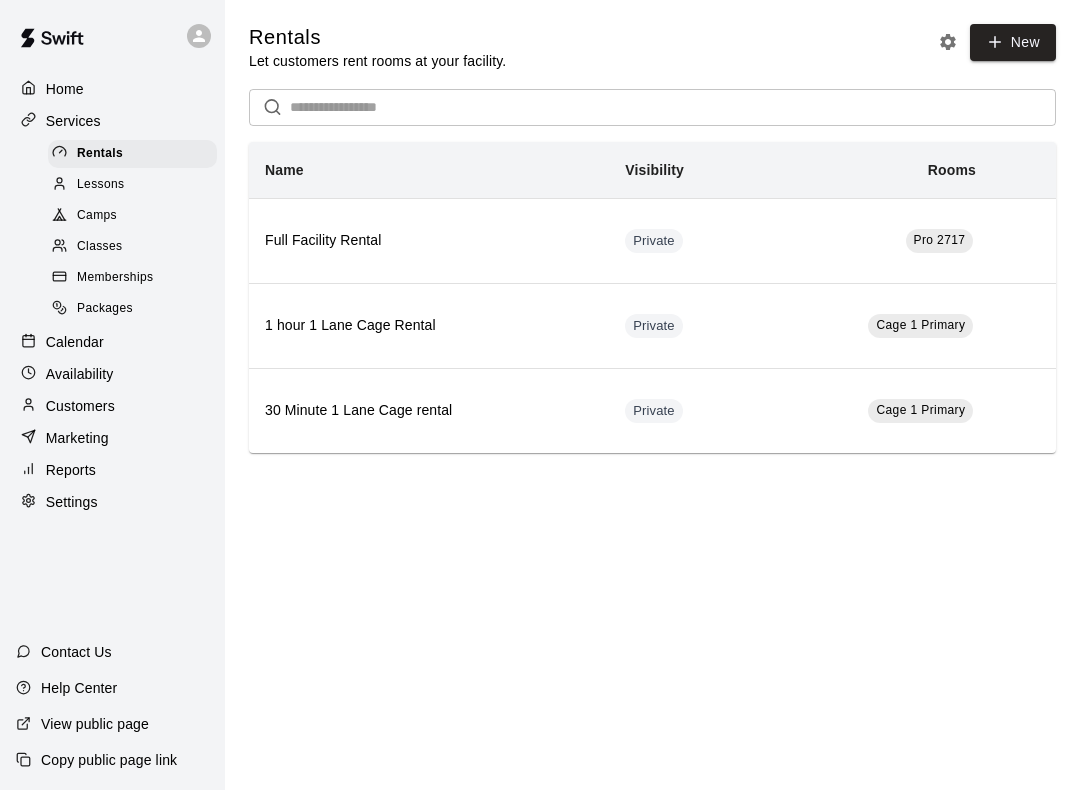 click on "Lessons" at bounding box center (101, 185) 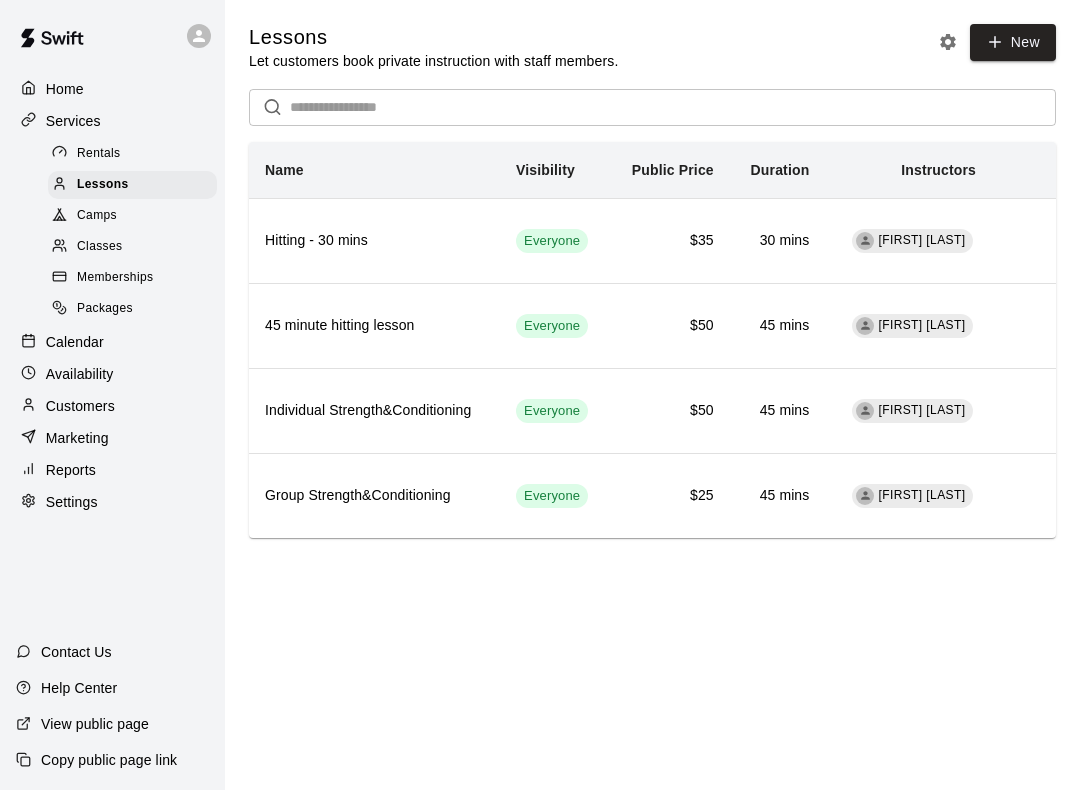 click on "Camps" at bounding box center [97, 216] 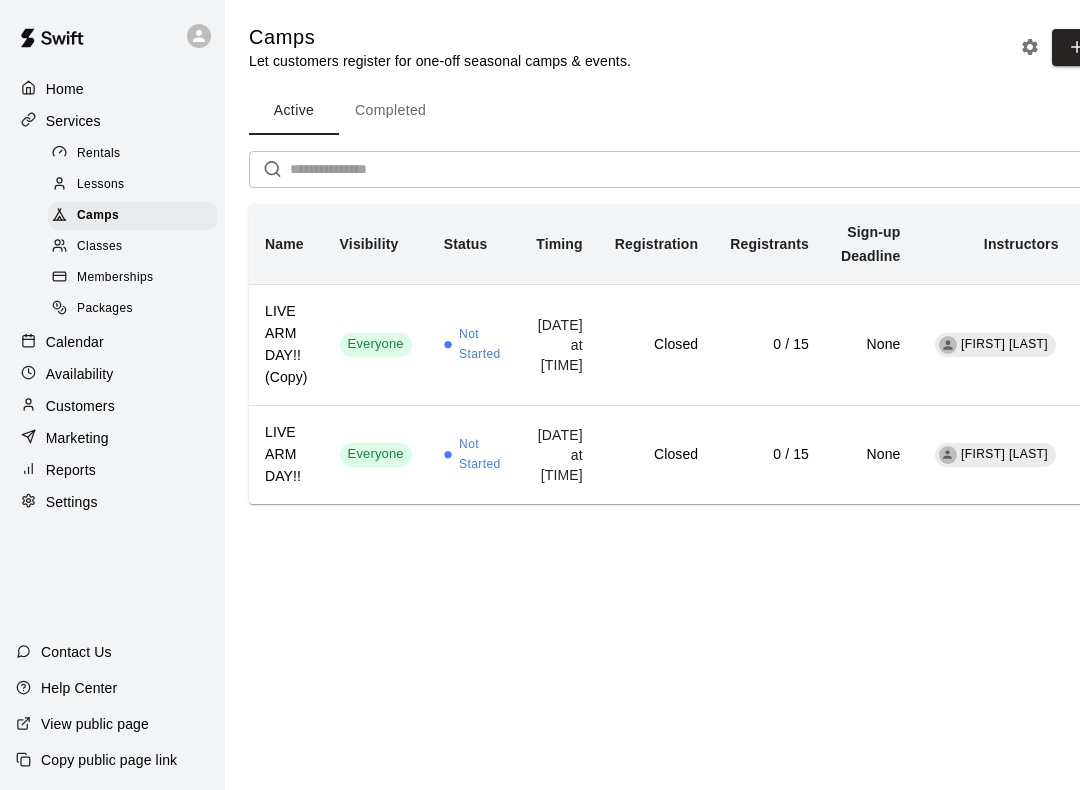 click on "Classes" at bounding box center (99, 247) 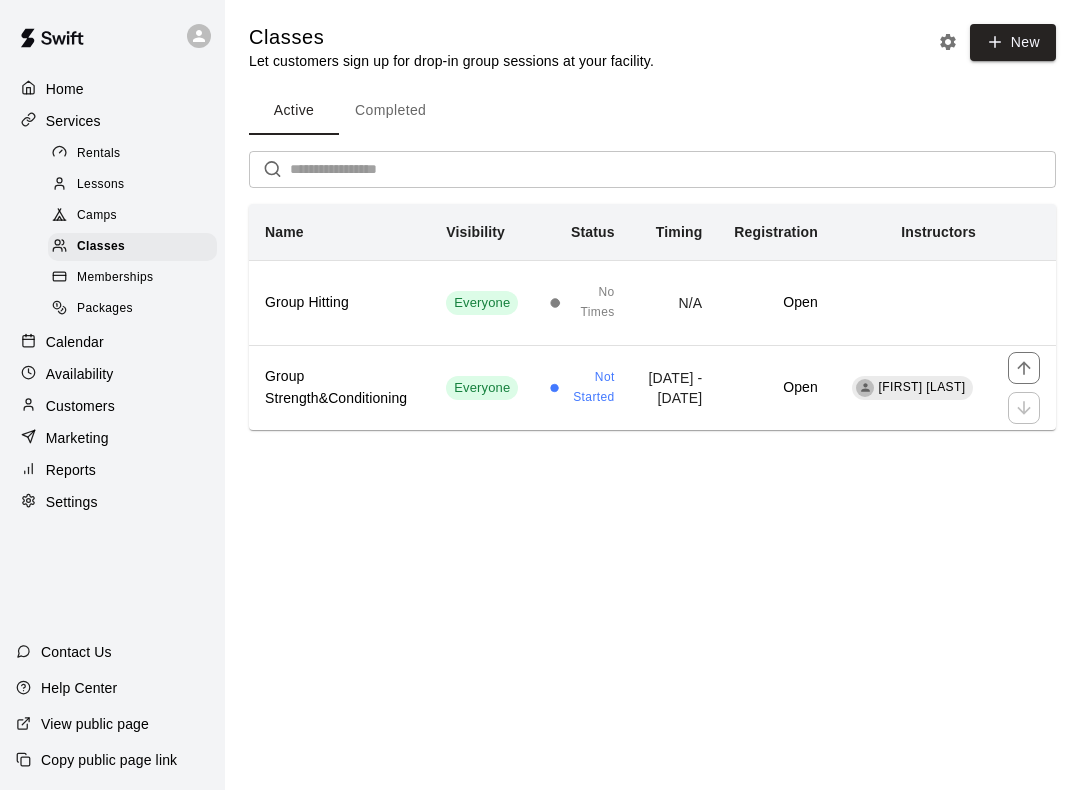 click on "Open" at bounding box center (775, 388) 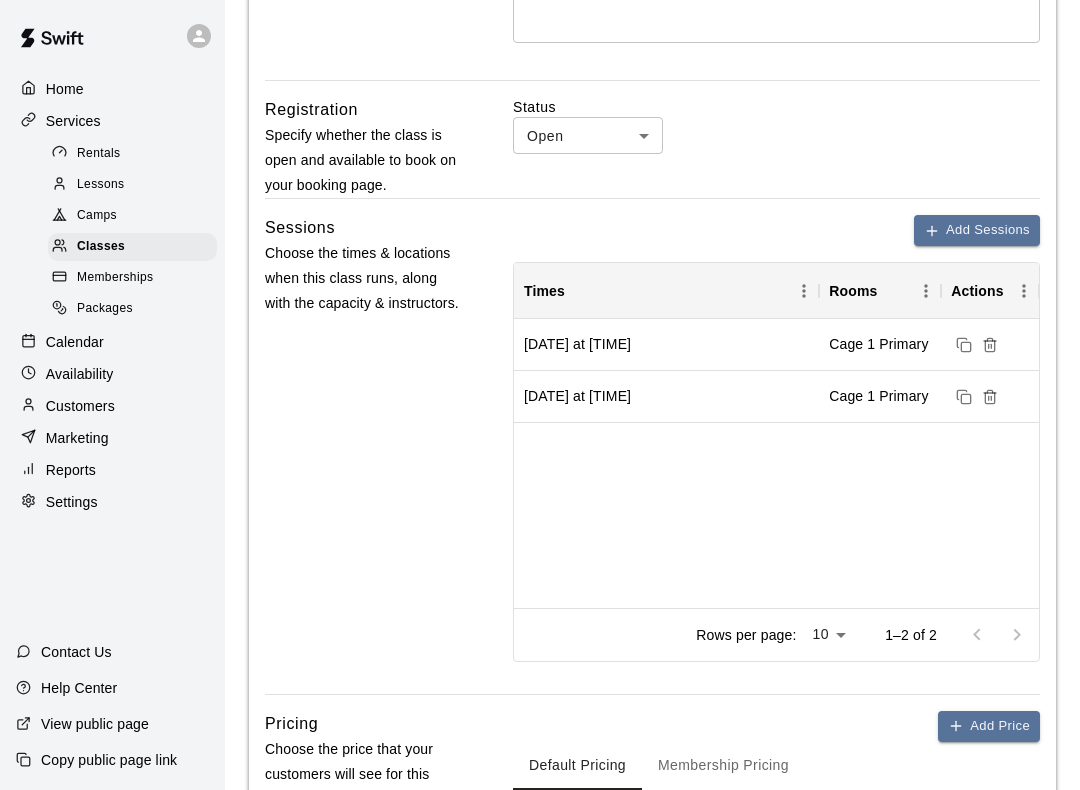 scroll, scrollTop: 489, scrollLeft: 0, axis: vertical 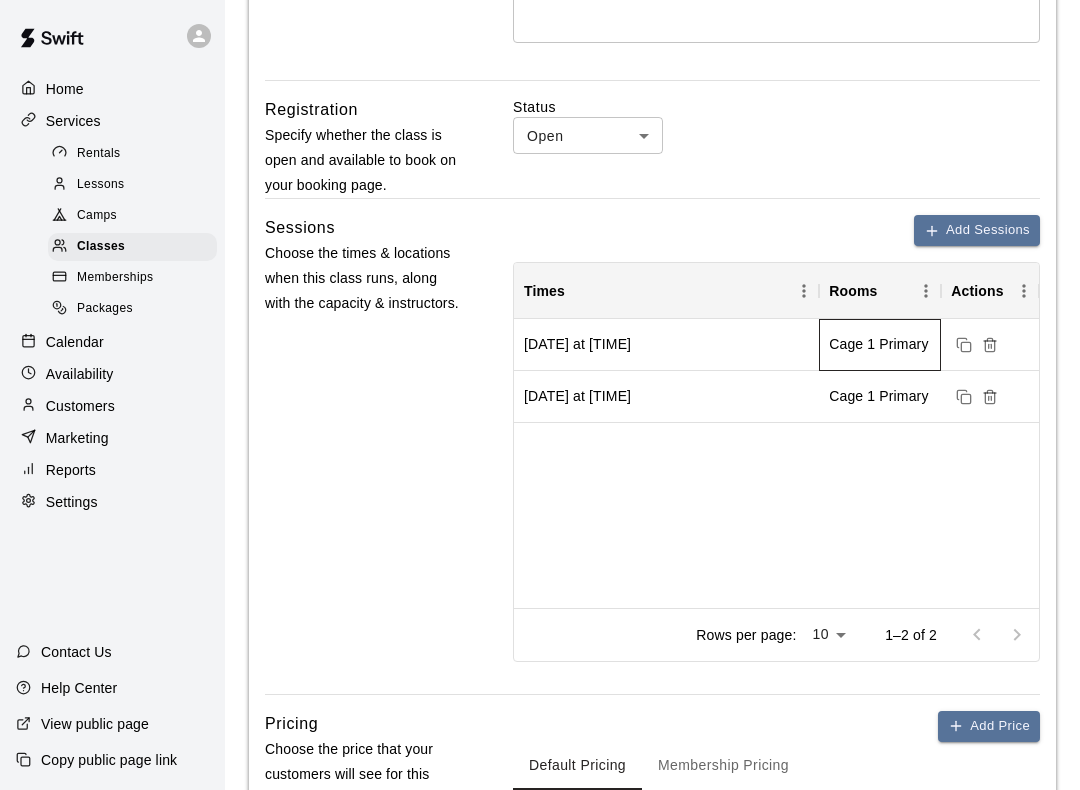 click on "Cage 1 Primary" at bounding box center (878, 344) 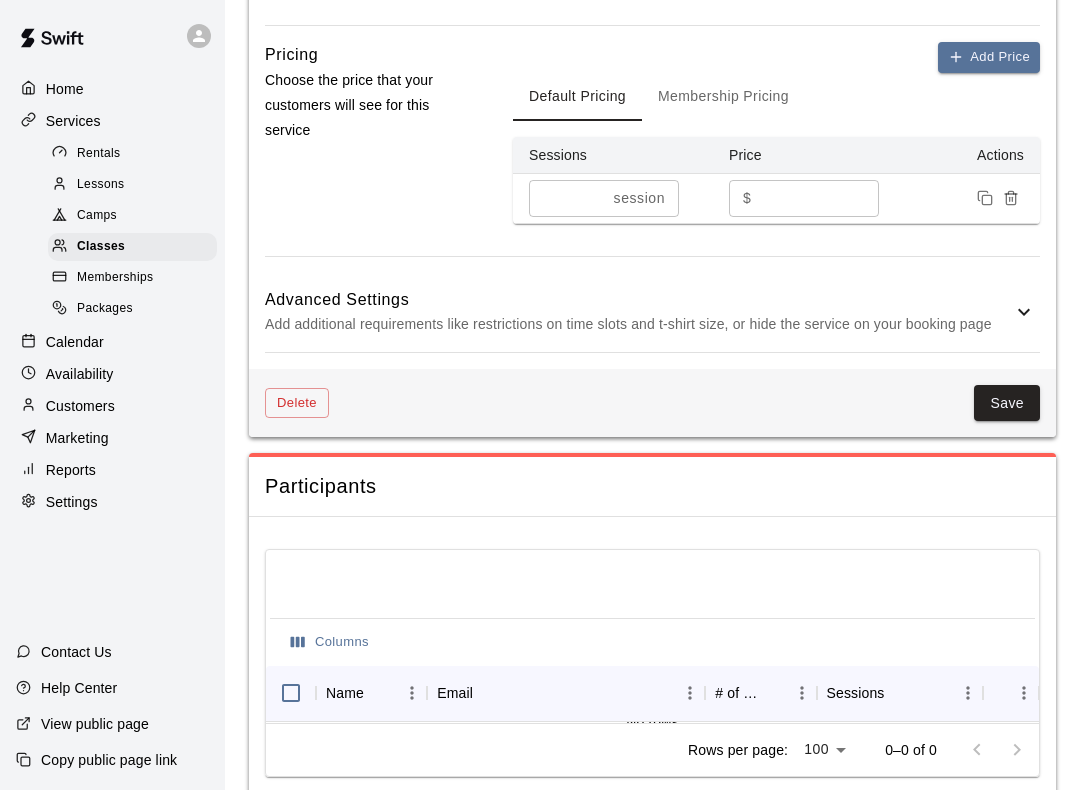scroll, scrollTop: 1202, scrollLeft: 0, axis: vertical 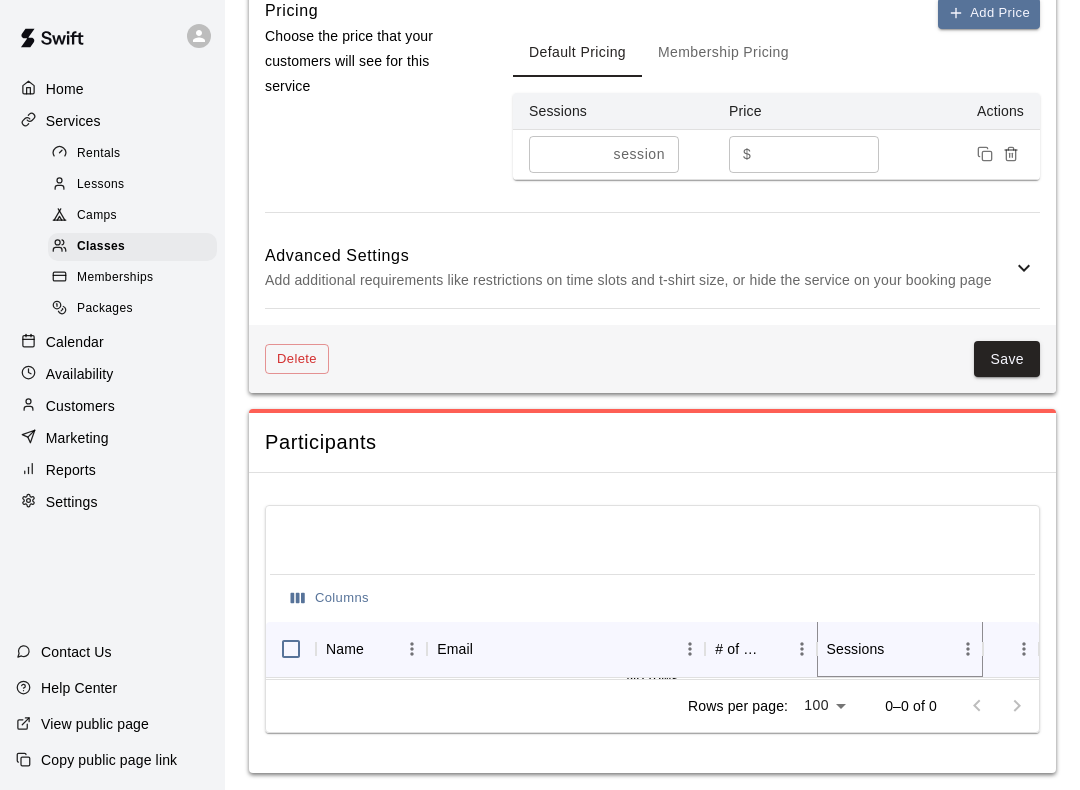 click 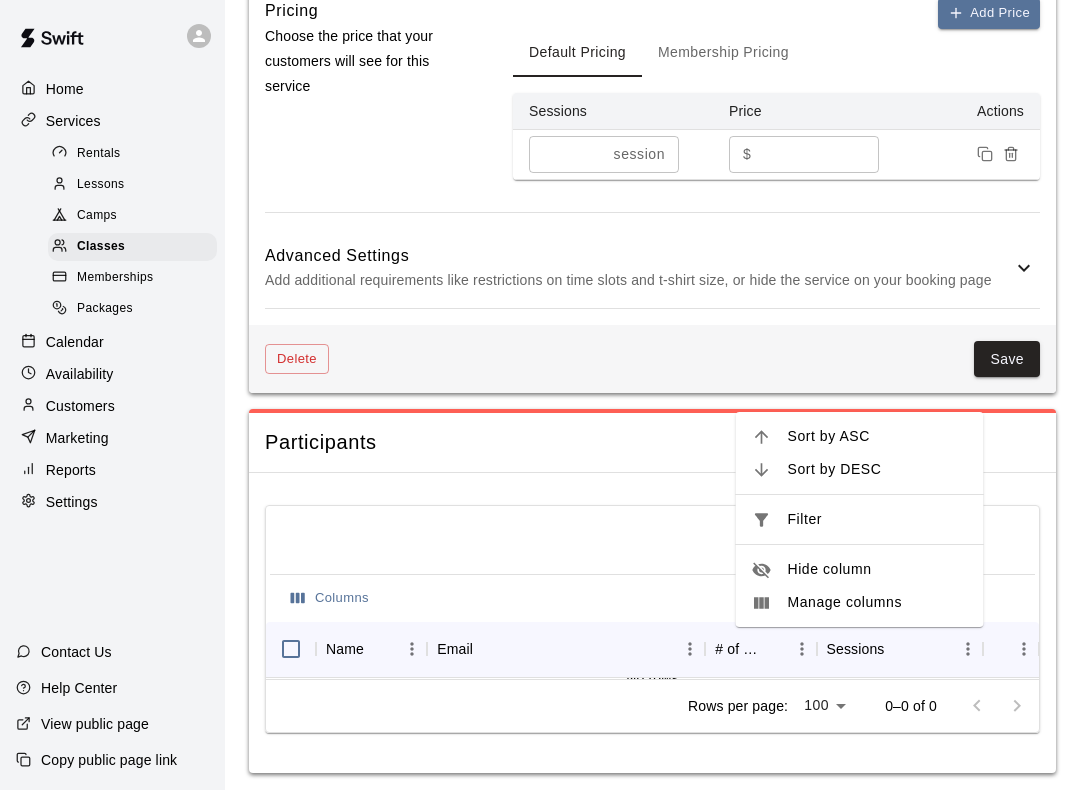 click on "Manage columns" at bounding box center (878, 602) 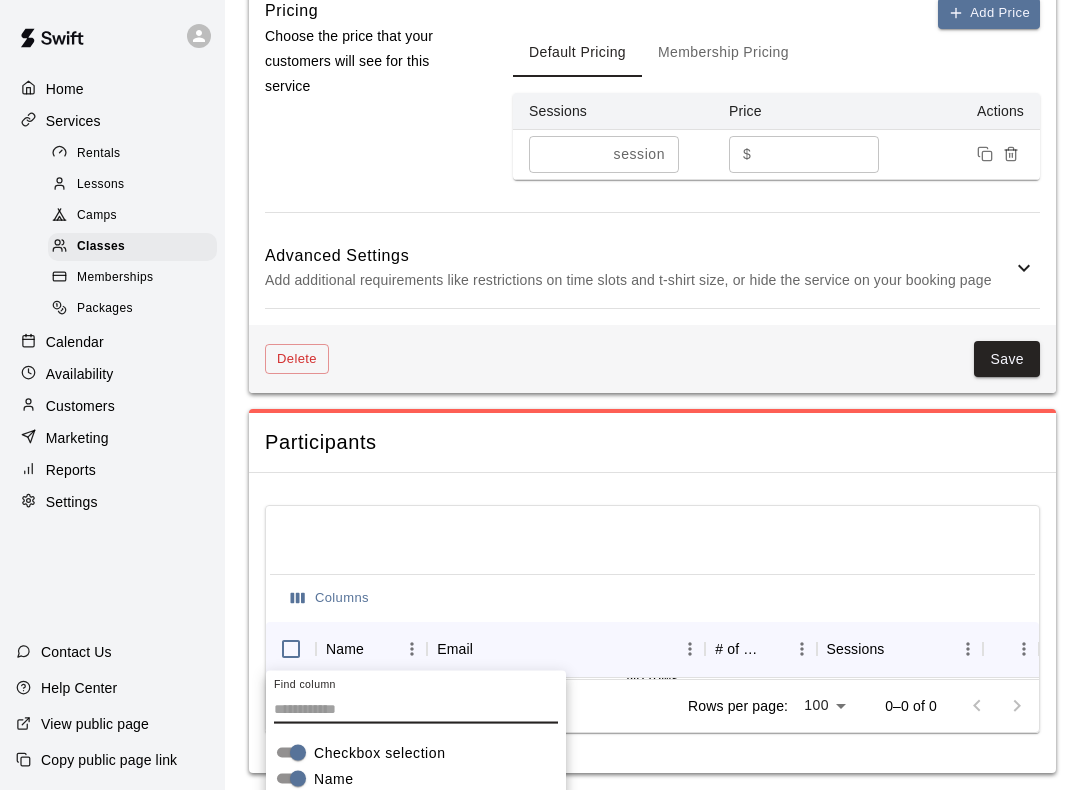 scroll, scrollTop: 1312, scrollLeft: 0, axis: vertical 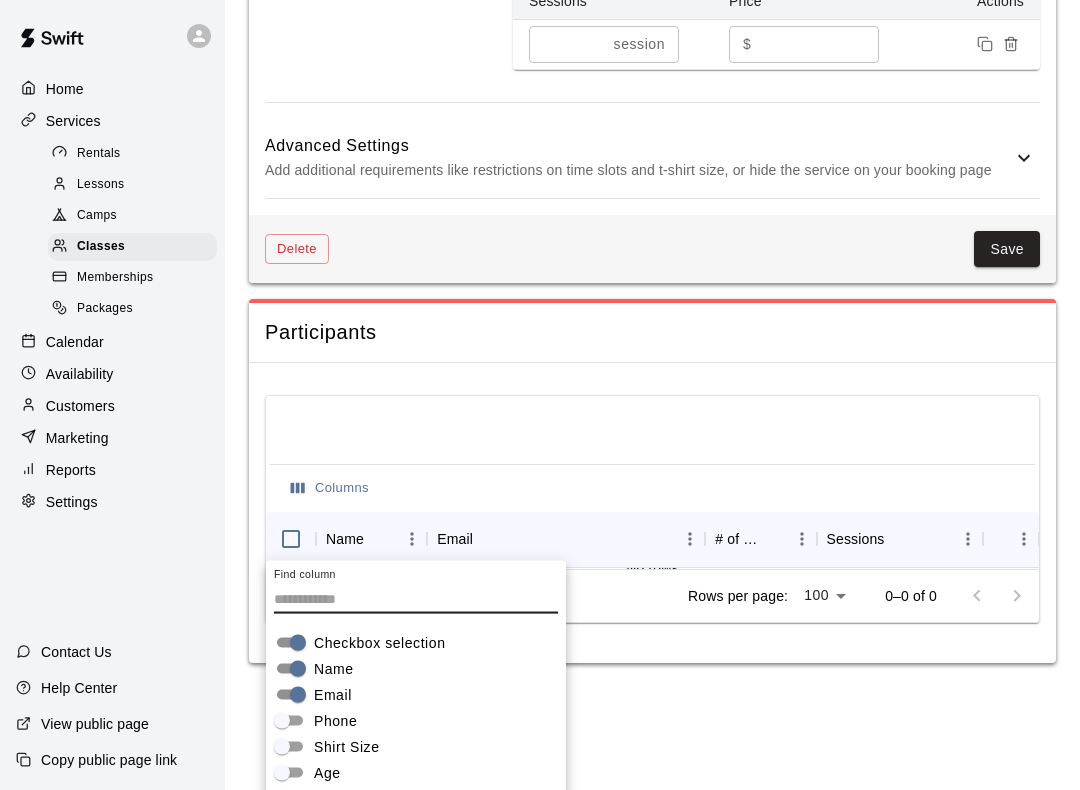 click on "**********" at bounding box center [540, -313] 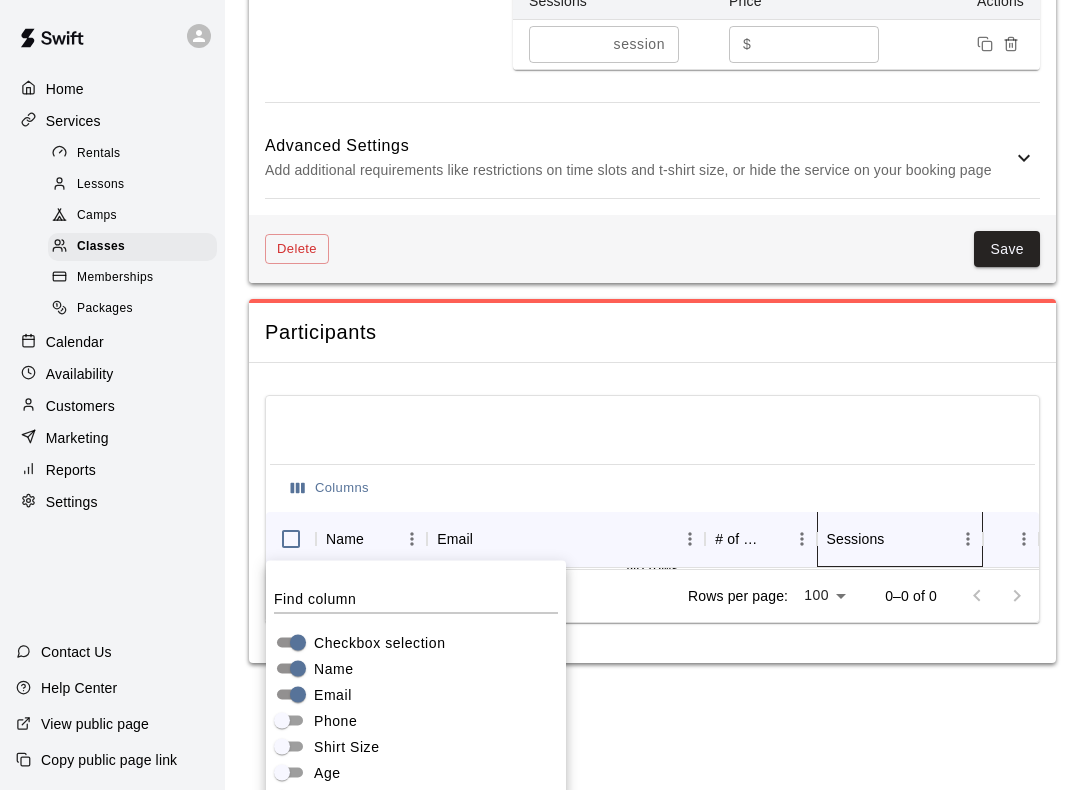 scroll, scrollTop: 1202, scrollLeft: 0, axis: vertical 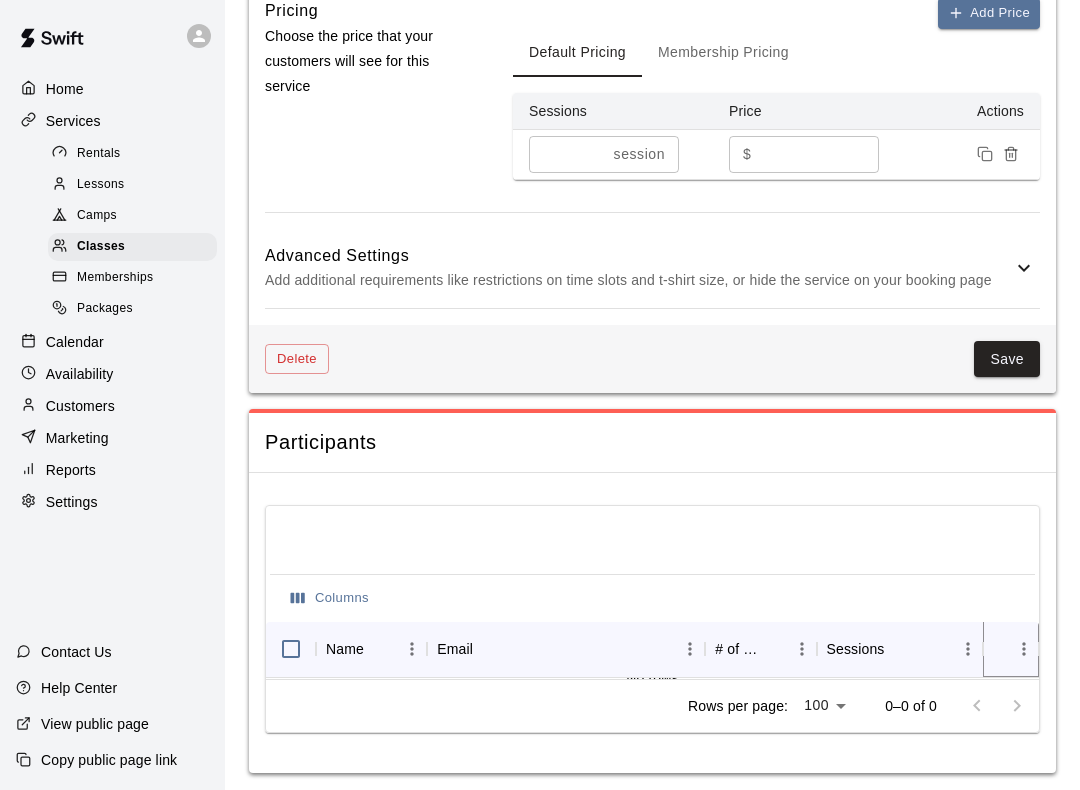 click 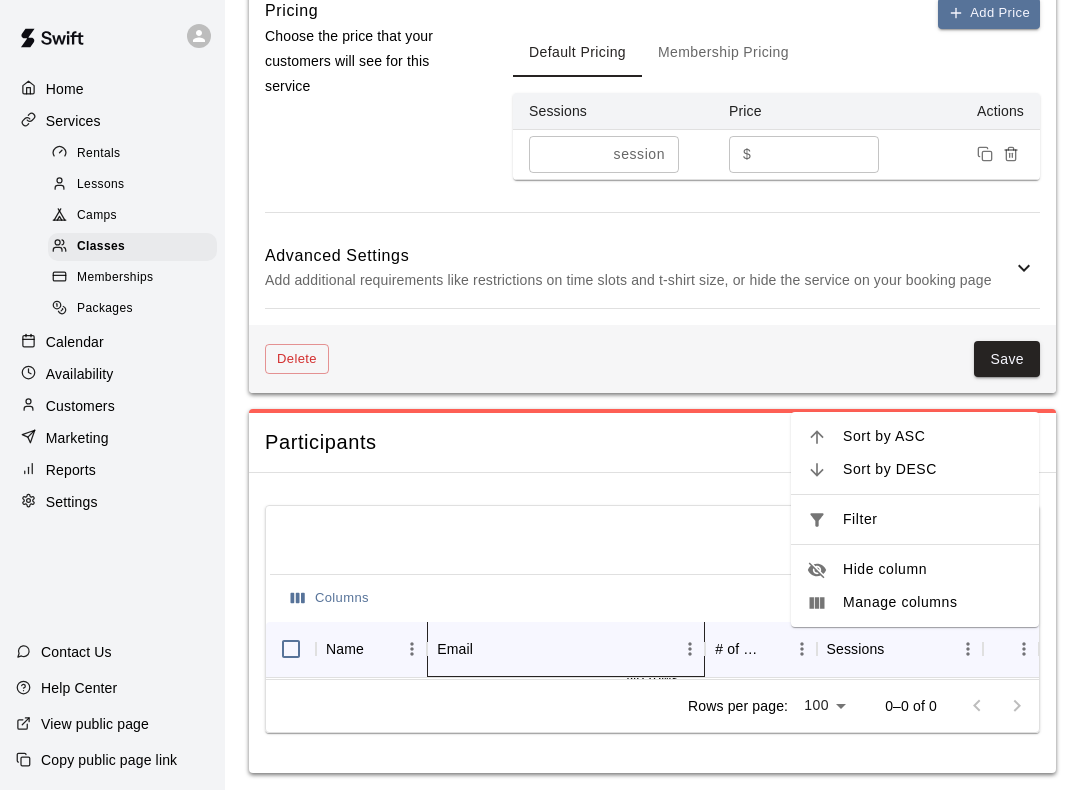 click 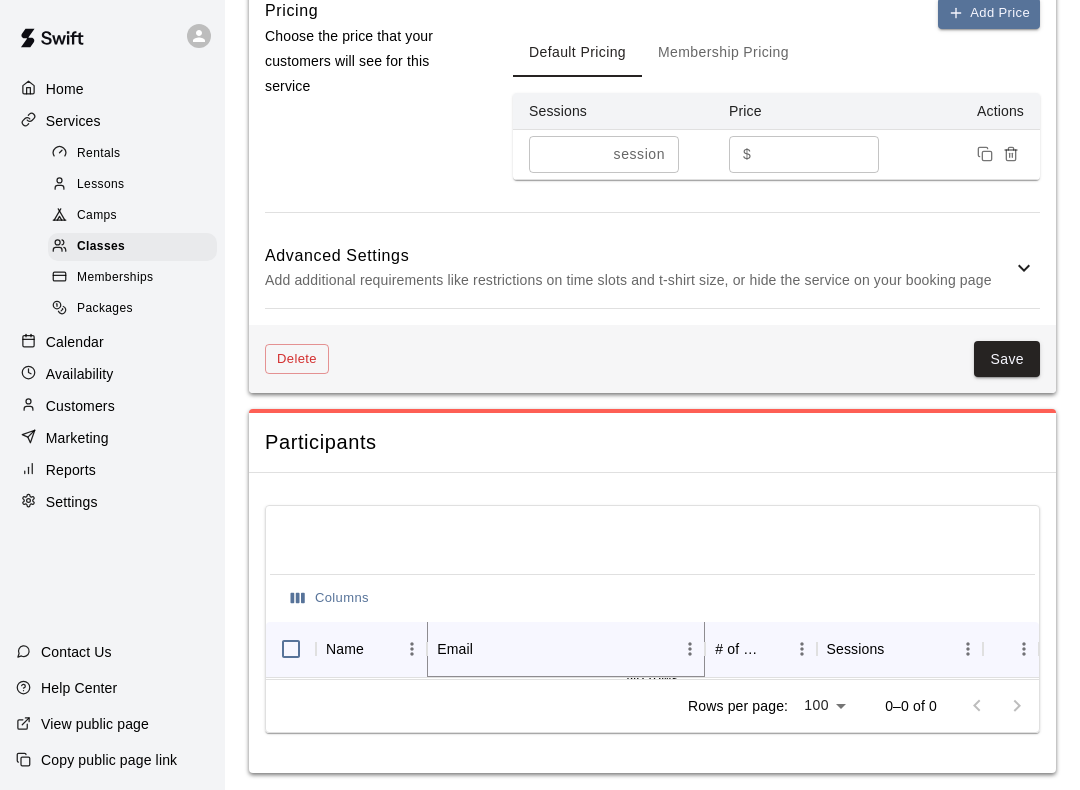 click 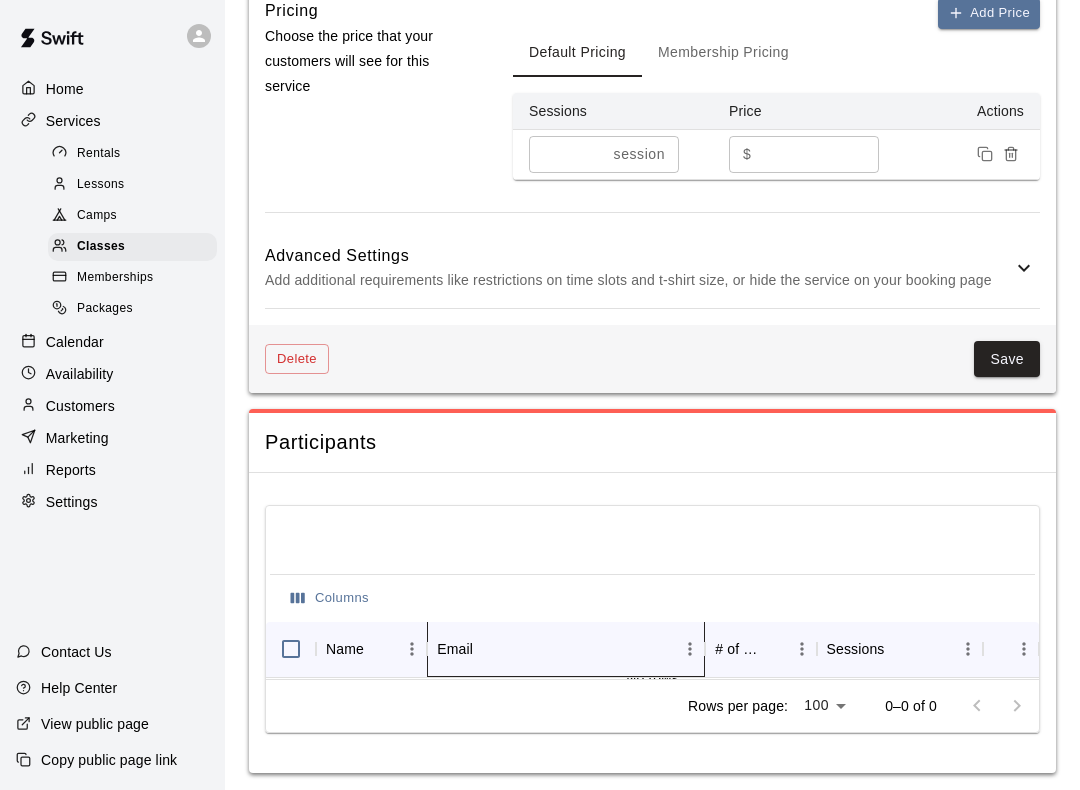 click on "Email" at bounding box center [556, 649] 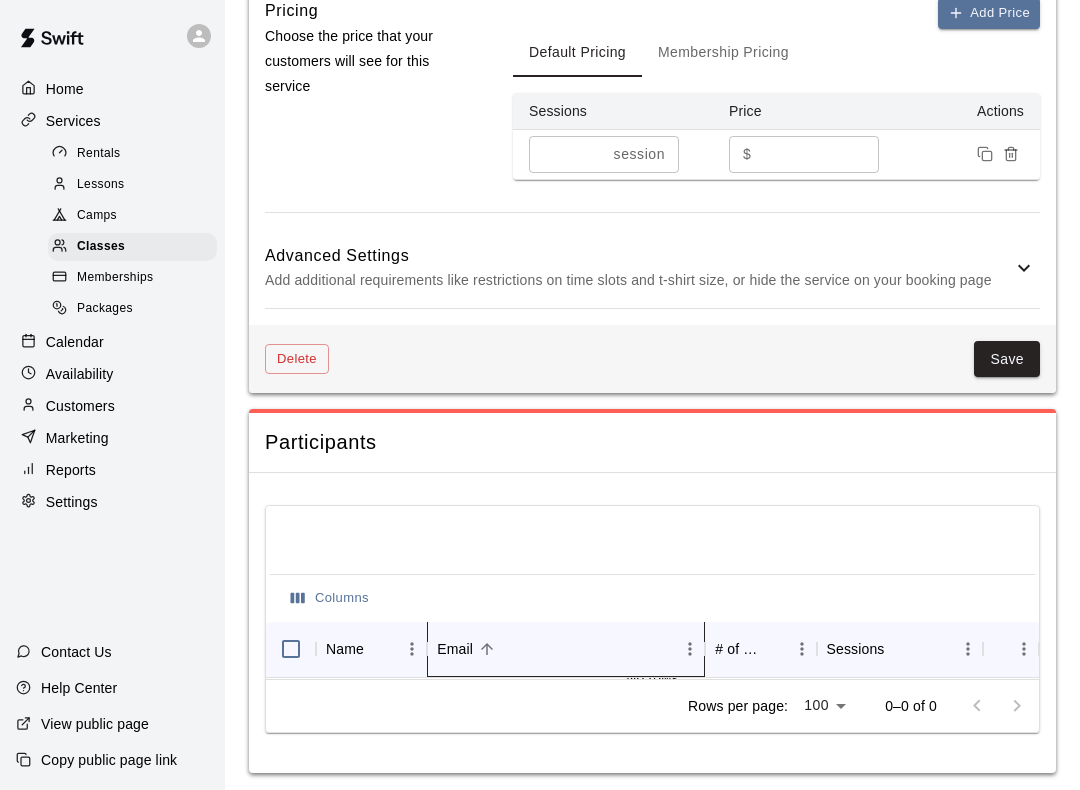 click on "Email" at bounding box center [556, 649] 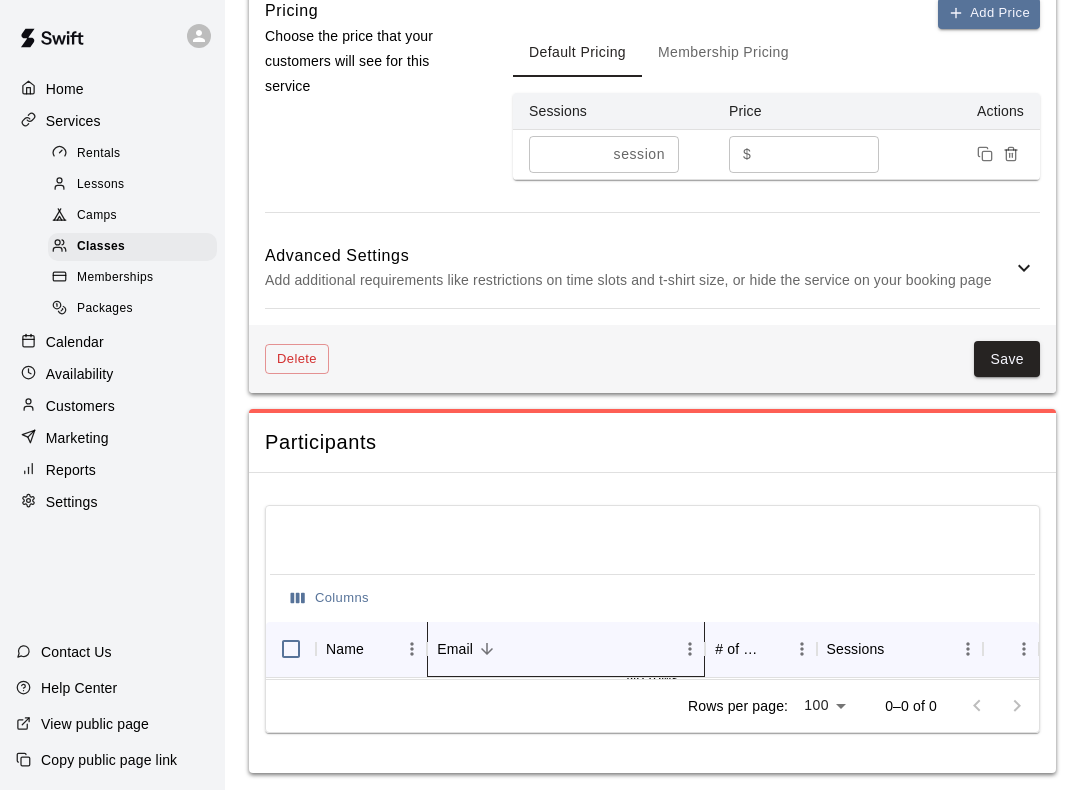 click on "Email" at bounding box center (556, 649) 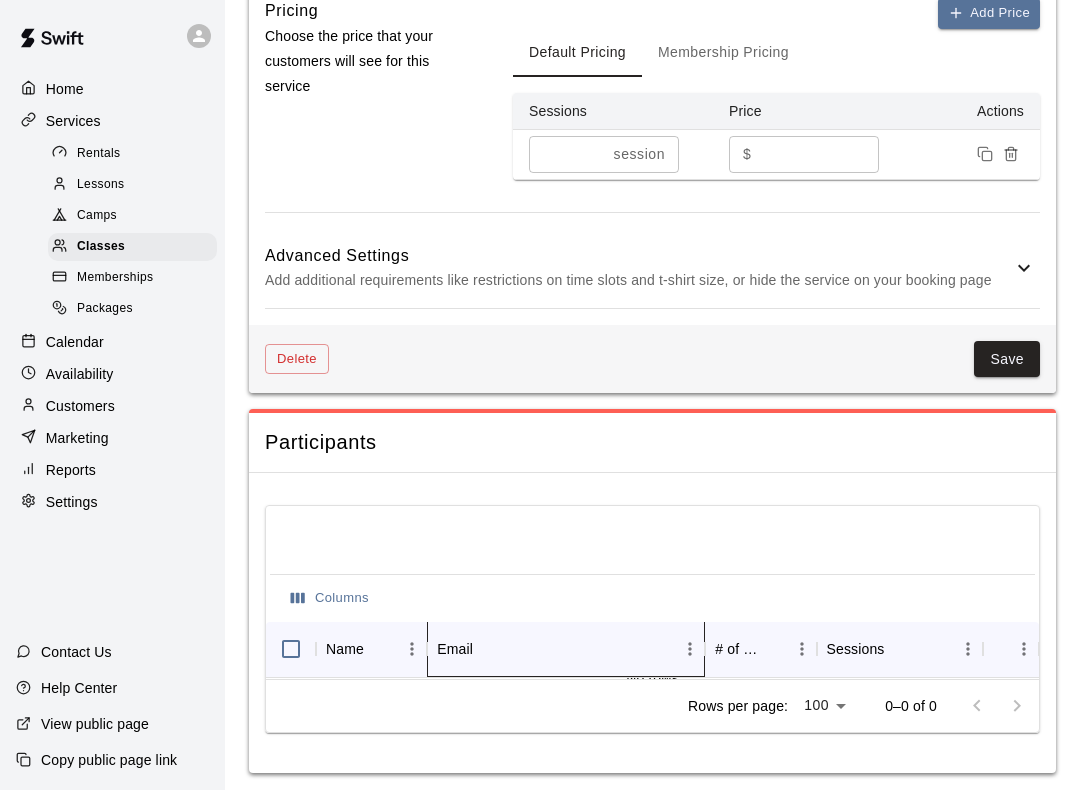 click on "Email" at bounding box center [556, 649] 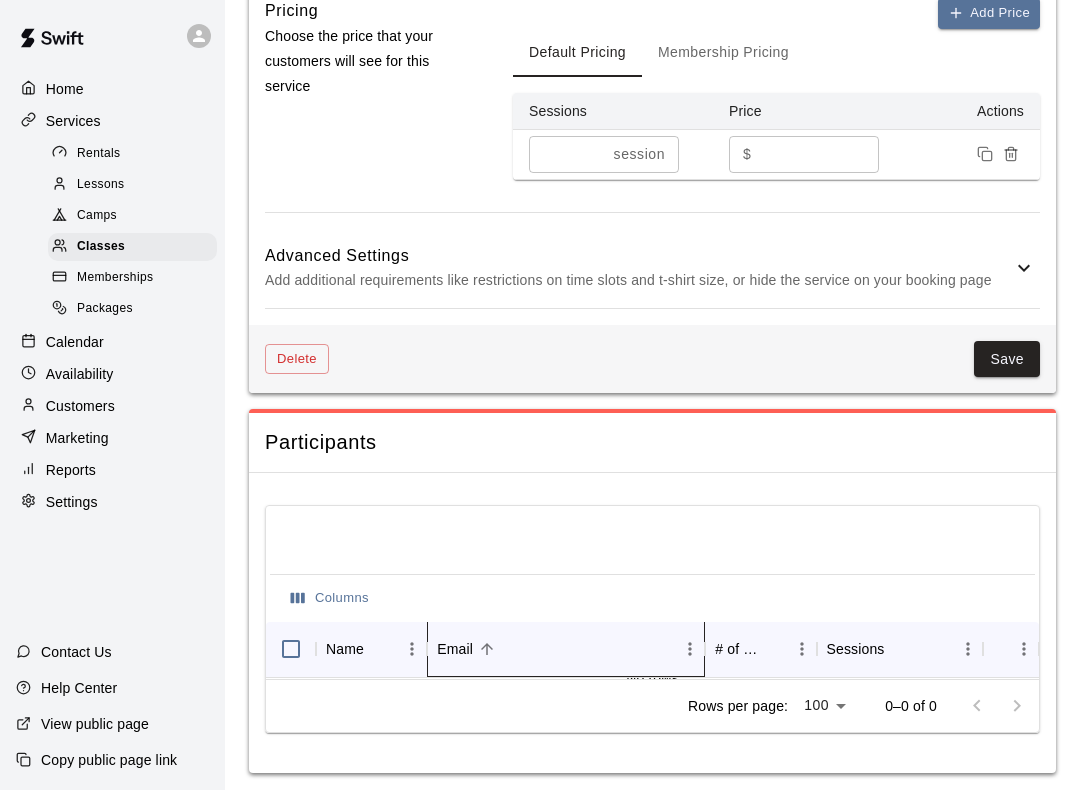 click on "Email" at bounding box center (556, 649) 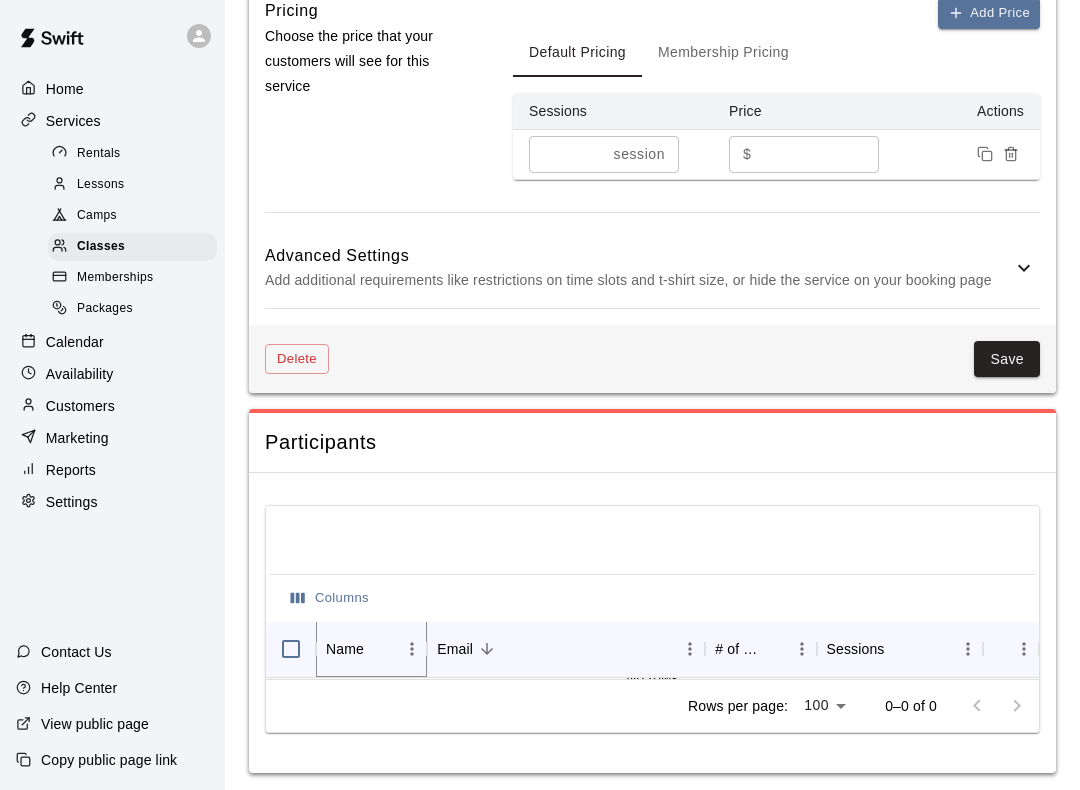 click 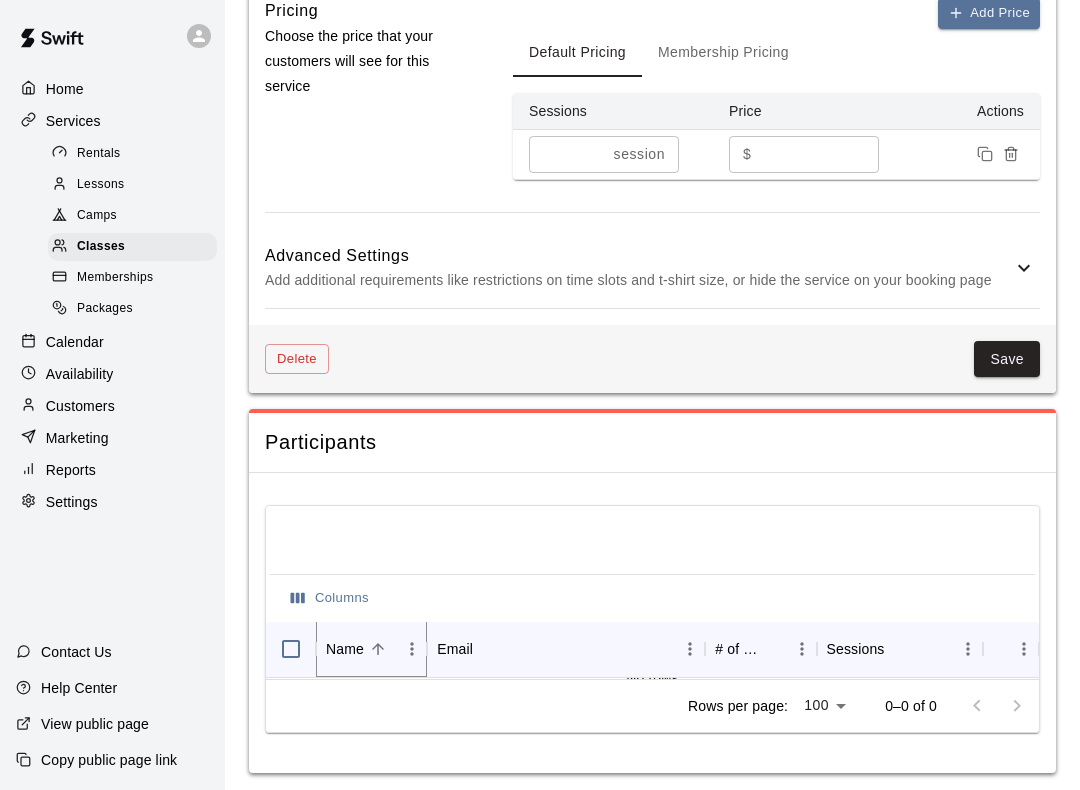 click 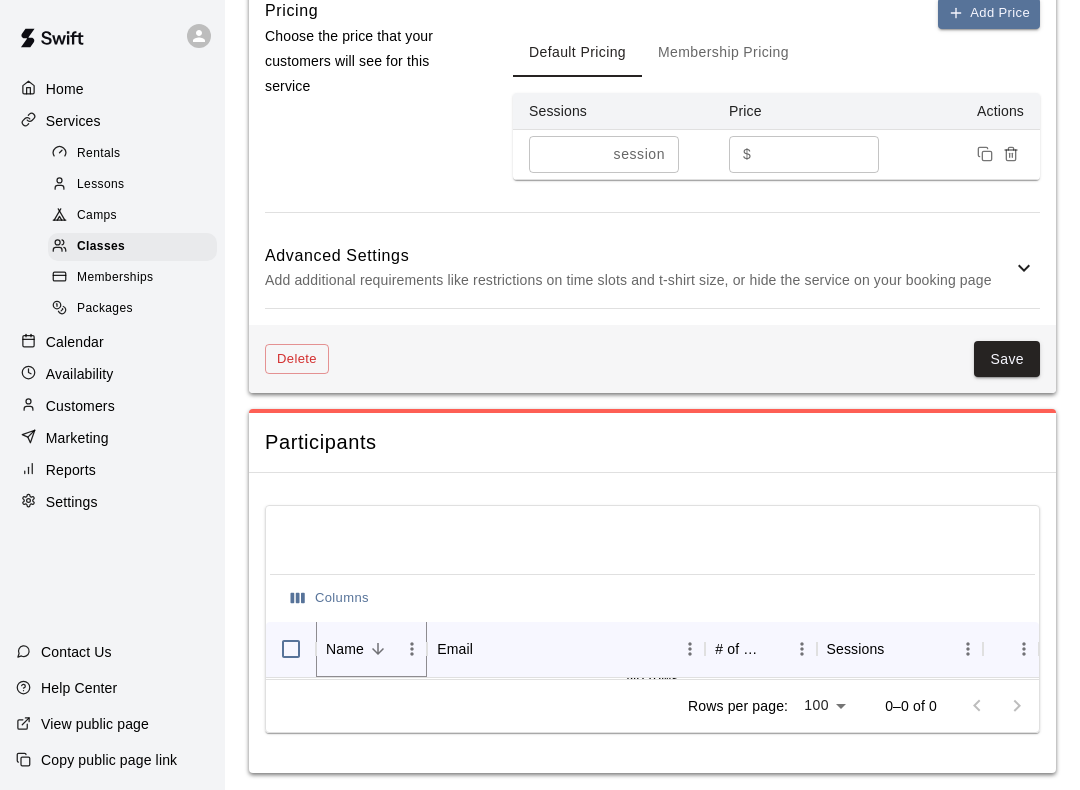 click 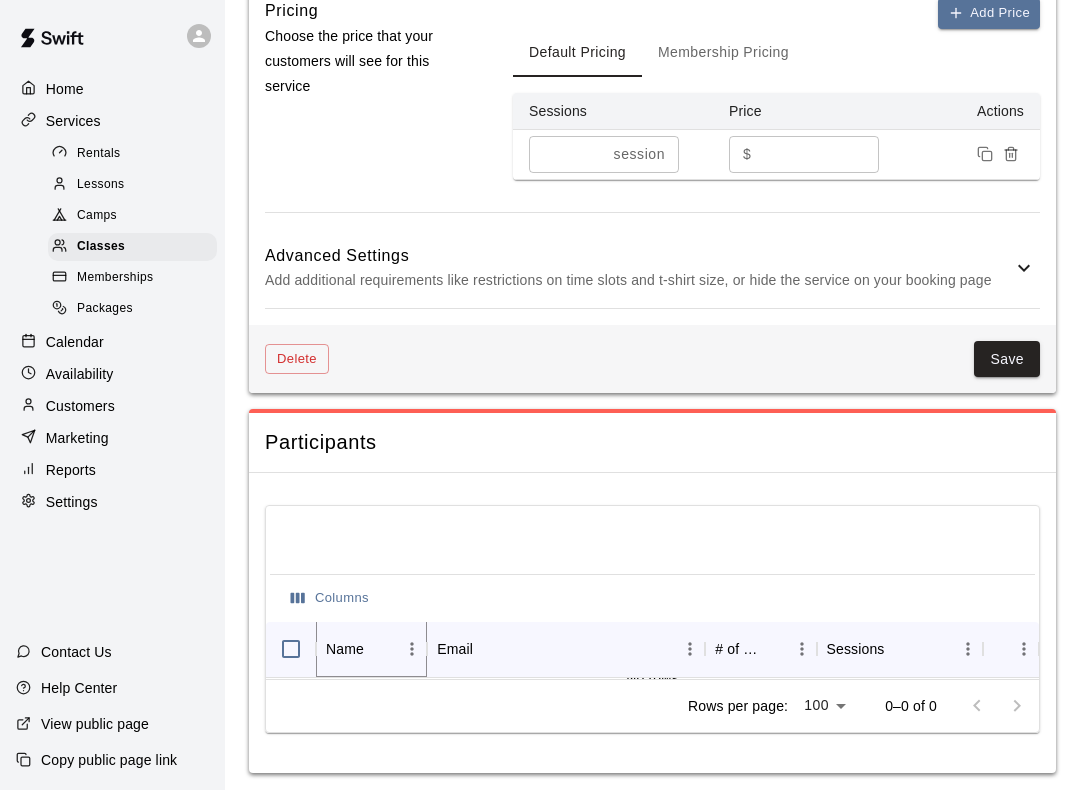 click 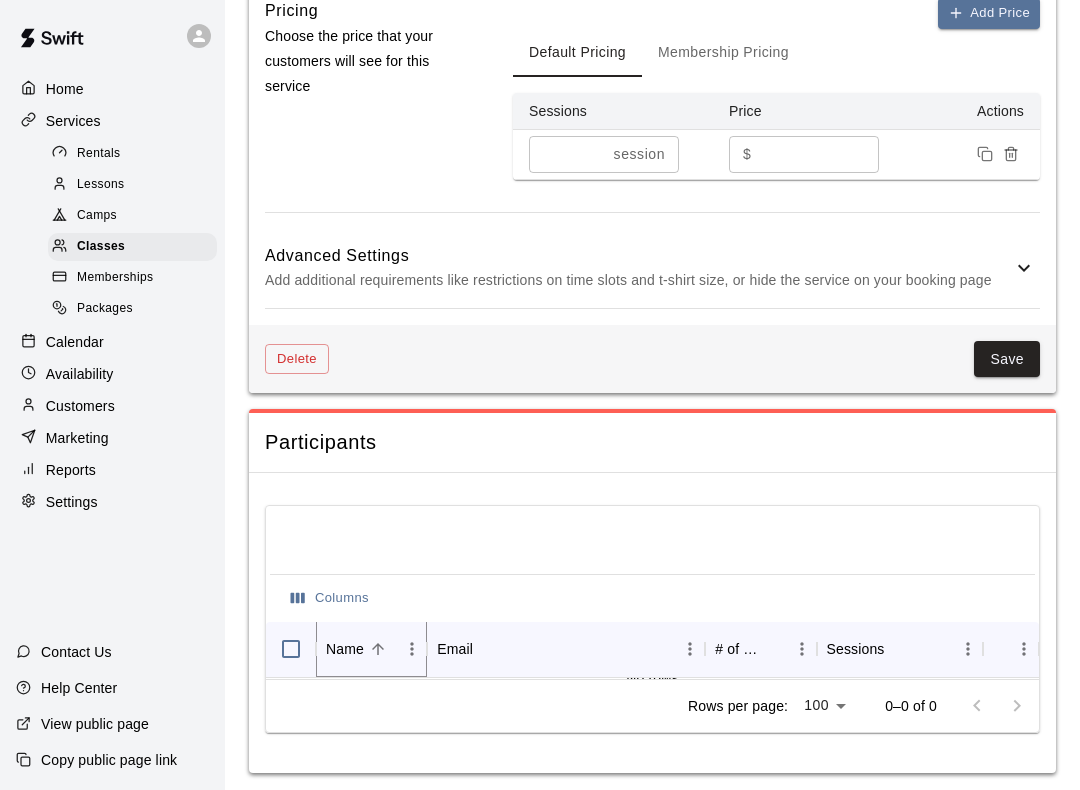 click 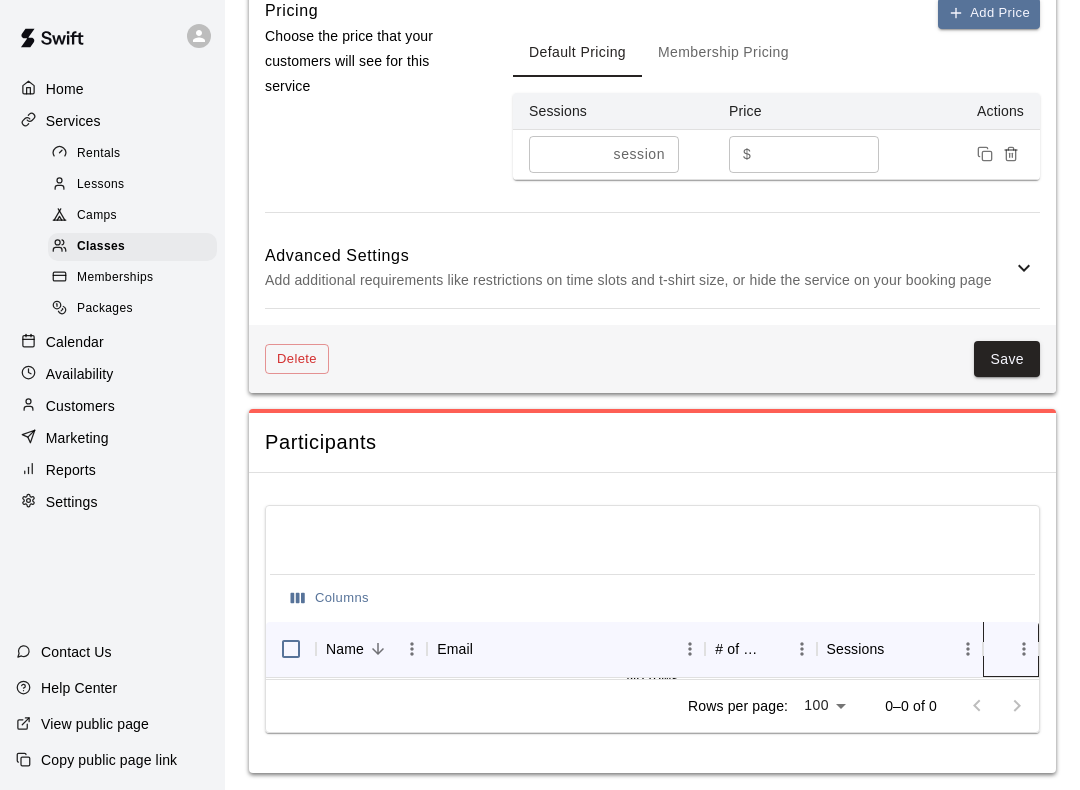 click 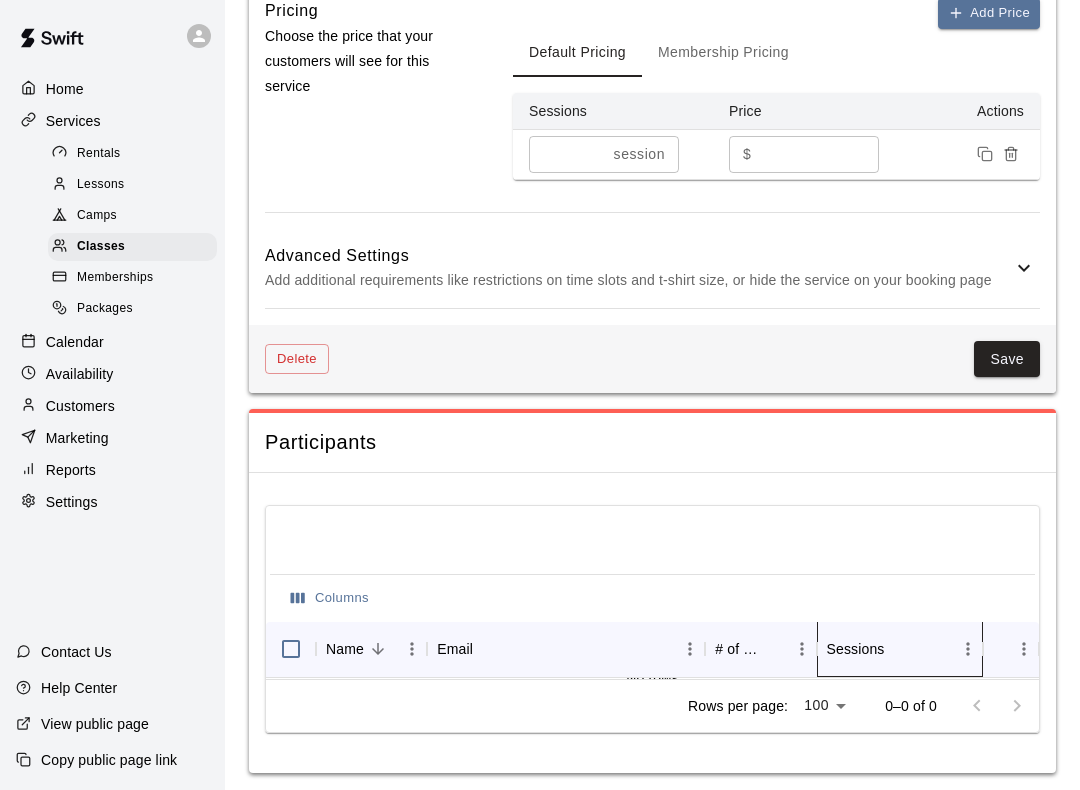 click on "Sessions" at bounding box center [856, 649] 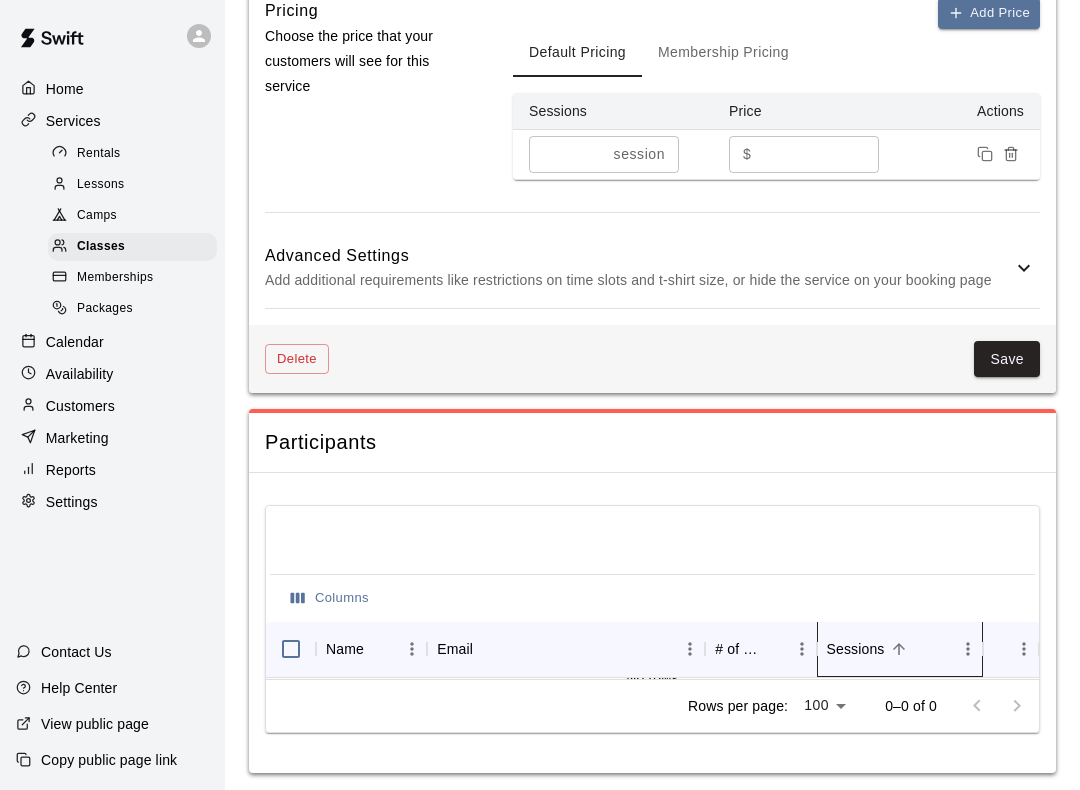 click on "Sessions" at bounding box center (856, 649) 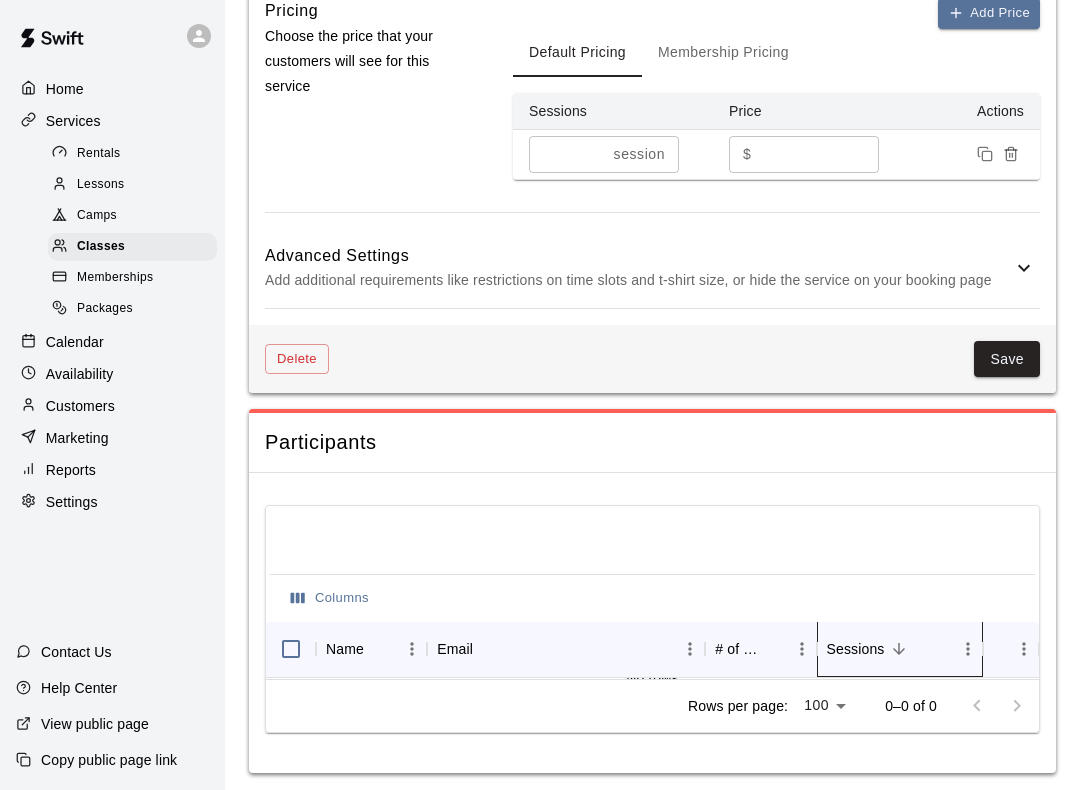 click on "Sessions" at bounding box center [856, 649] 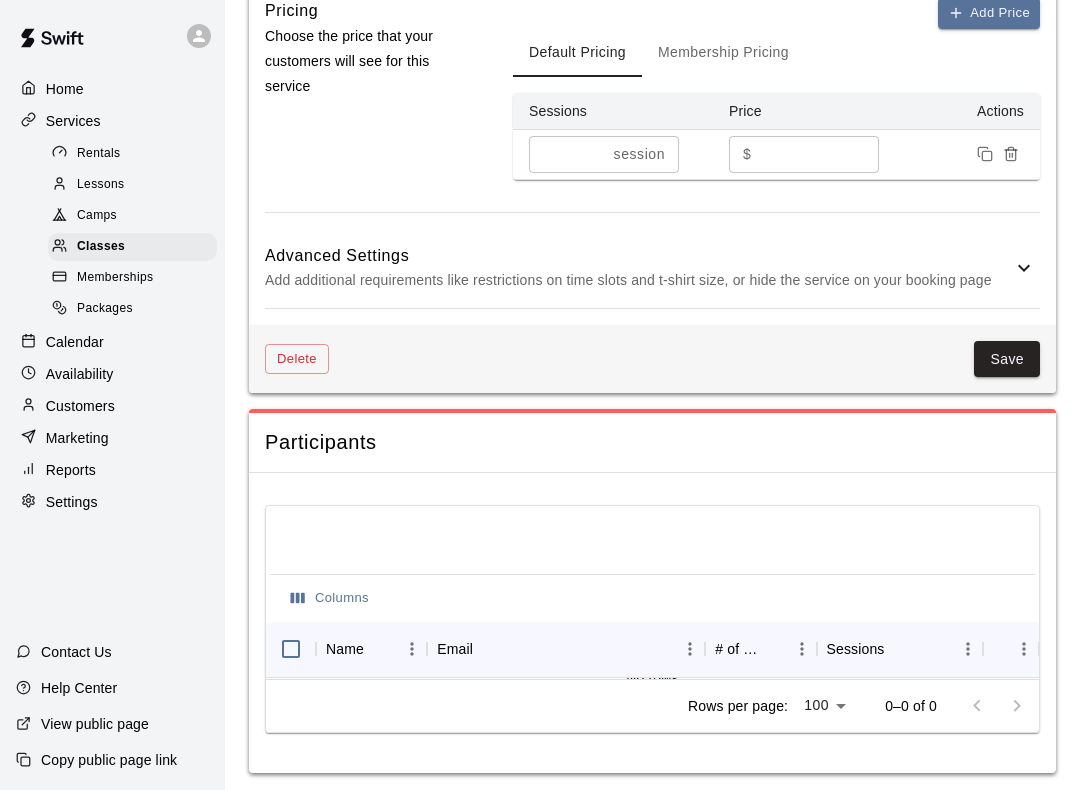 click at bounding box center [652, 542] 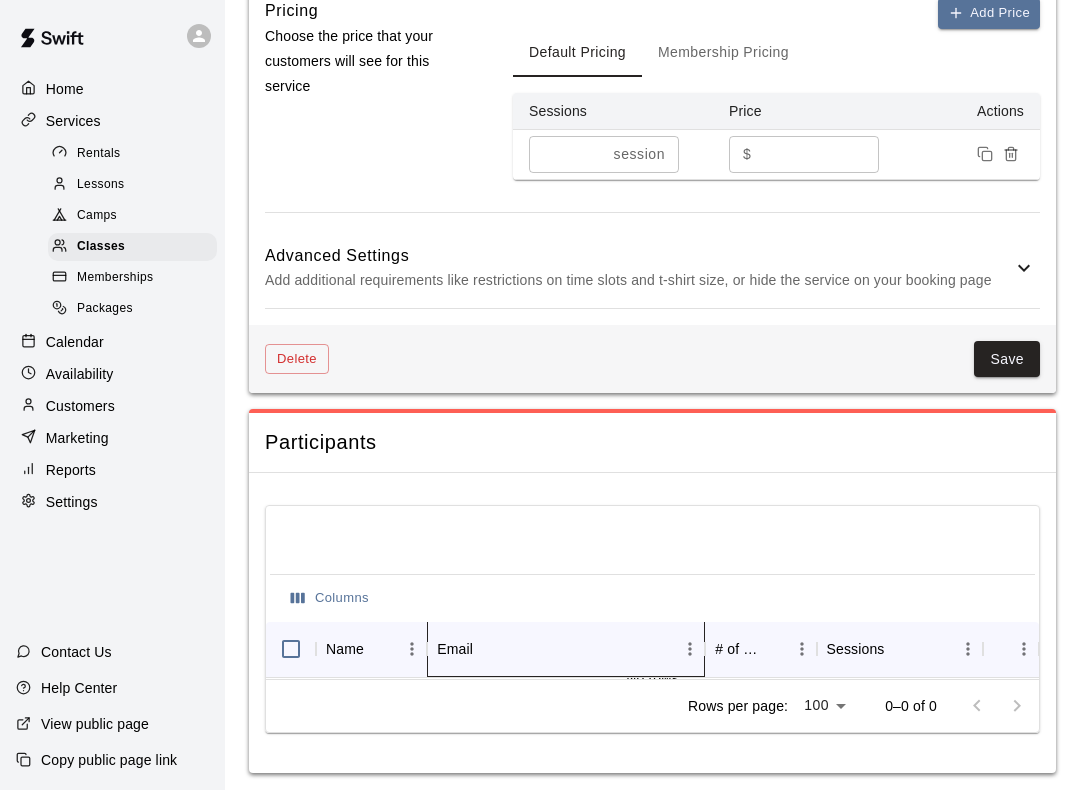 click on "Email" at bounding box center (556, 649) 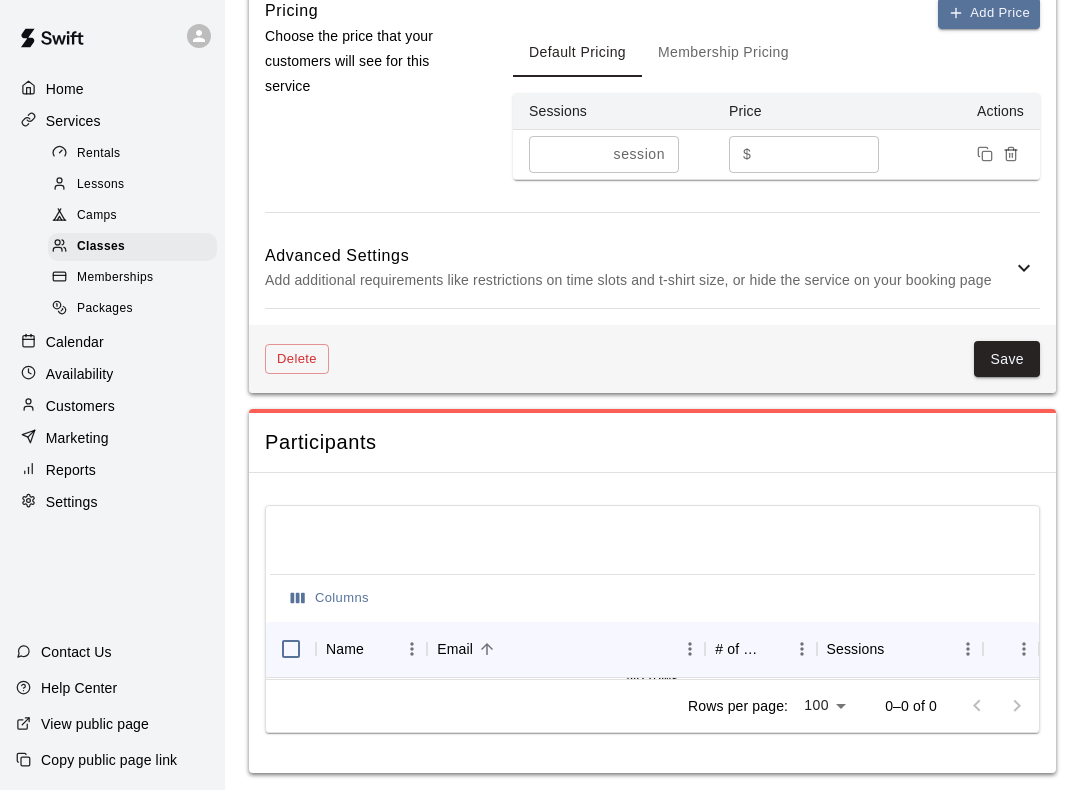 click on "Columns" at bounding box center [652, 598] 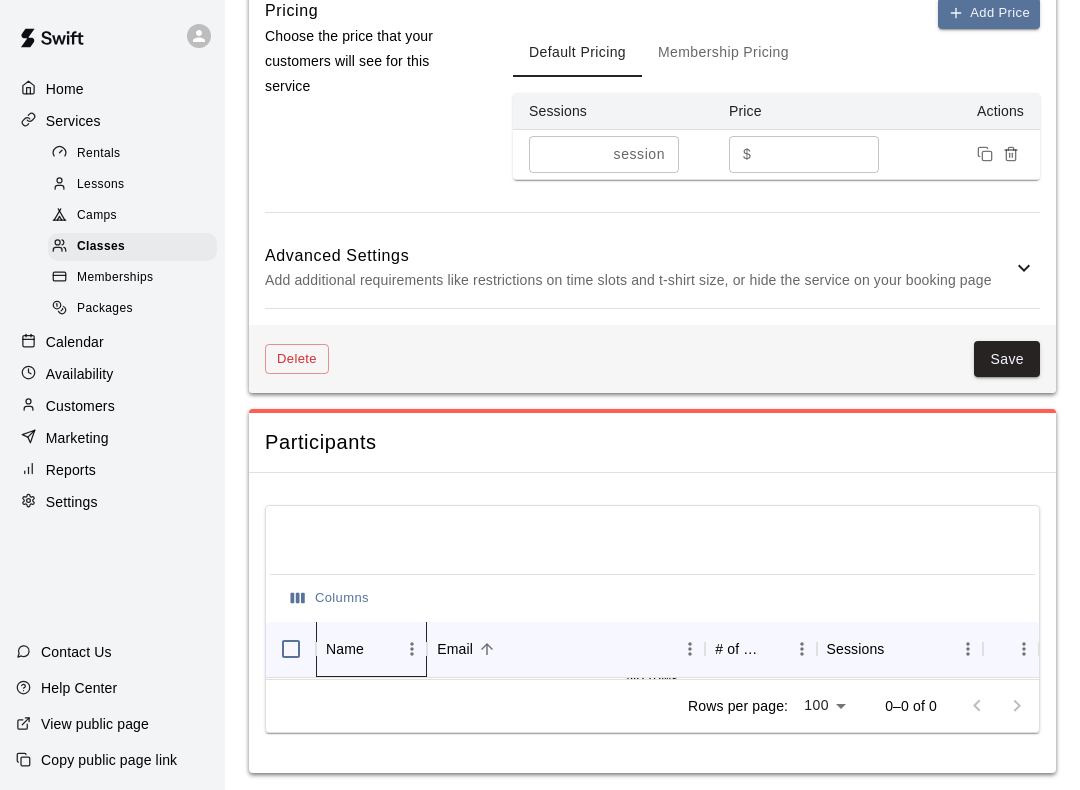 click at bounding box center (427, 649) 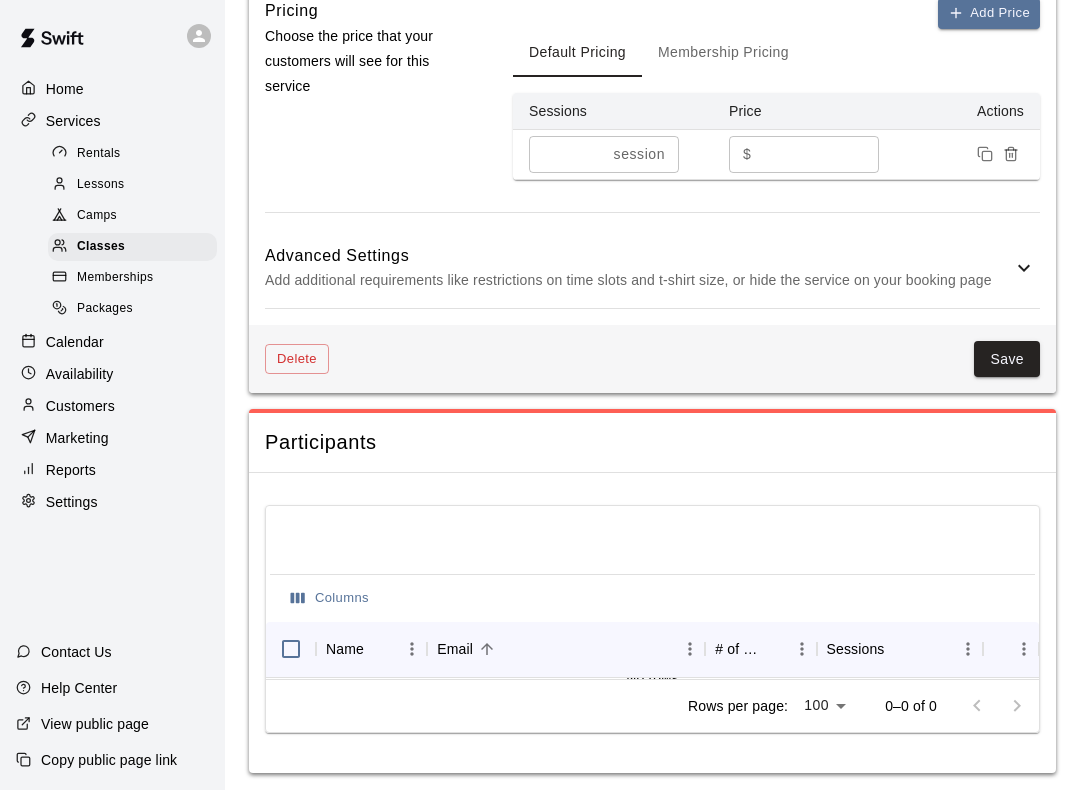click on "Columns Name Email # of Sessions Sessions Actions No rows Rows per page: 100 *** 0–0 of 0" at bounding box center (652, 623) 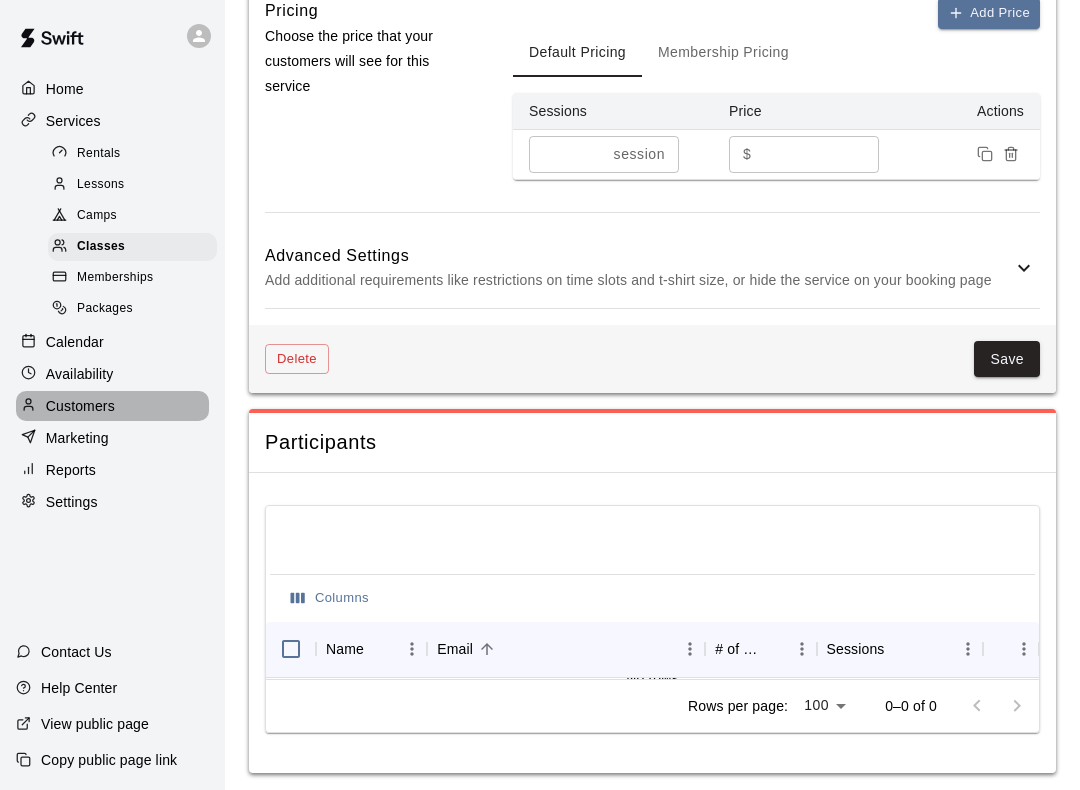 click on "Customers" at bounding box center (112, 406) 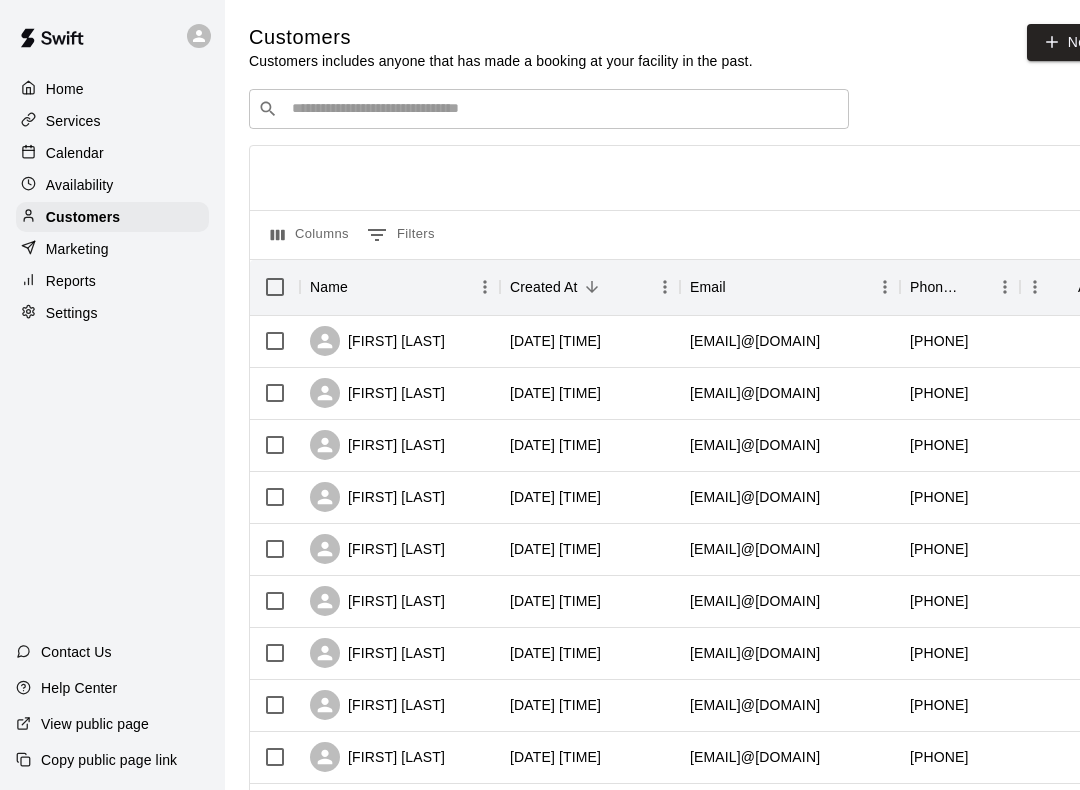 click at bounding box center (33, 121) 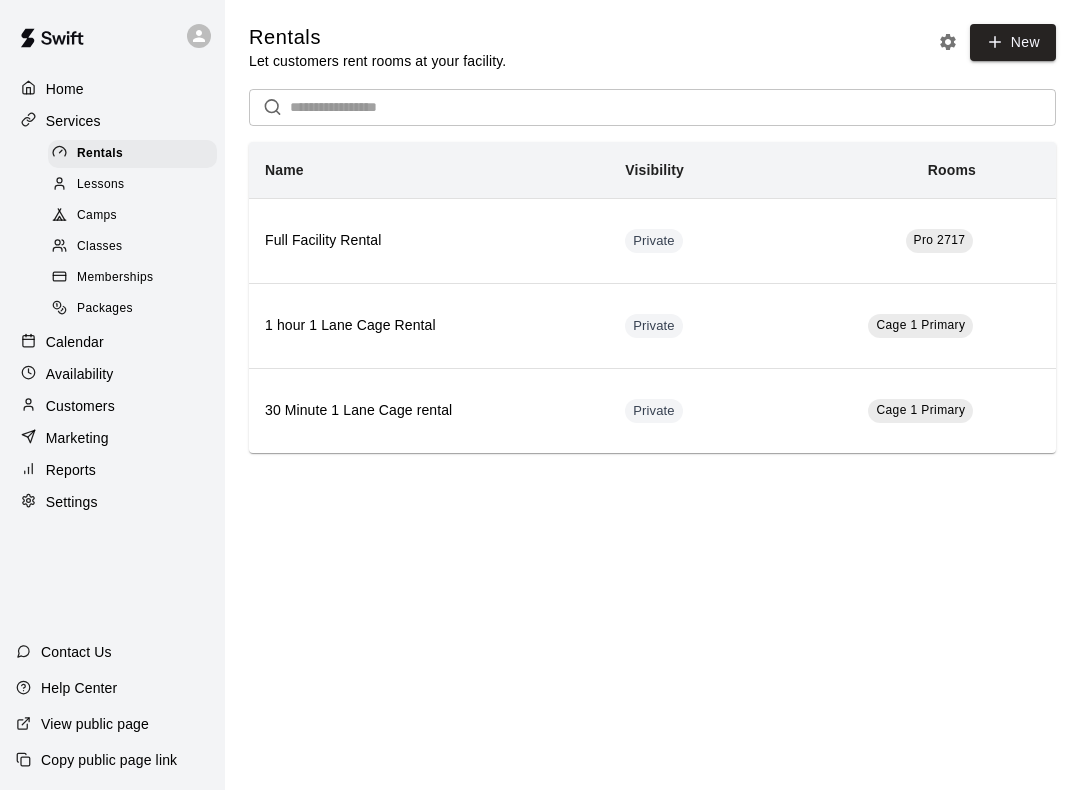 click on "Camps" at bounding box center [97, 216] 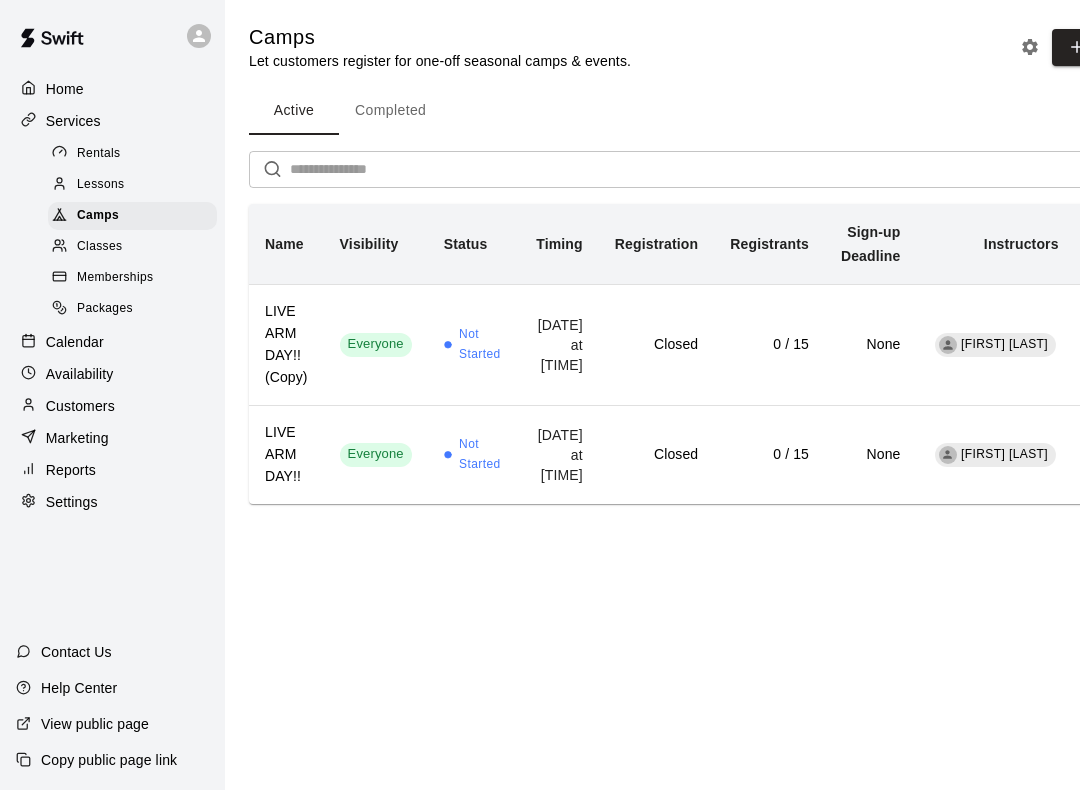 click on "Closed" at bounding box center (656, 455) 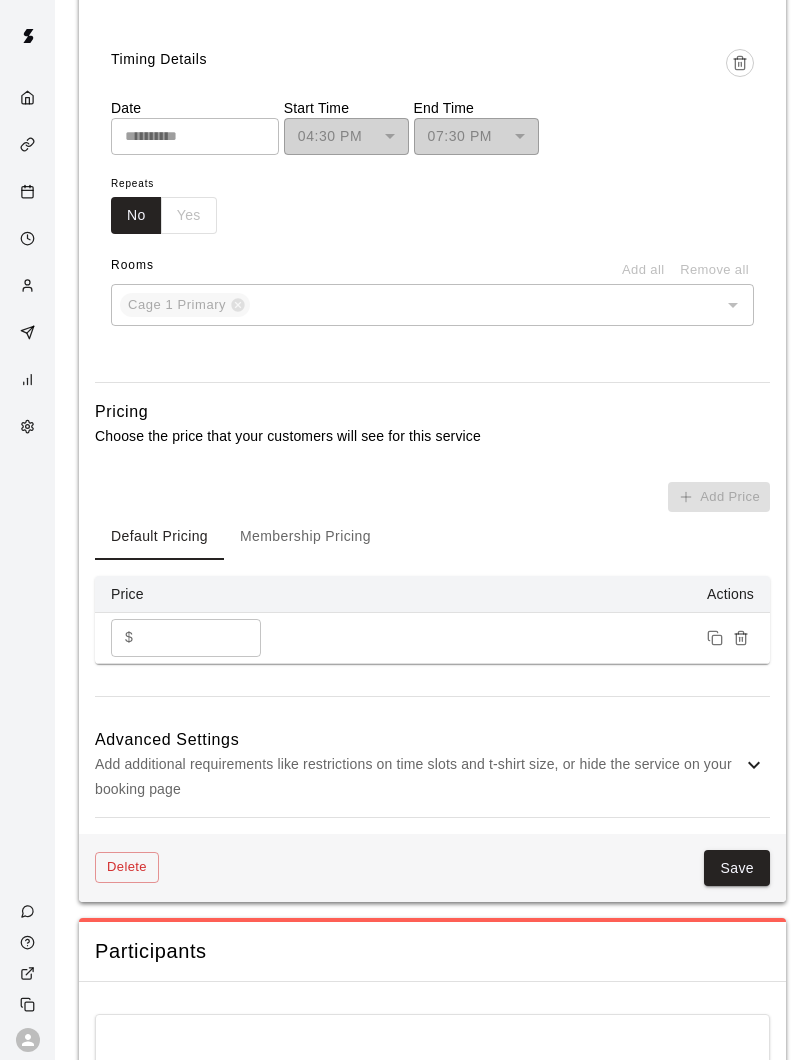 scroll, scrollTop: 1241, scrollLeft: 0, axis: vertical 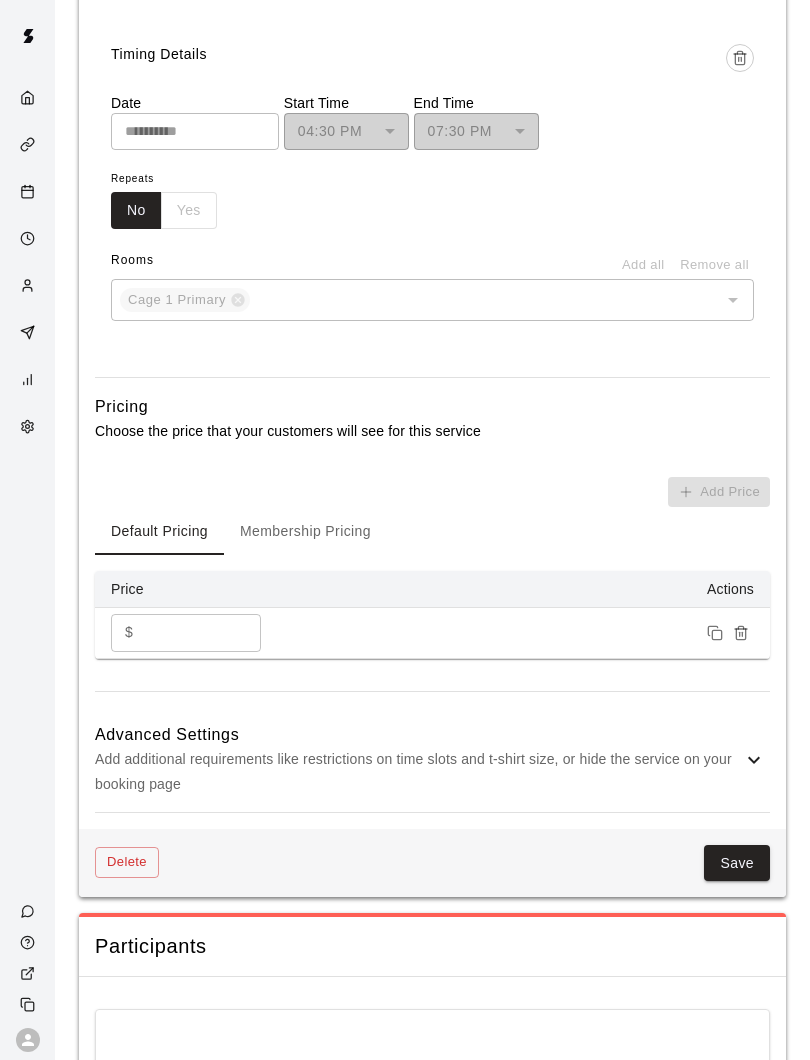 click 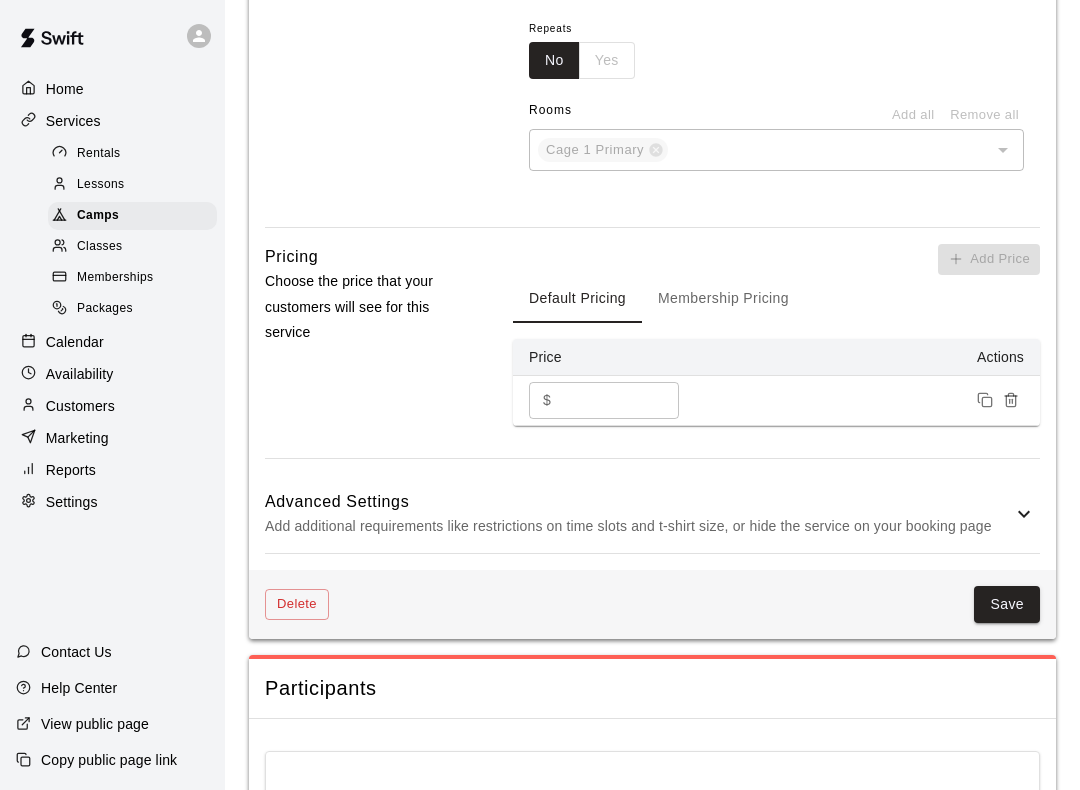 scroll, scrollTop: 1078, scrollLeft: 0, axis: vertical 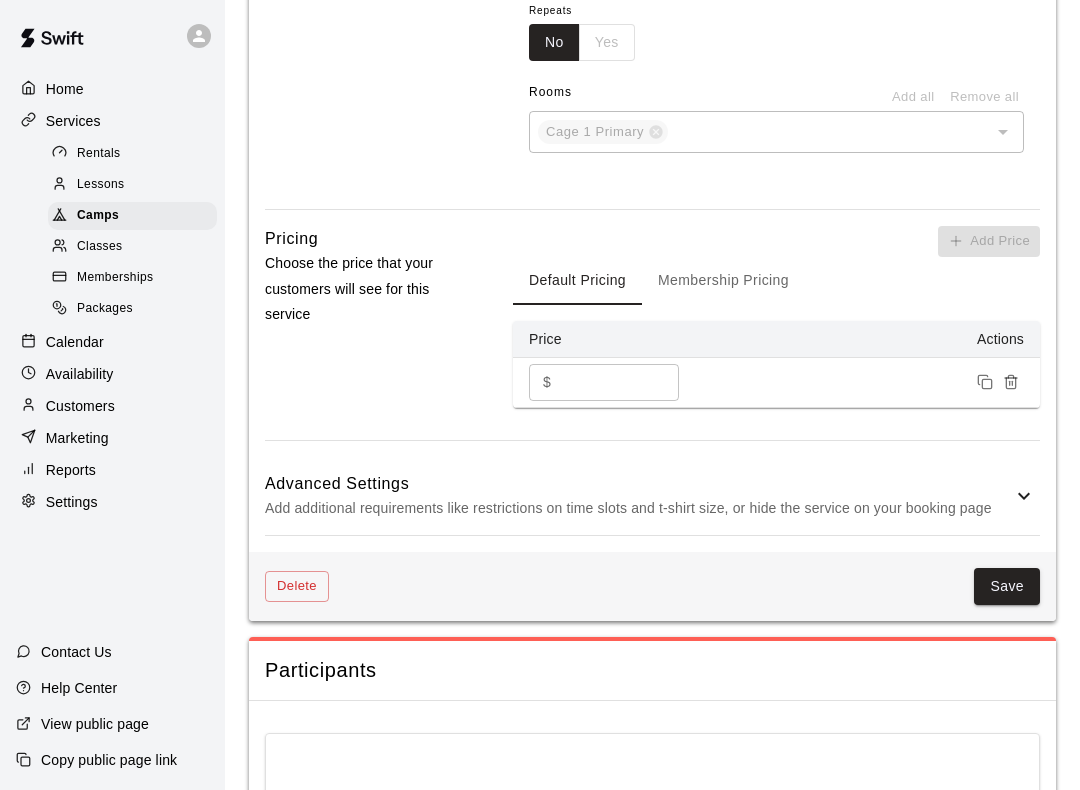 click 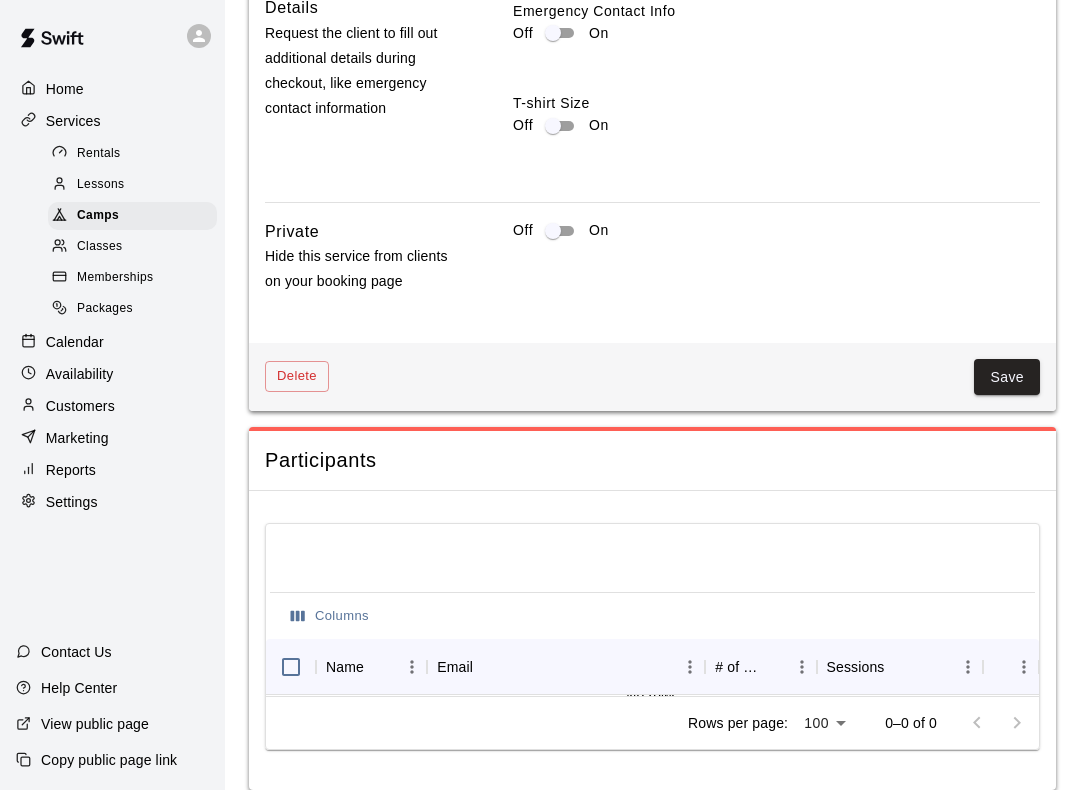 scroll, scrollTop: 2016, scrollLeft: 0, axis: vertical 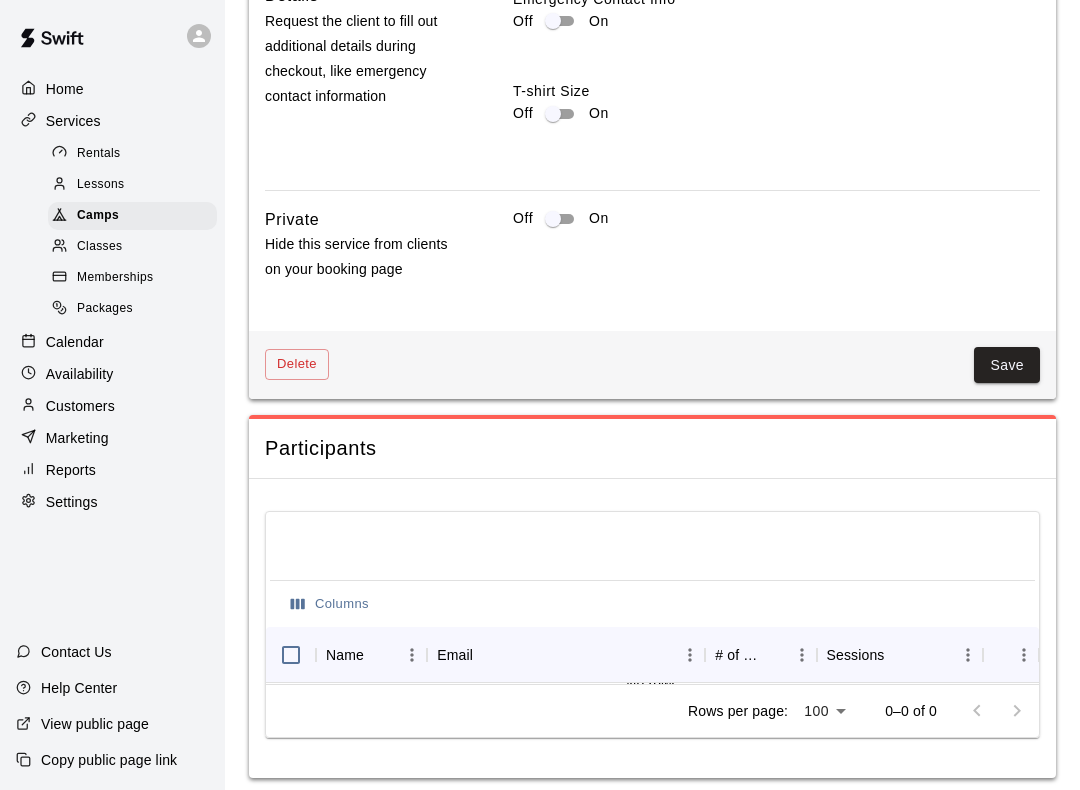 click on "Customers" at bounding box center [80, 406] 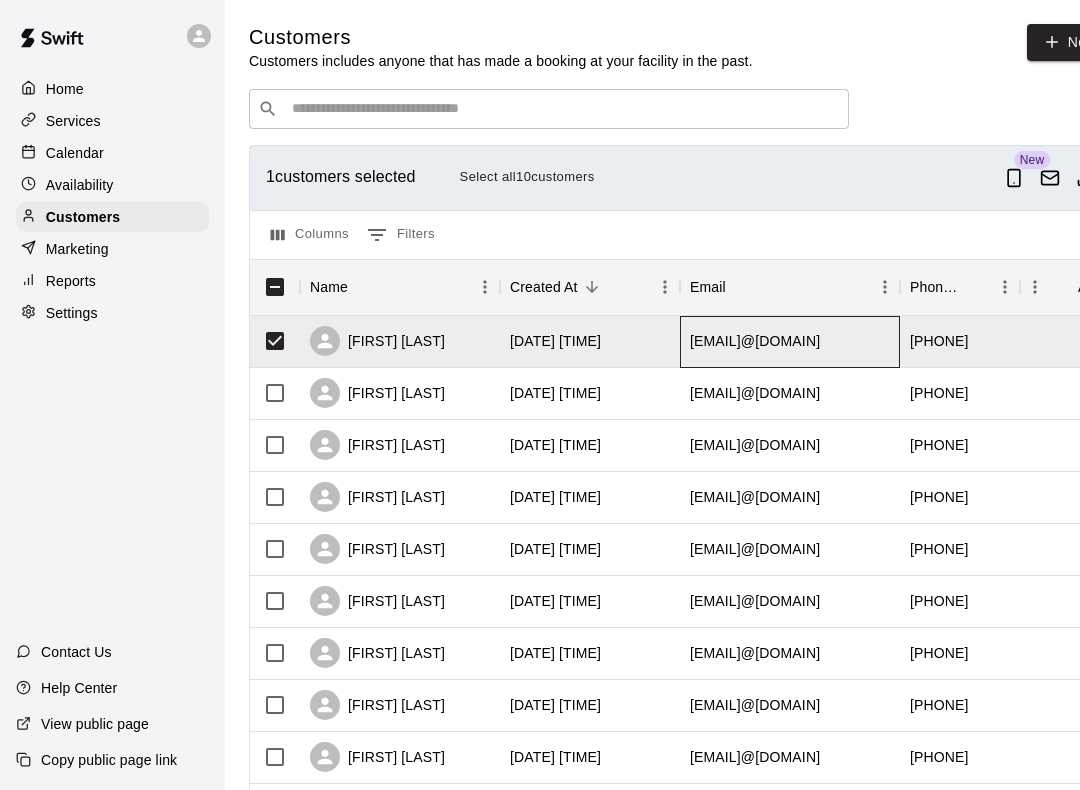 click on "[EMAIL]@[DOMAIN]" at bounding box center (790, 342) 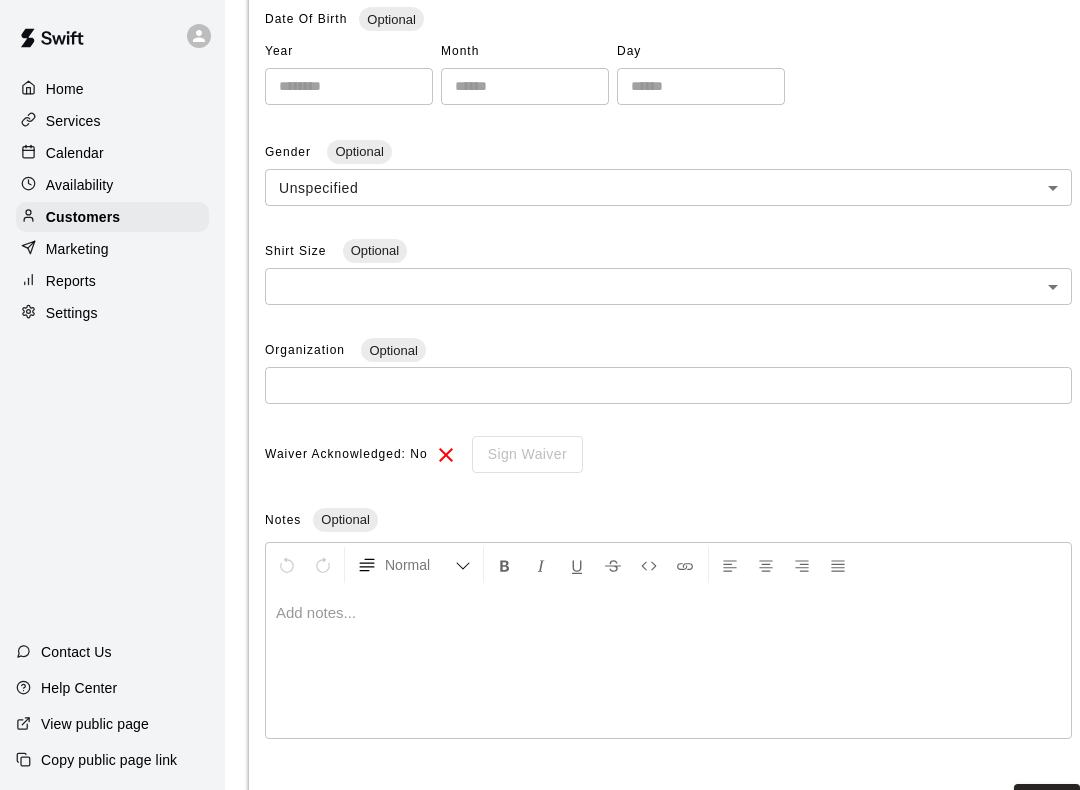 scroll, scrollTop: 469, scrollLeft: 0, axis: vertical 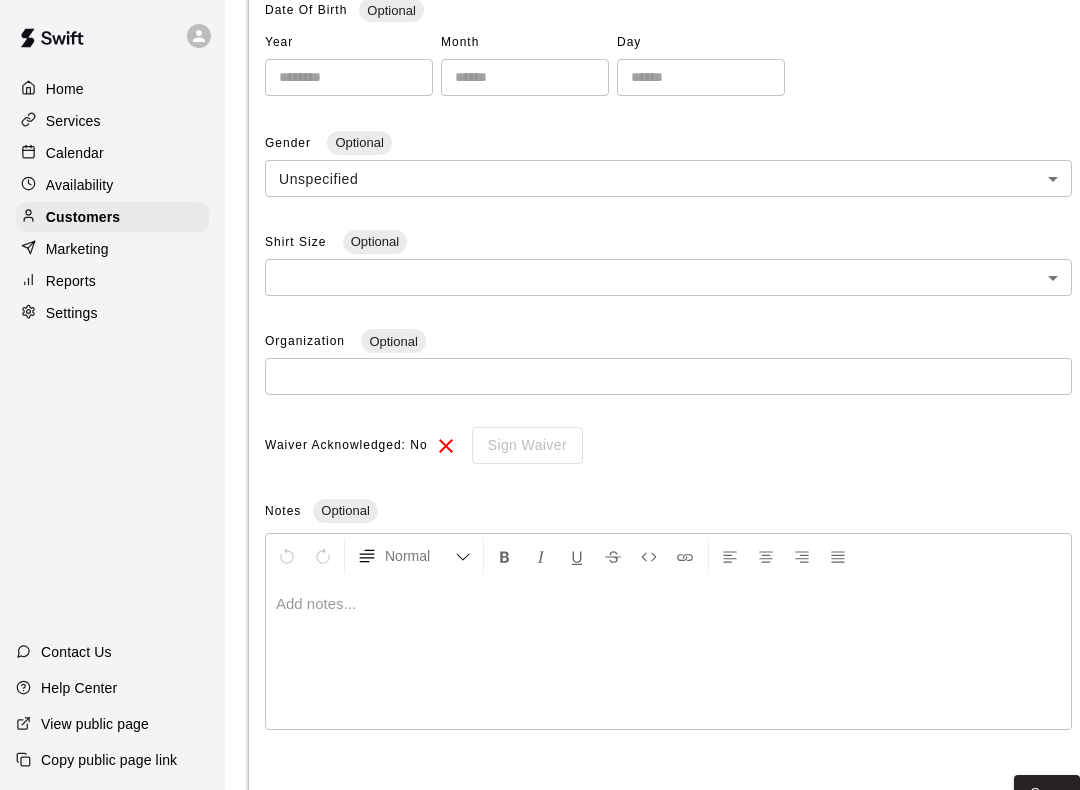 click on "Sign Waiver" at bounding box center (520, 445) 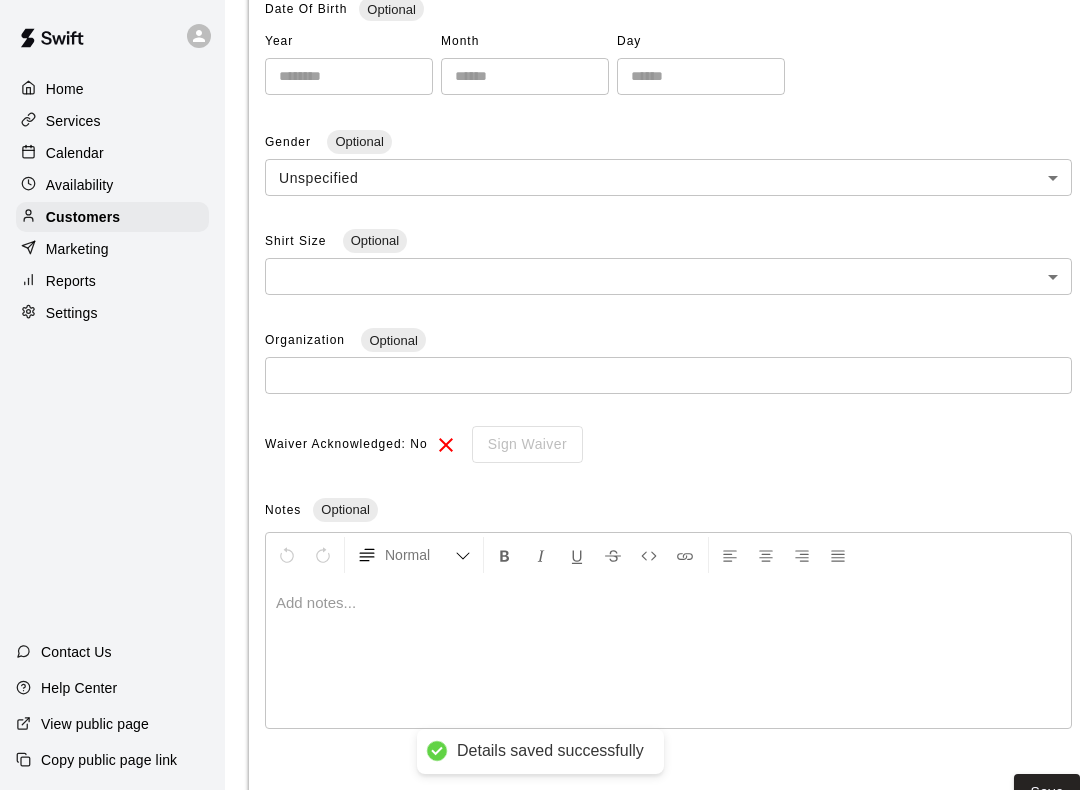 click on "Settings" at bounding box center (72, 313) 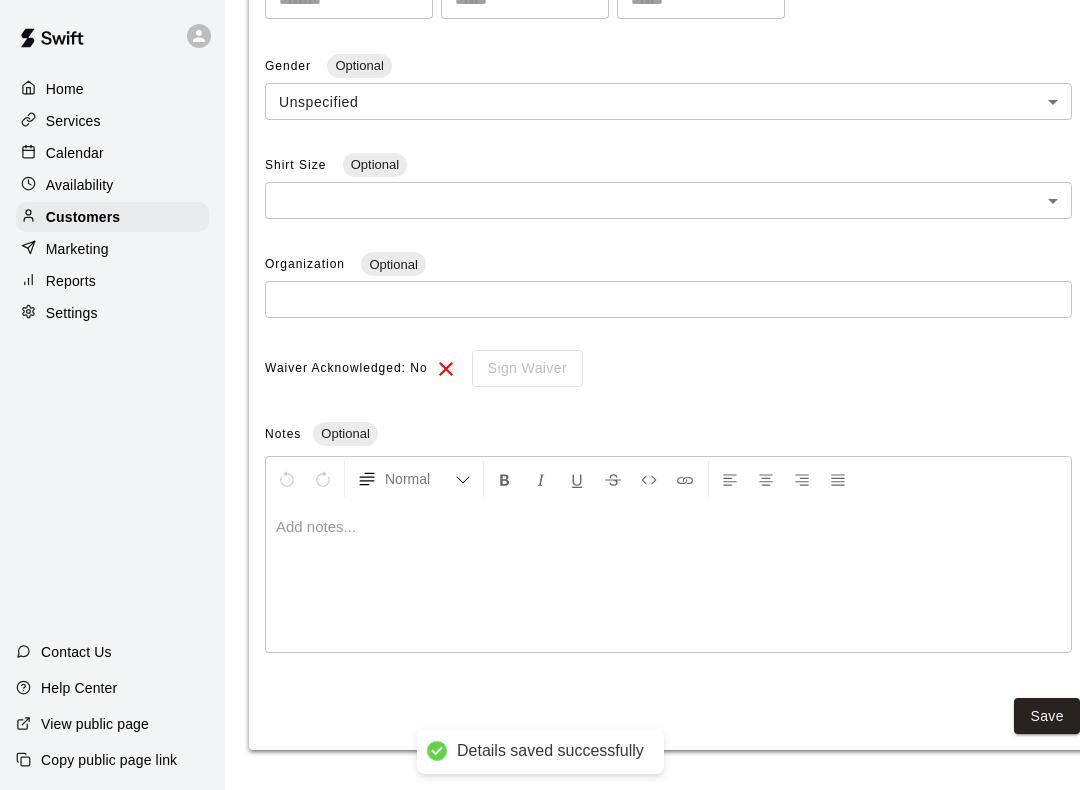 select on "**" 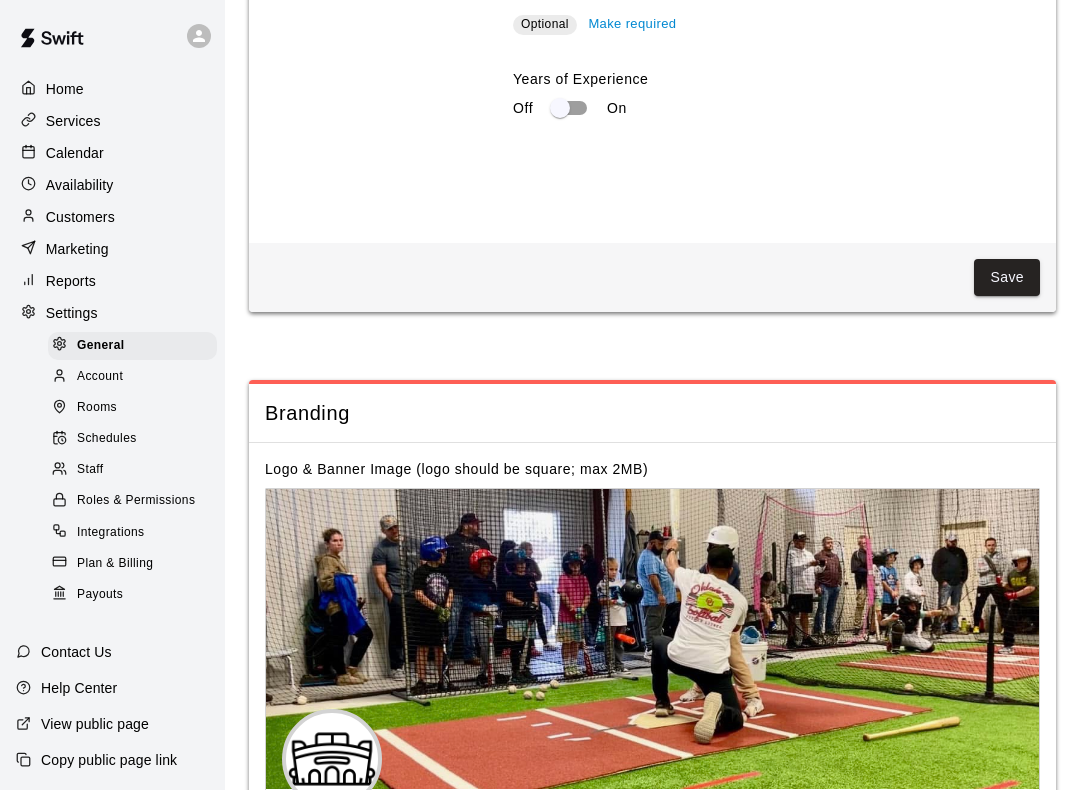 click on "Payouts" at bounding box center [100, 595] 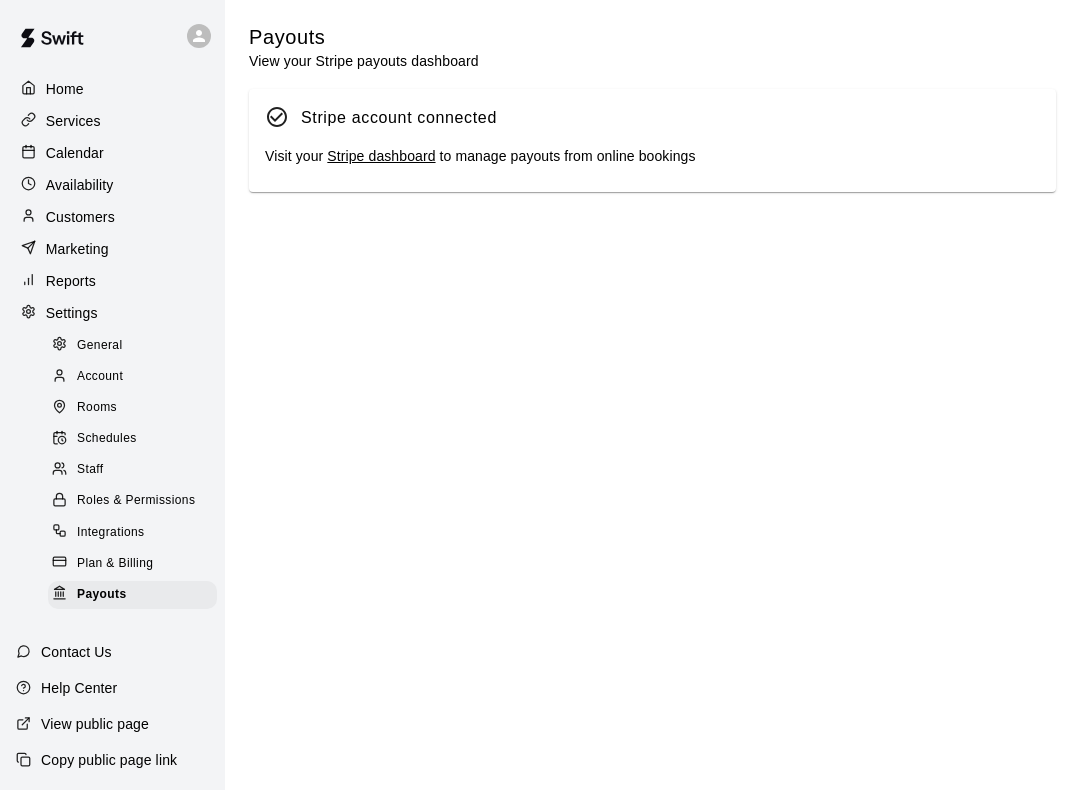 click at bounding box center [64, 532] 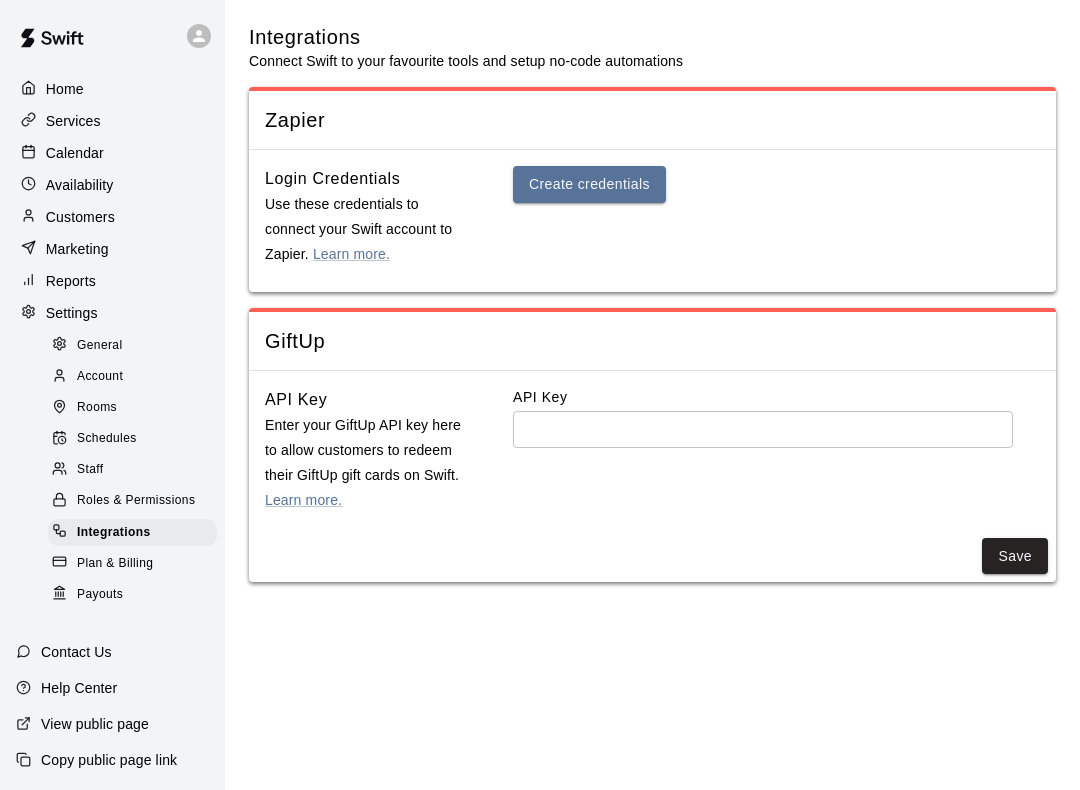 click on "Roles & Permissions" at bounding box center [136, 501] 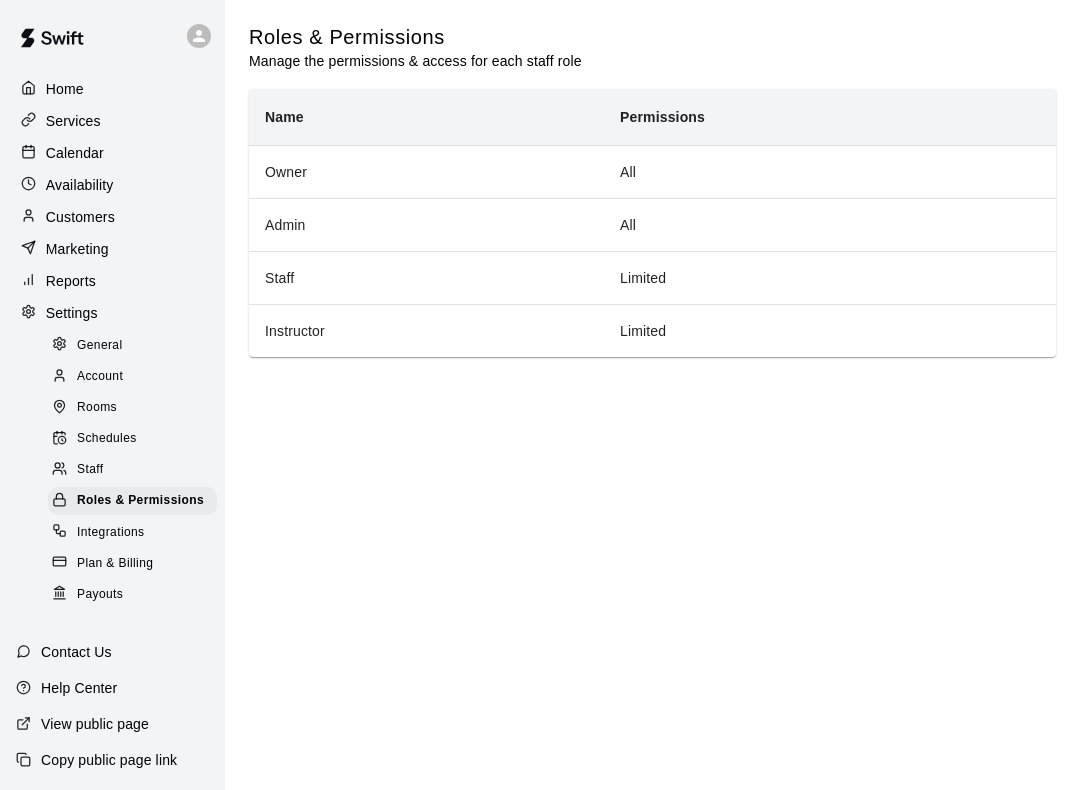 click on "Account" at bounding box center [100, 377] 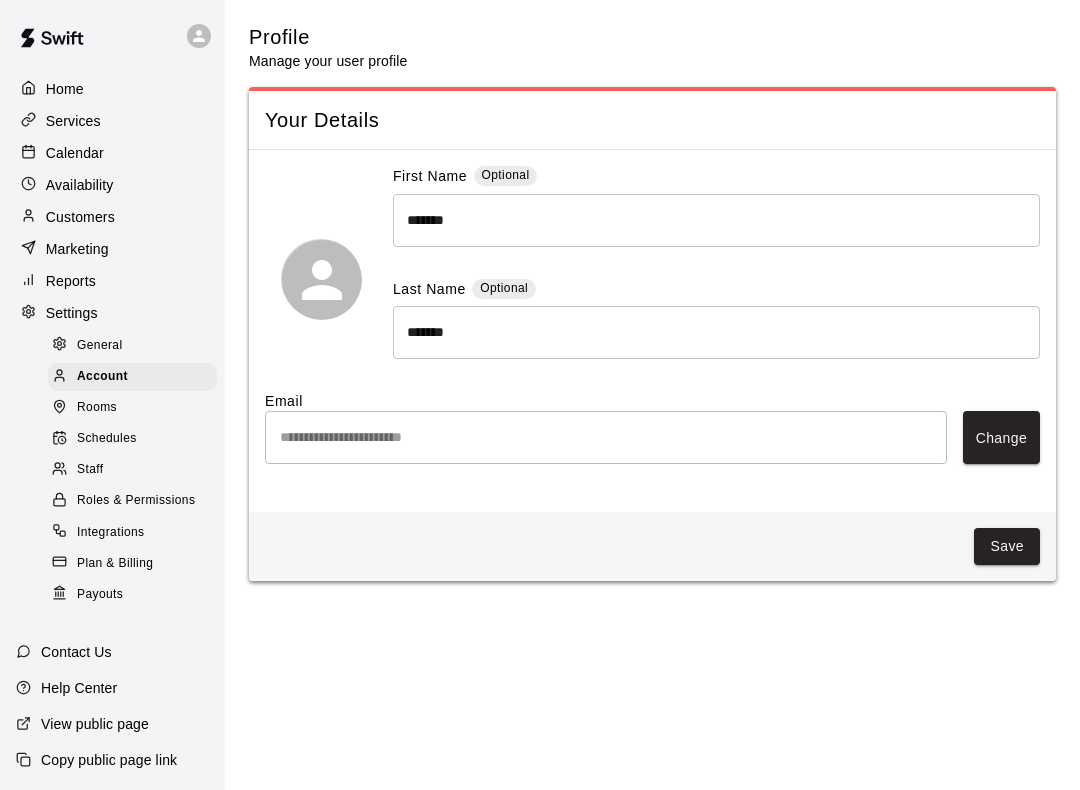 click on "General" at bounding box center [100, 346] 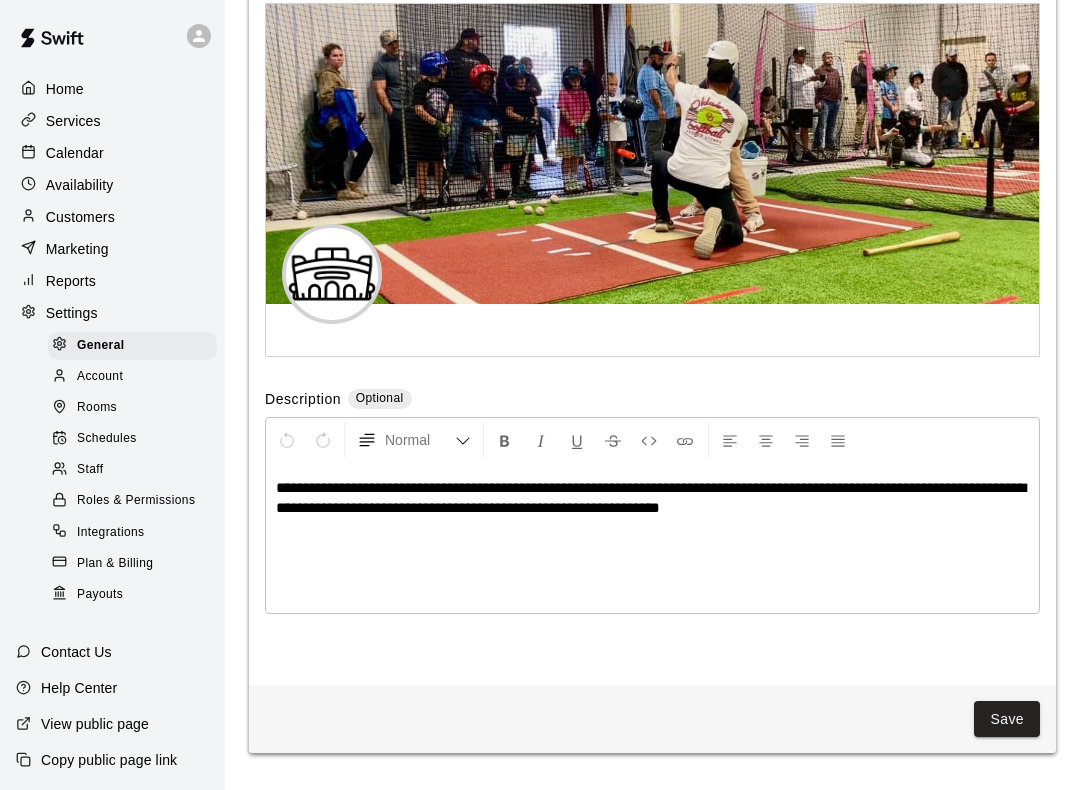 scroll, scrollTop: 4399, scrollLeft: 0, axis: vertical 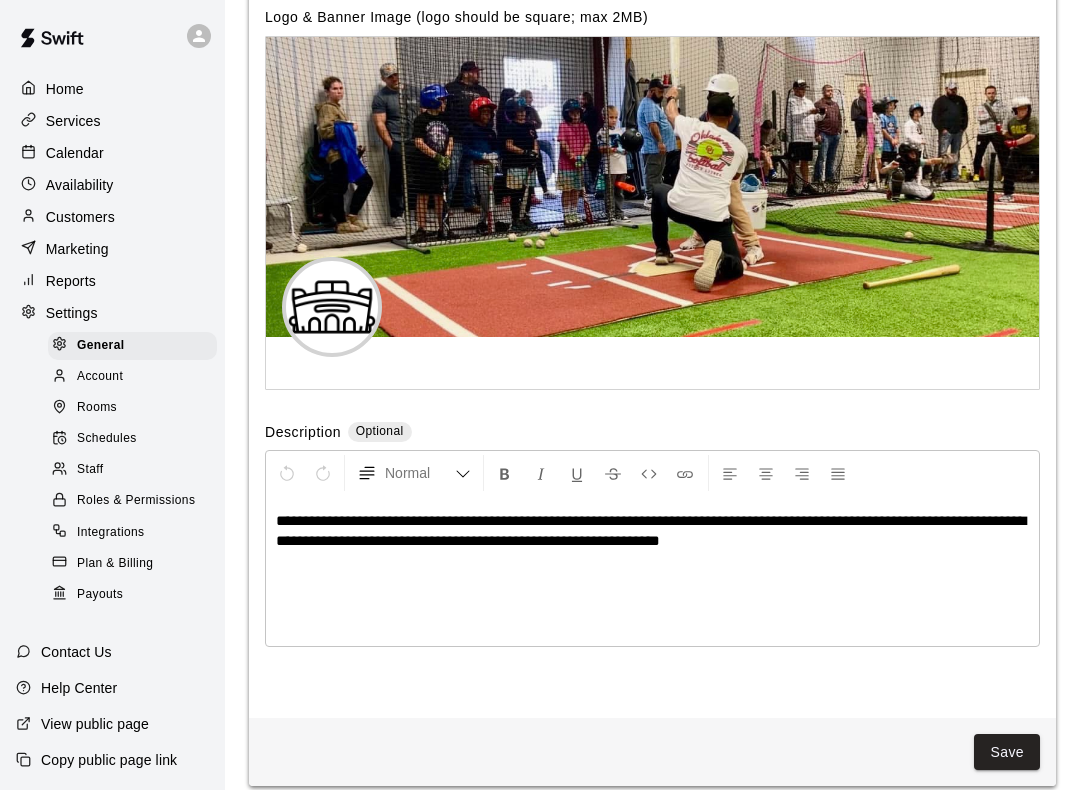 click on "**********" at bounding box center (652, 531) 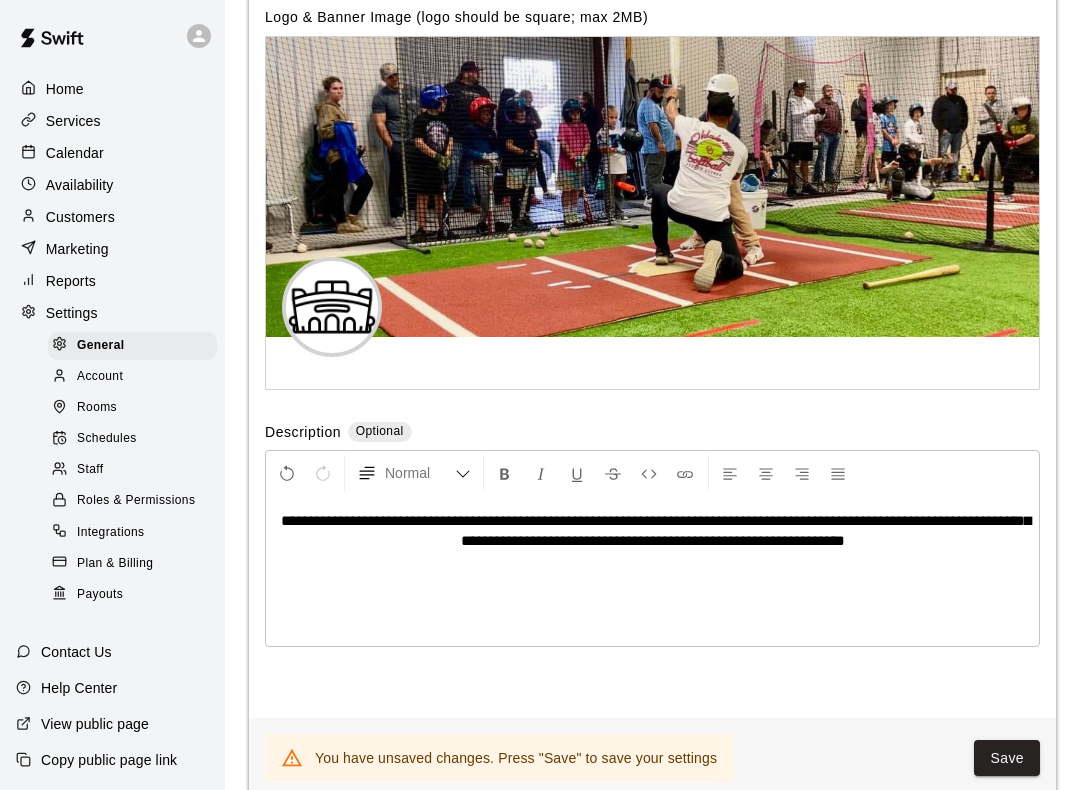 click at bounding box center [505, 474] 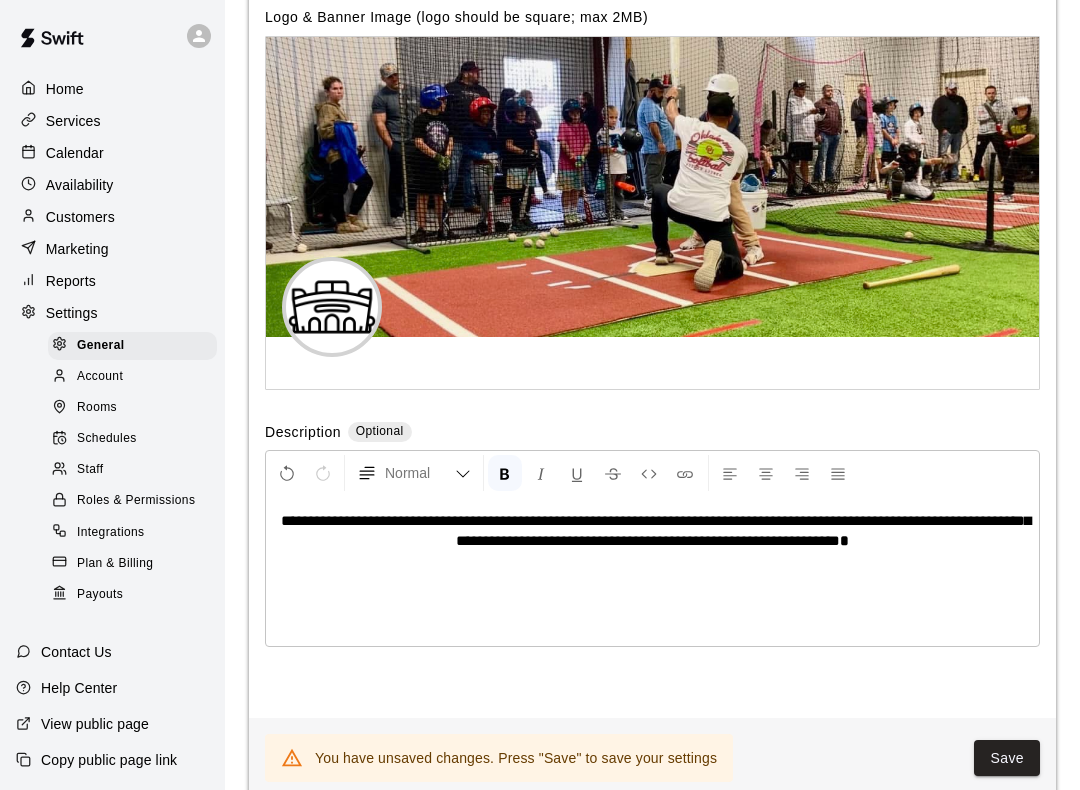 type 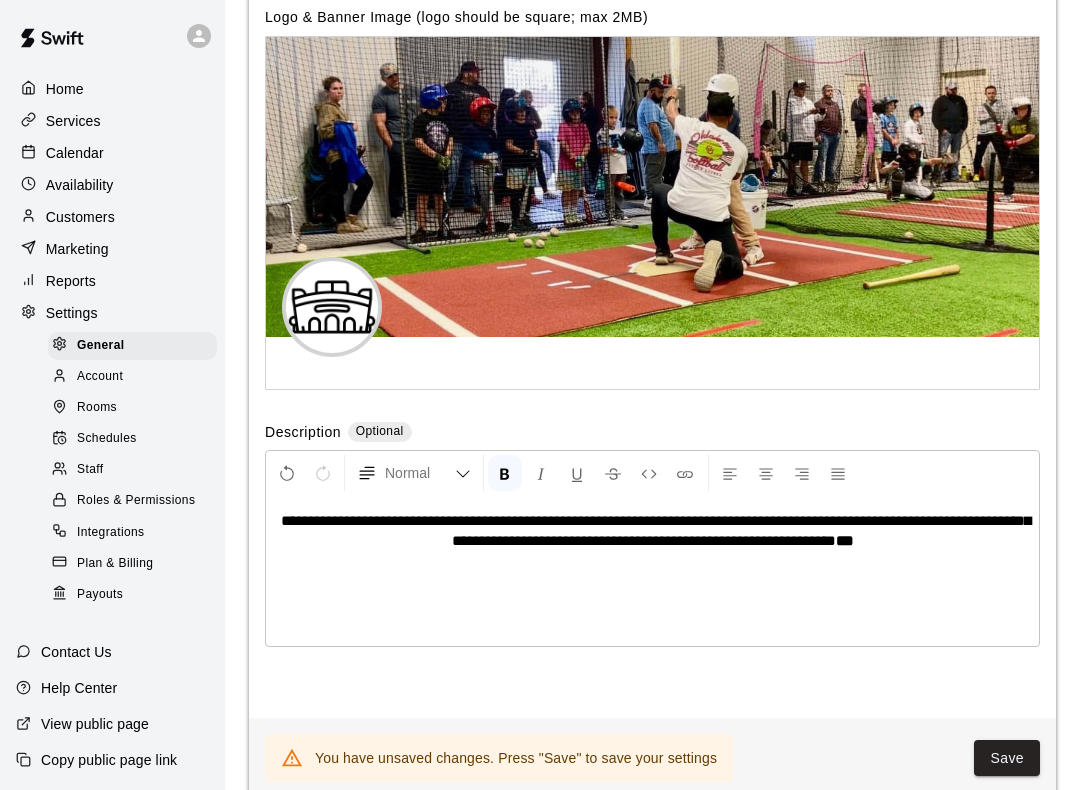 click on "**********" at bounding box center [652, 531] 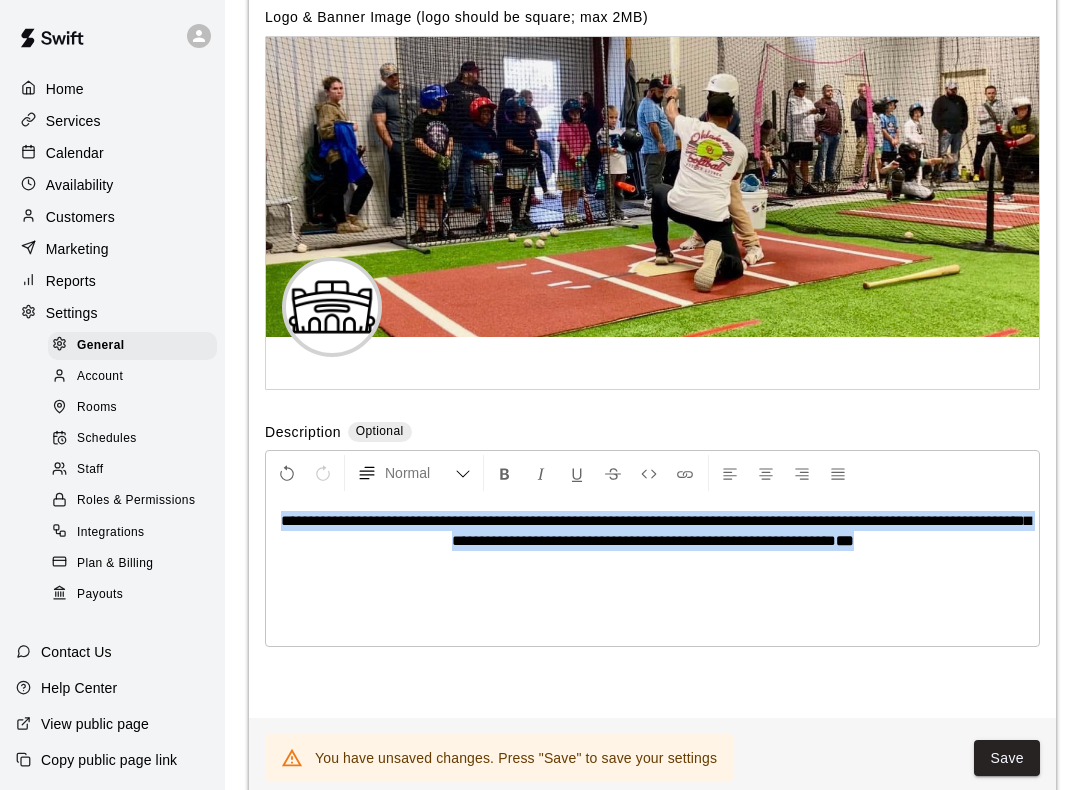 click at bounding box center [505, 474] 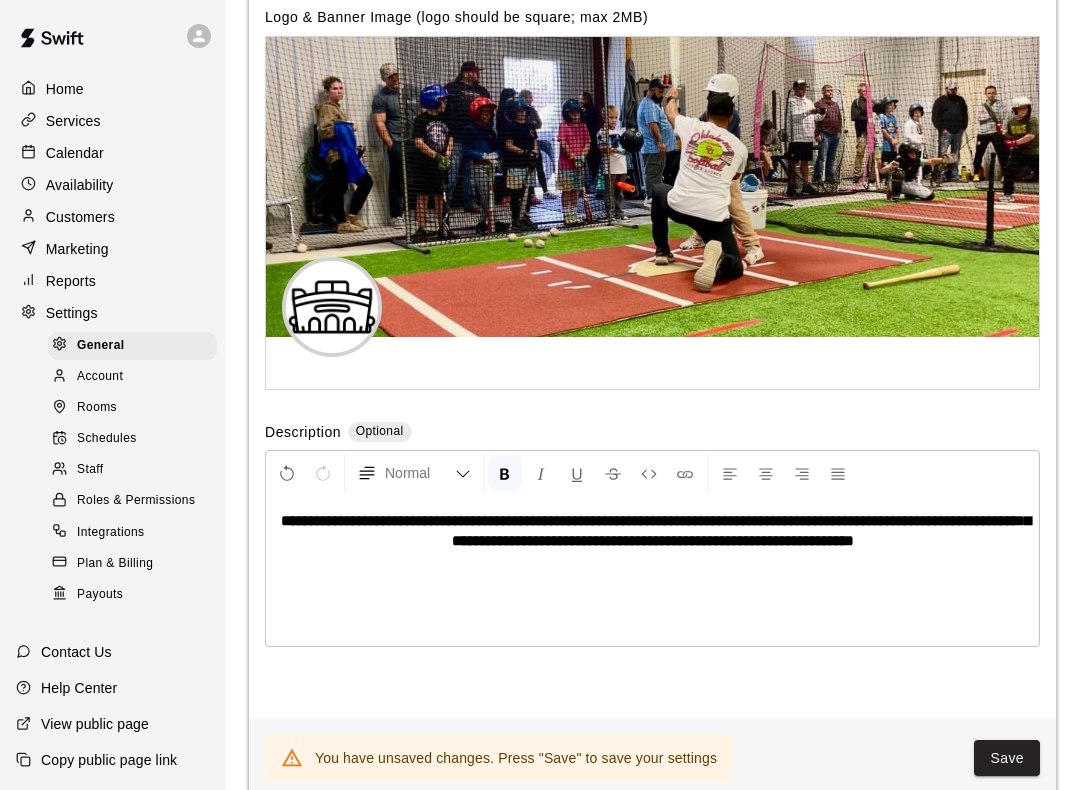 click on "**********" at bounding box center [652, 571] 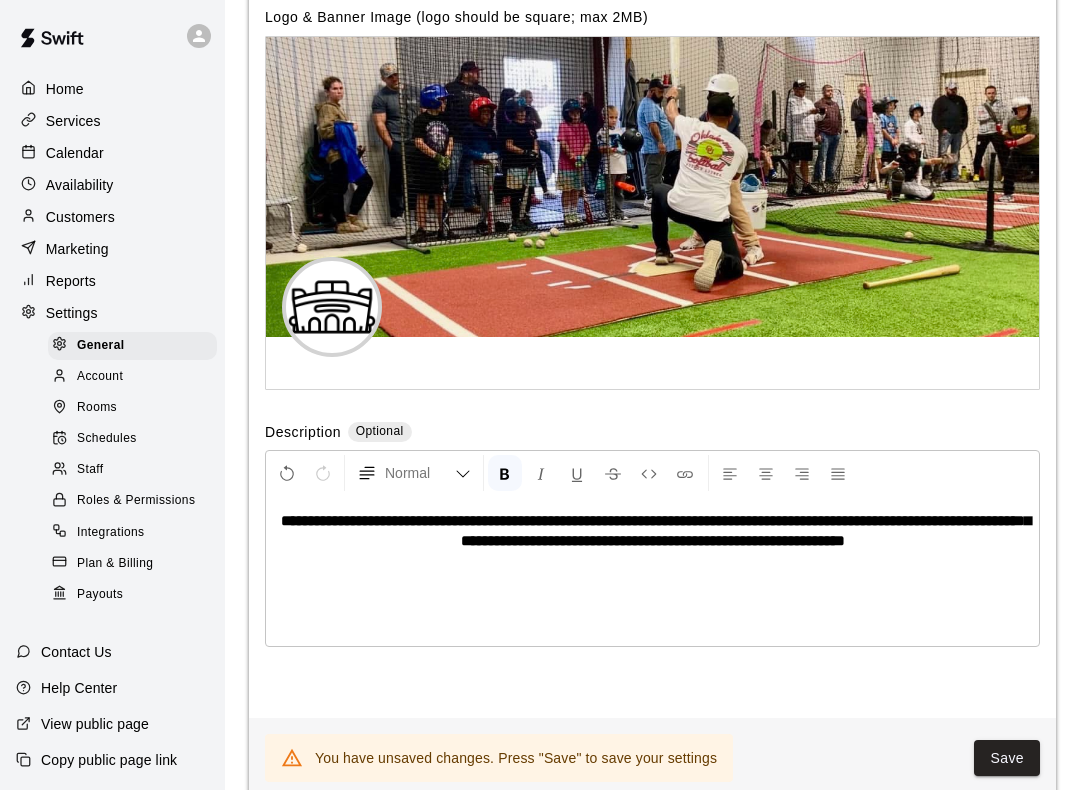 click on "Rooms" at bounding box center (132, 408) 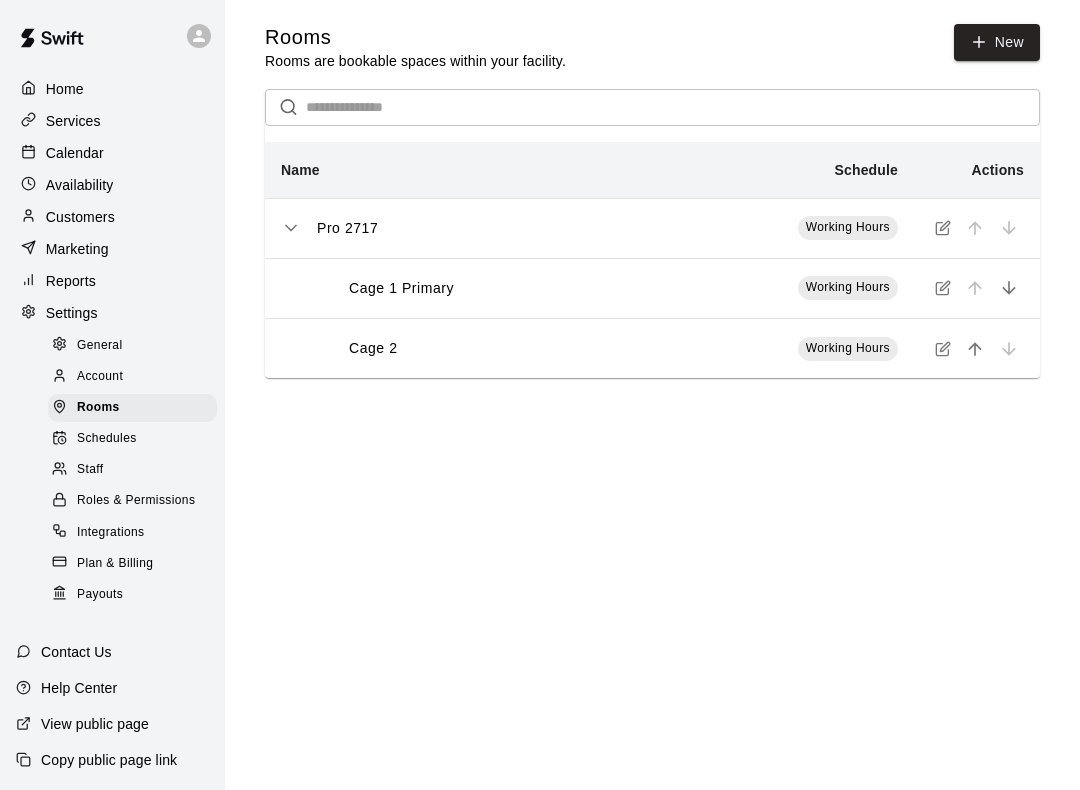 click on "New" at bounding box center (997, 42) 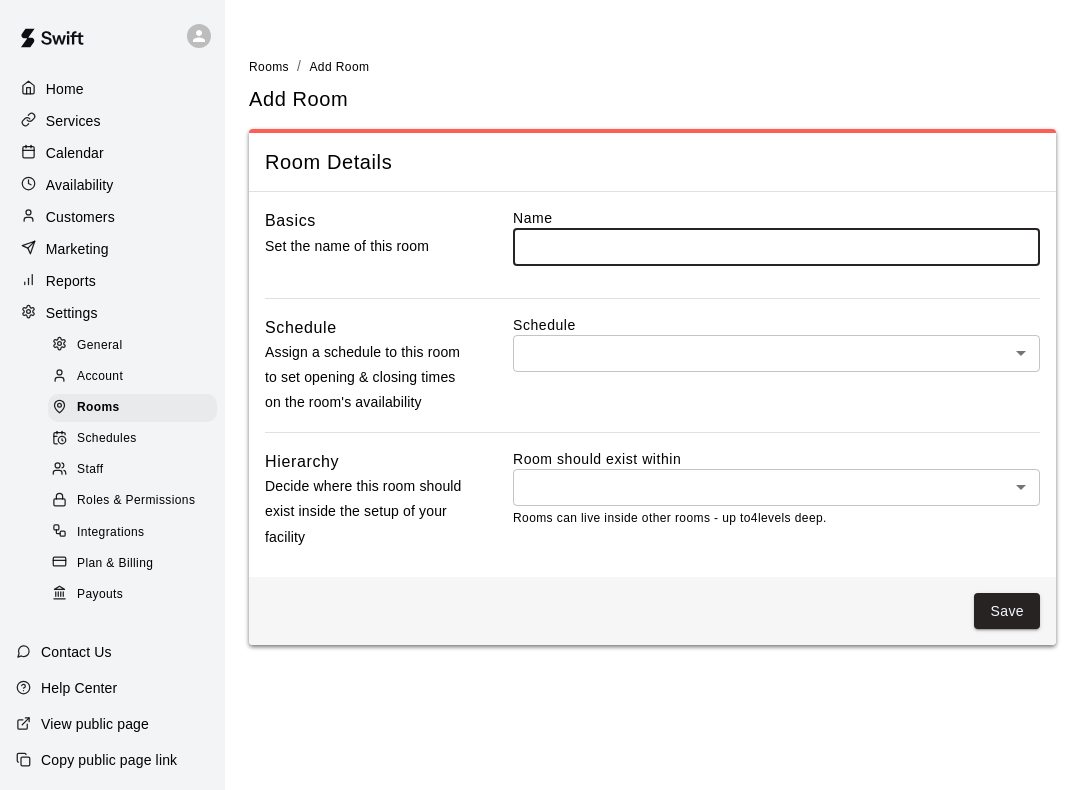 click at bounding box center (776, 246) 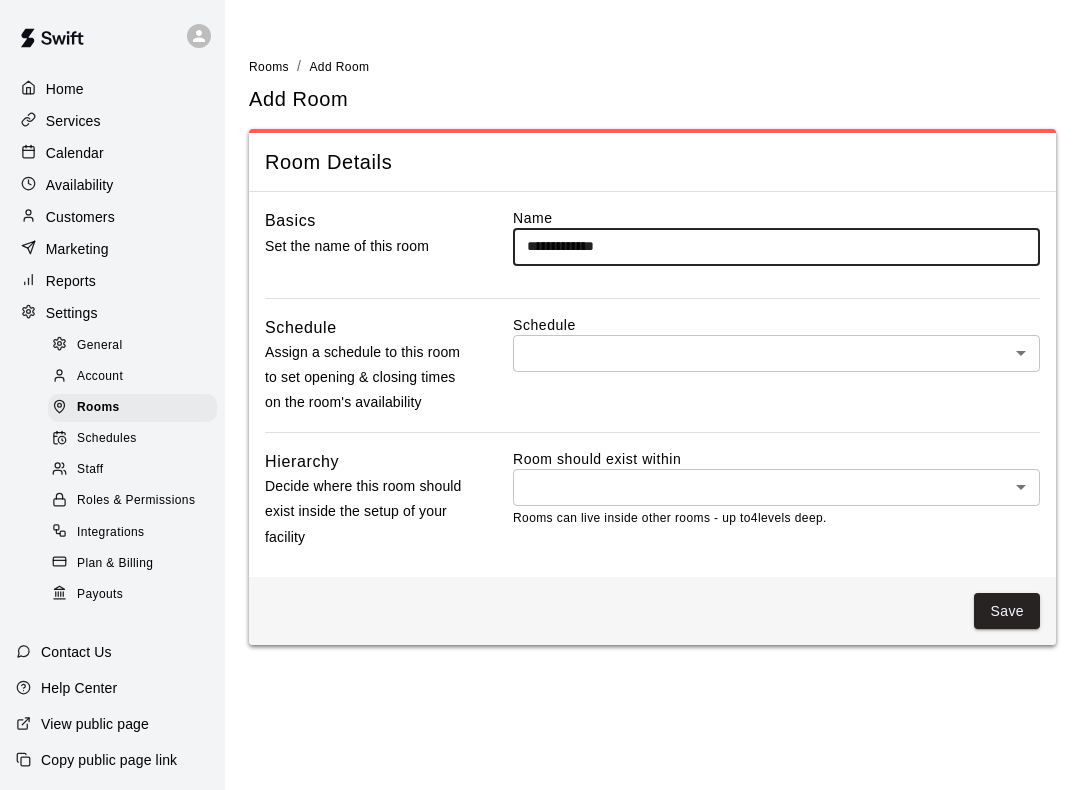 type on "**********" 